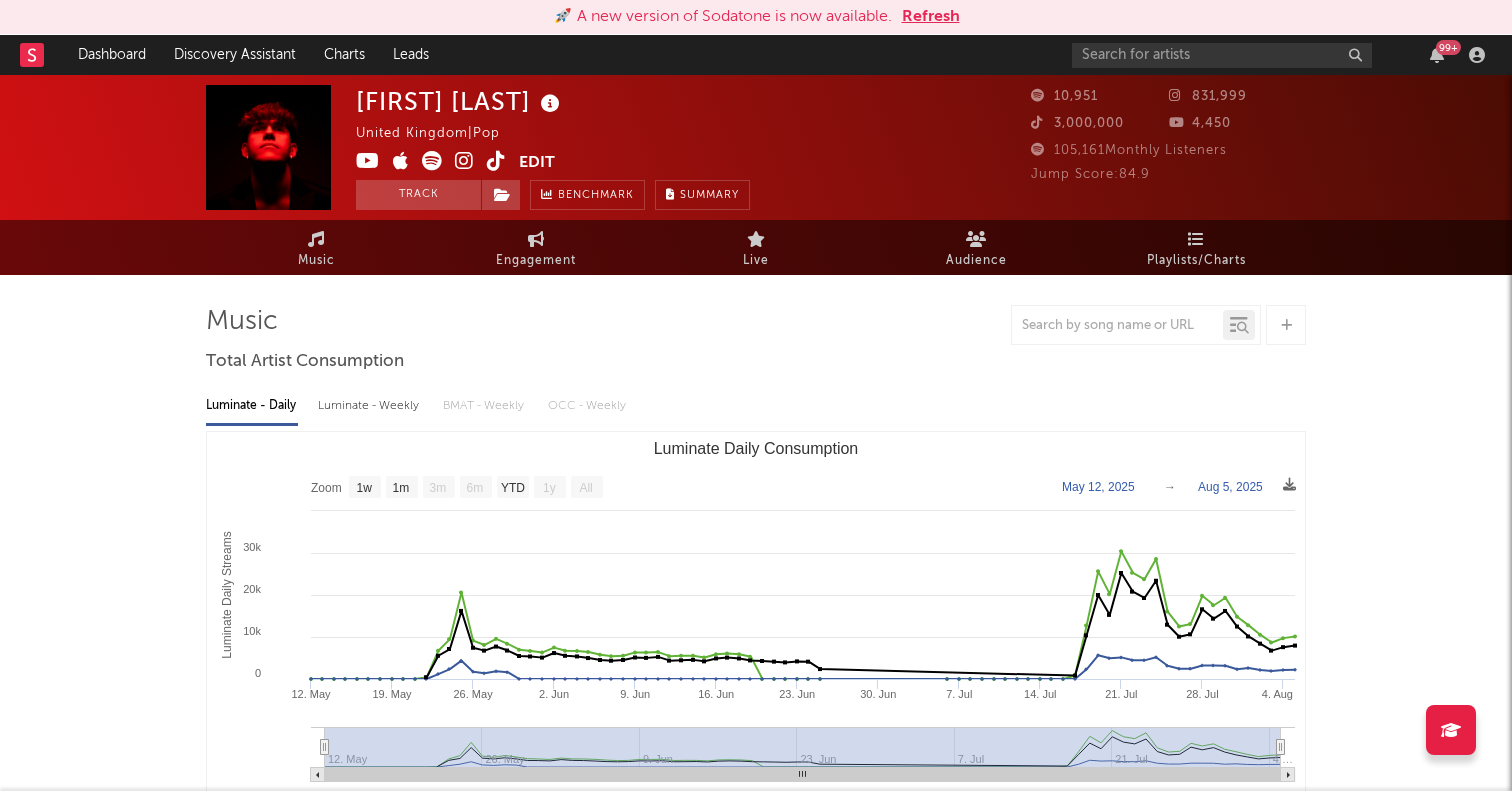 select on "1w" 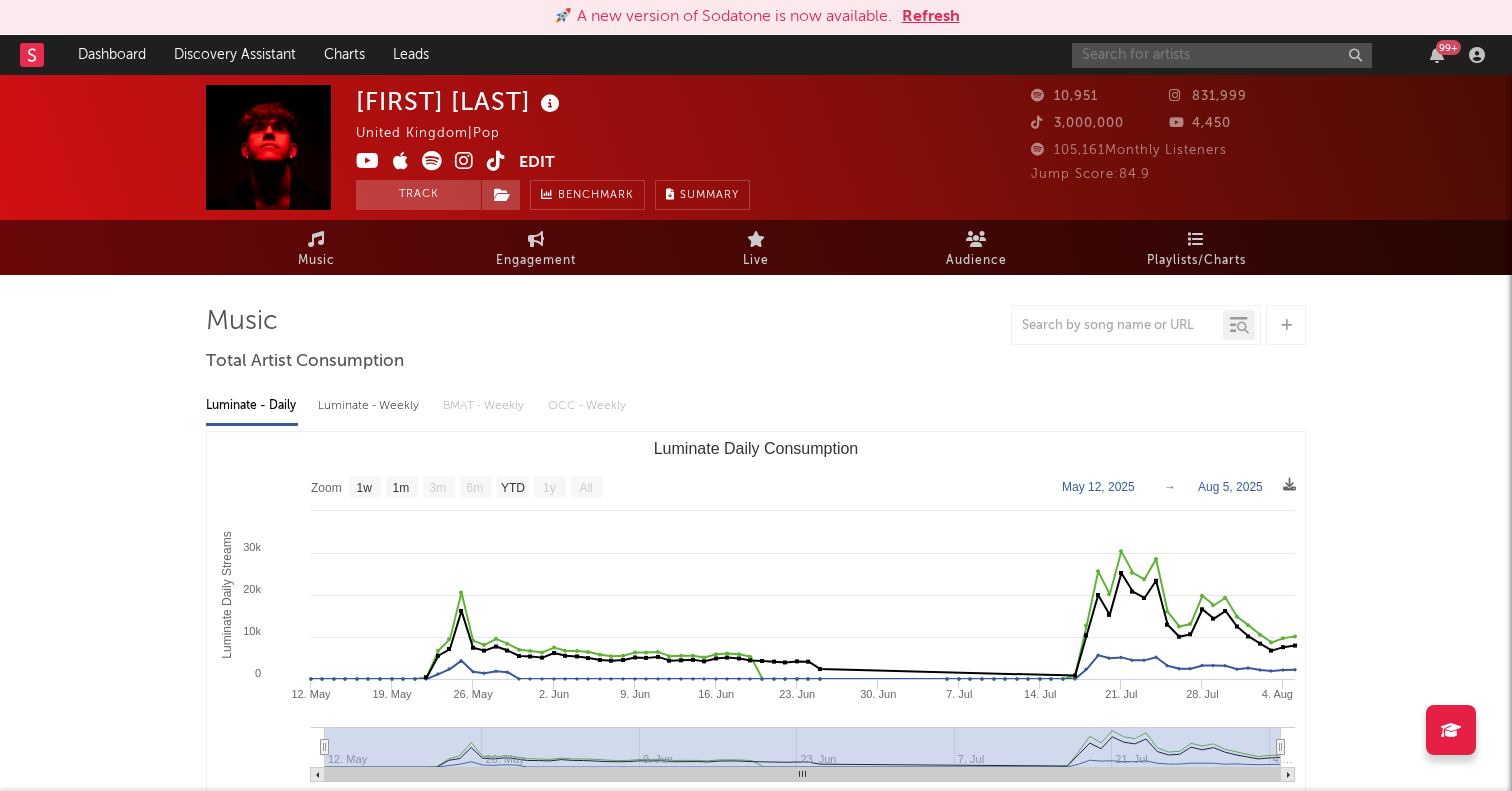 click at bounding box center [1222, 55] 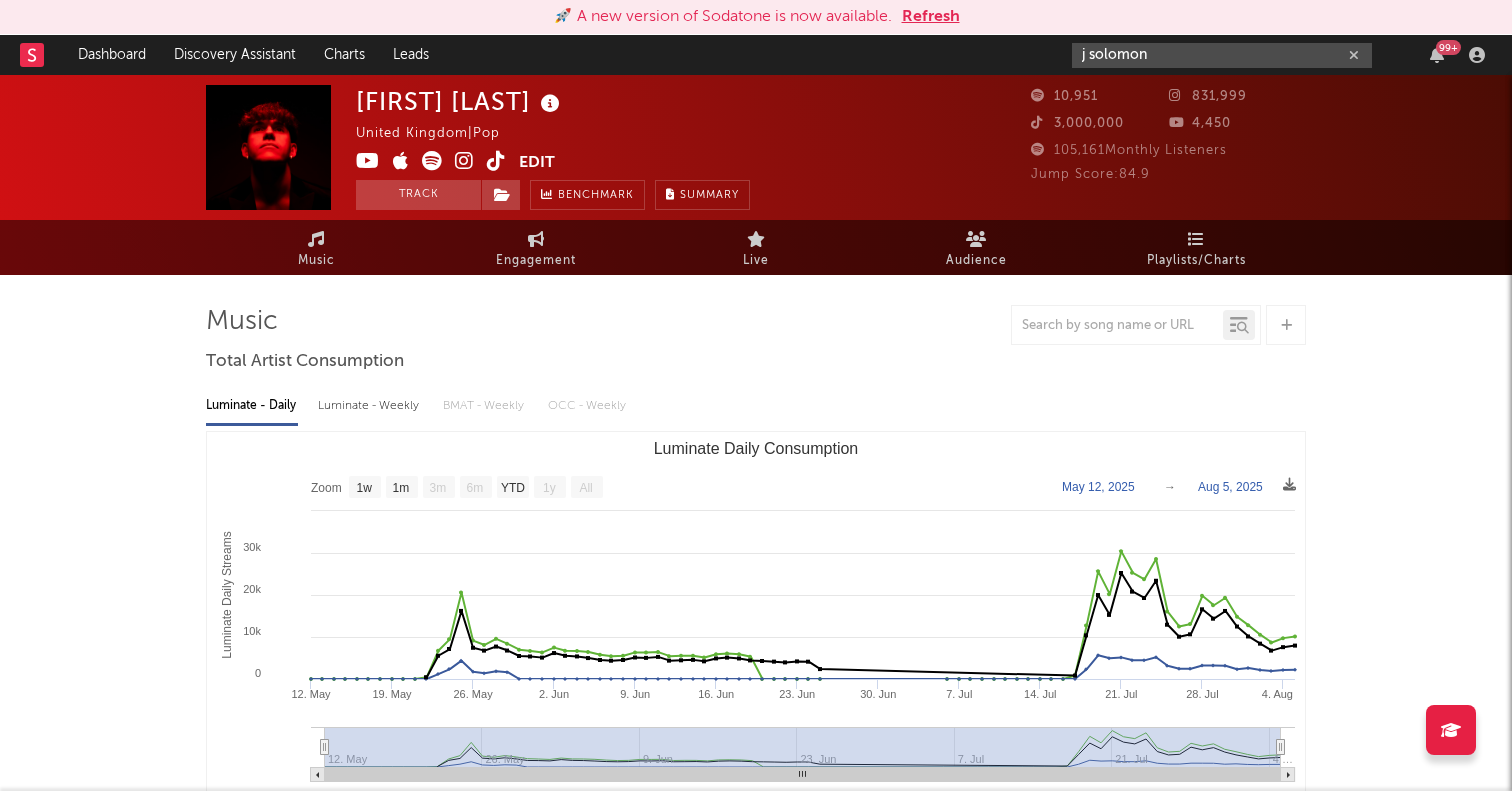click on "j solomon" at bounding box center [1222, 55] 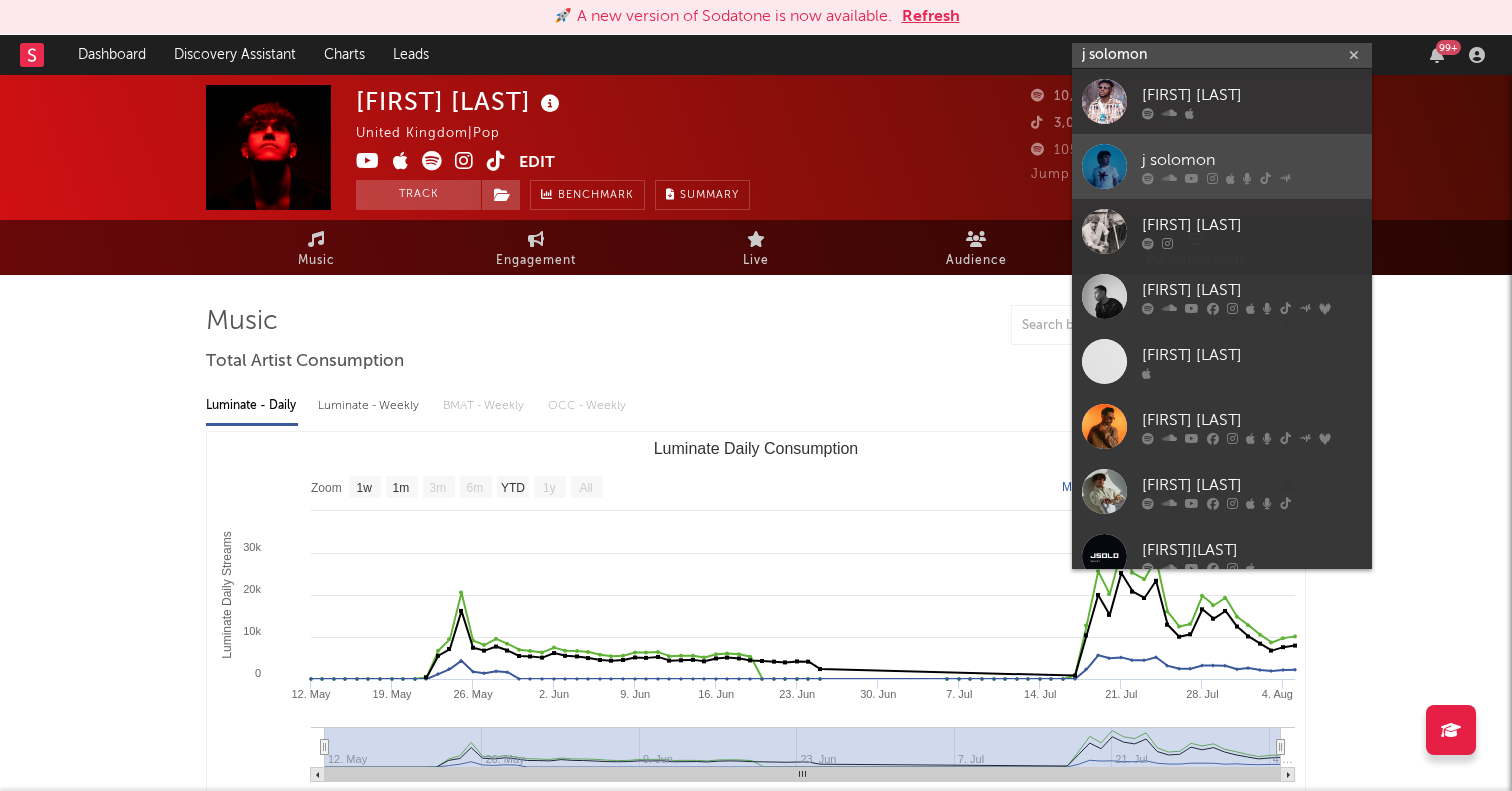 type on "j solomon" 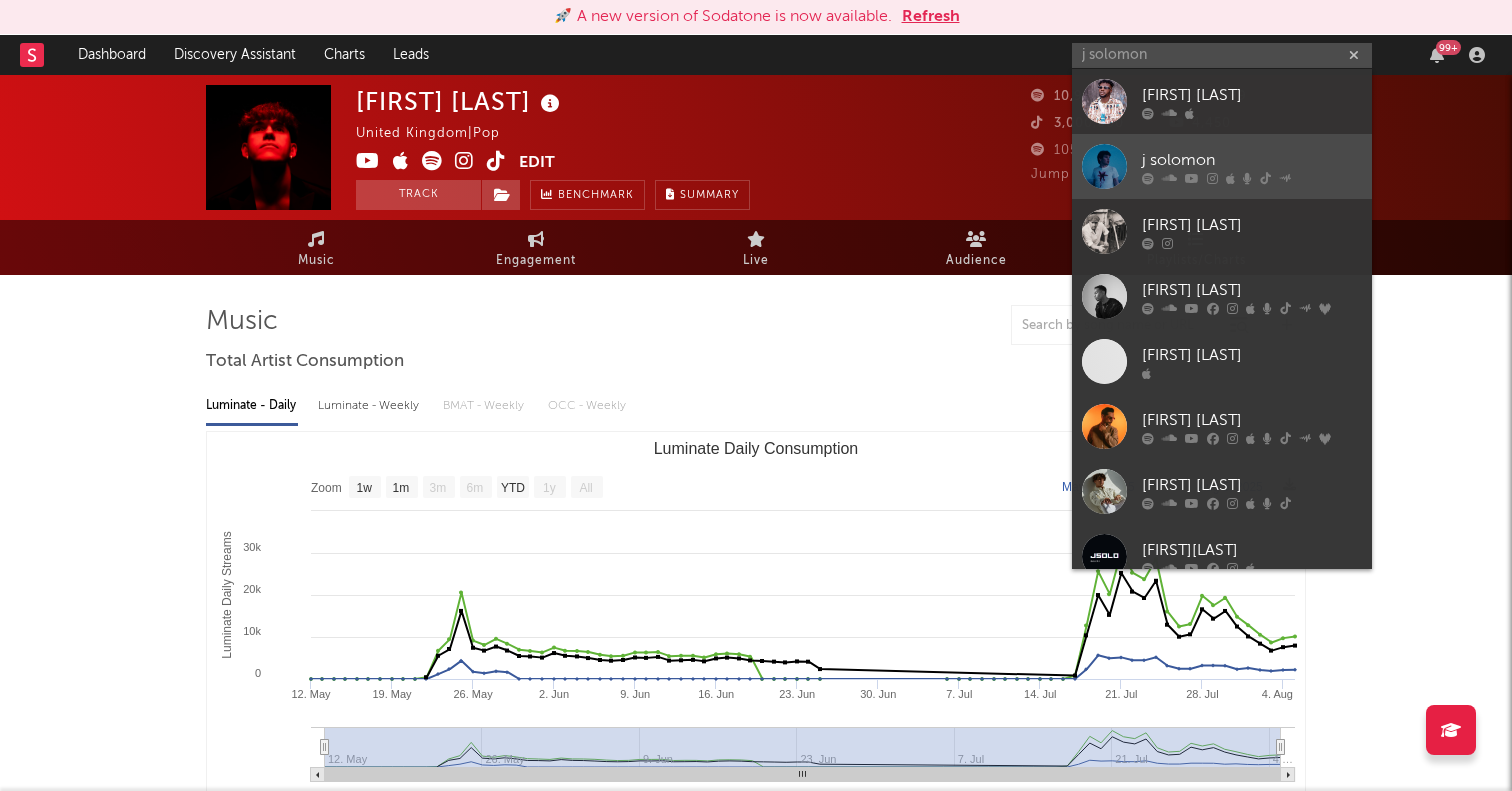 click at bounding box center [1104, 166] 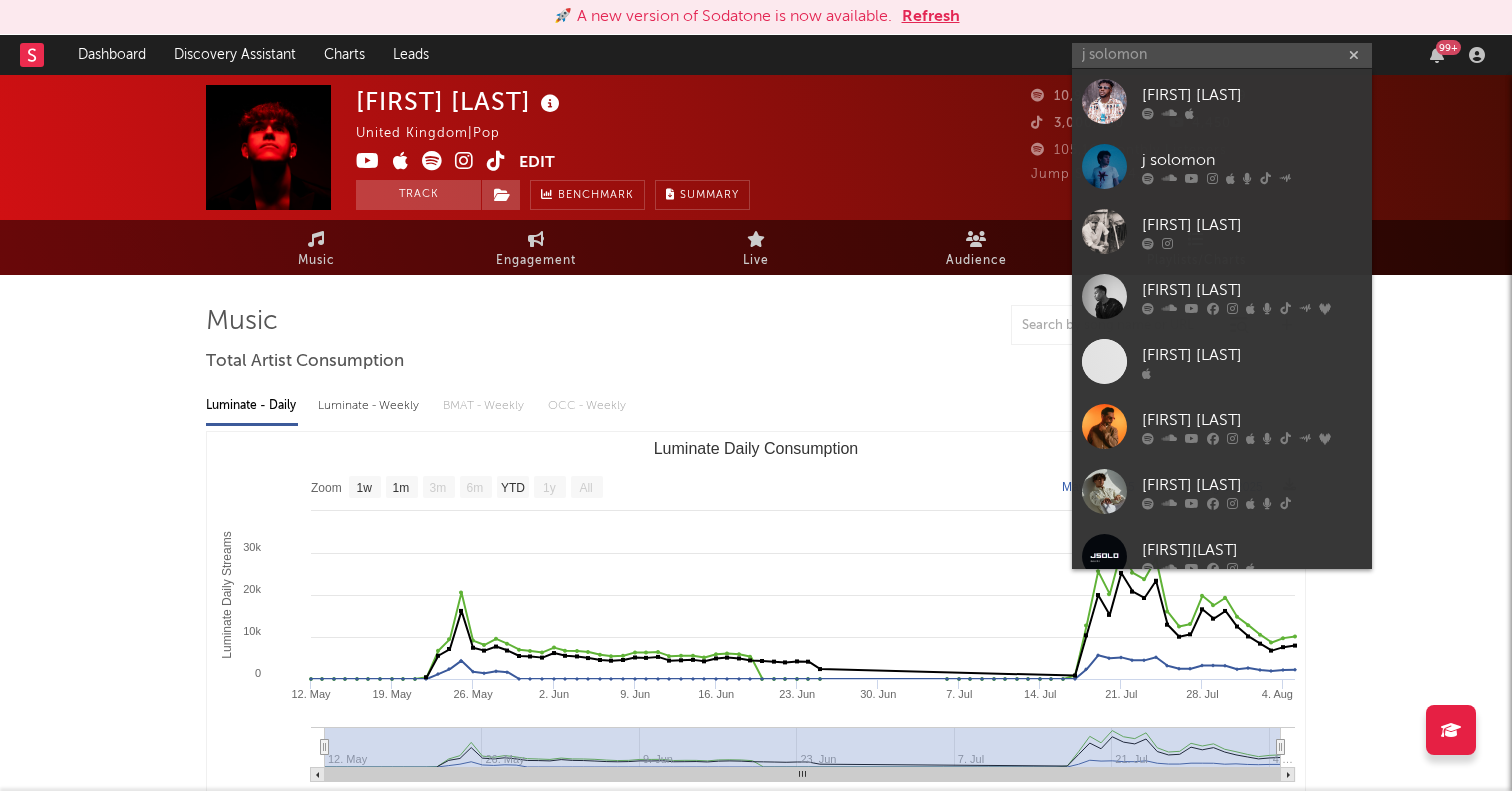 type 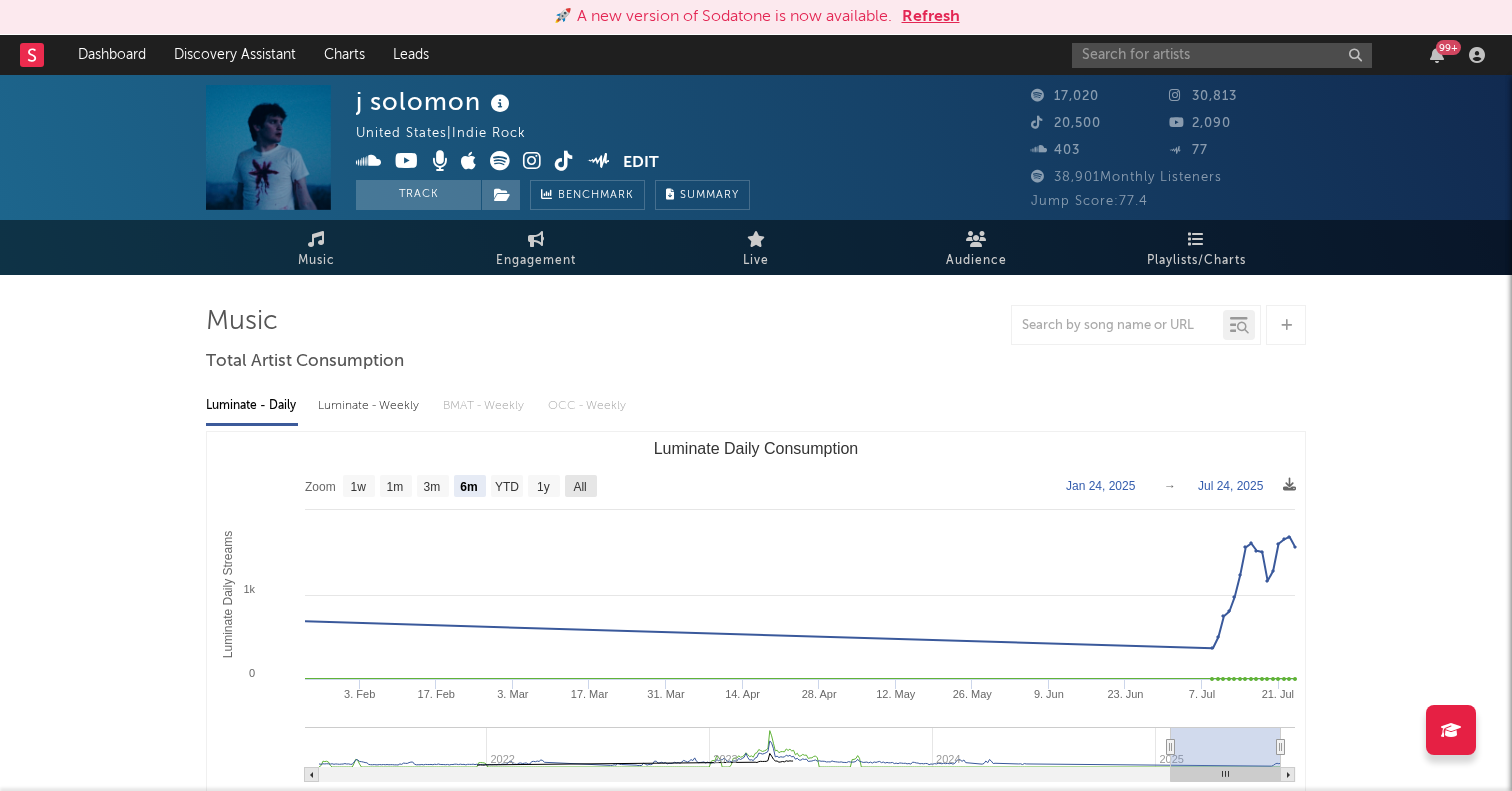 click on "All" 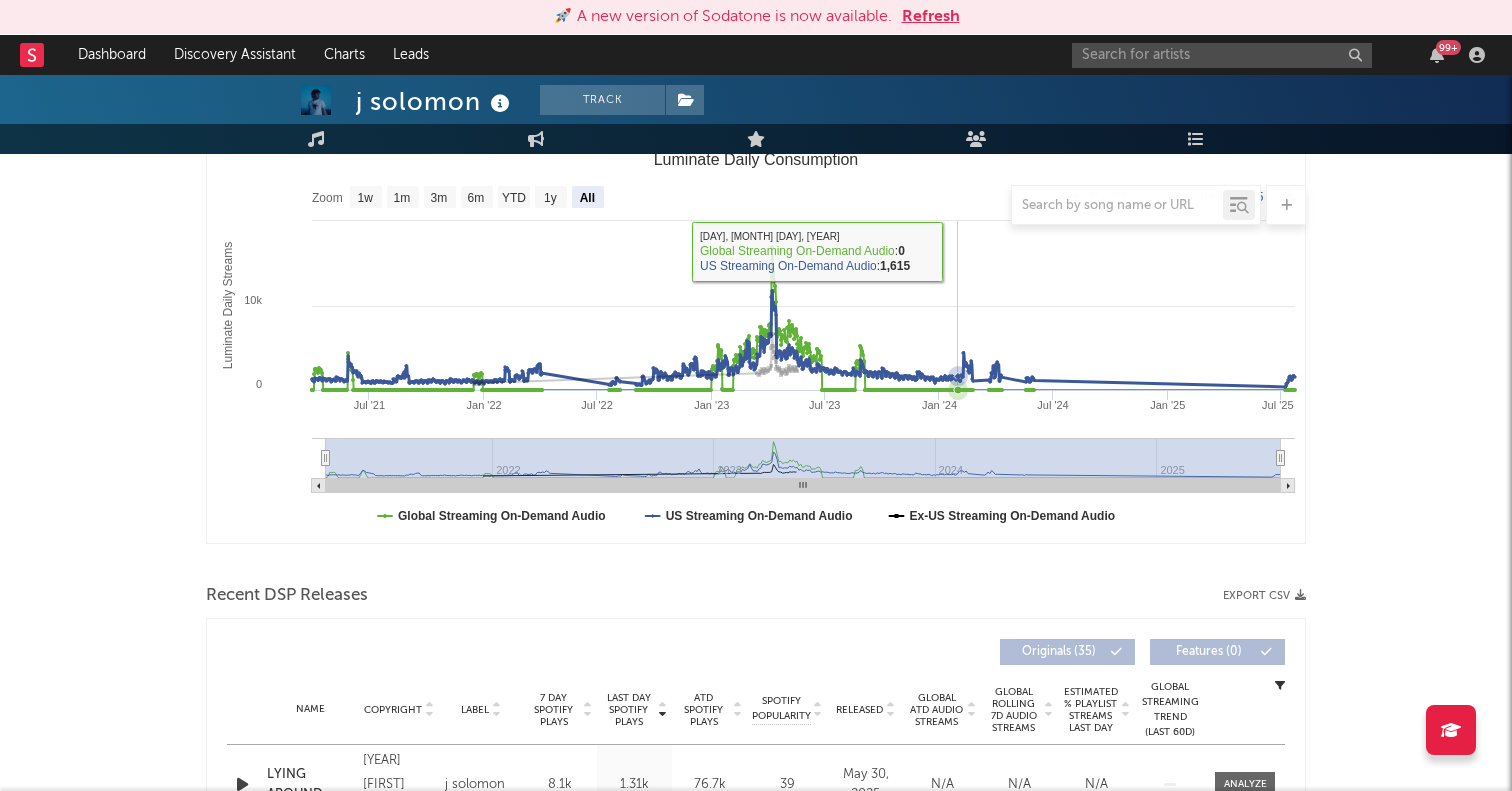 scroll, scrollTop: 472, scrollLeft: 0, axis: vertical 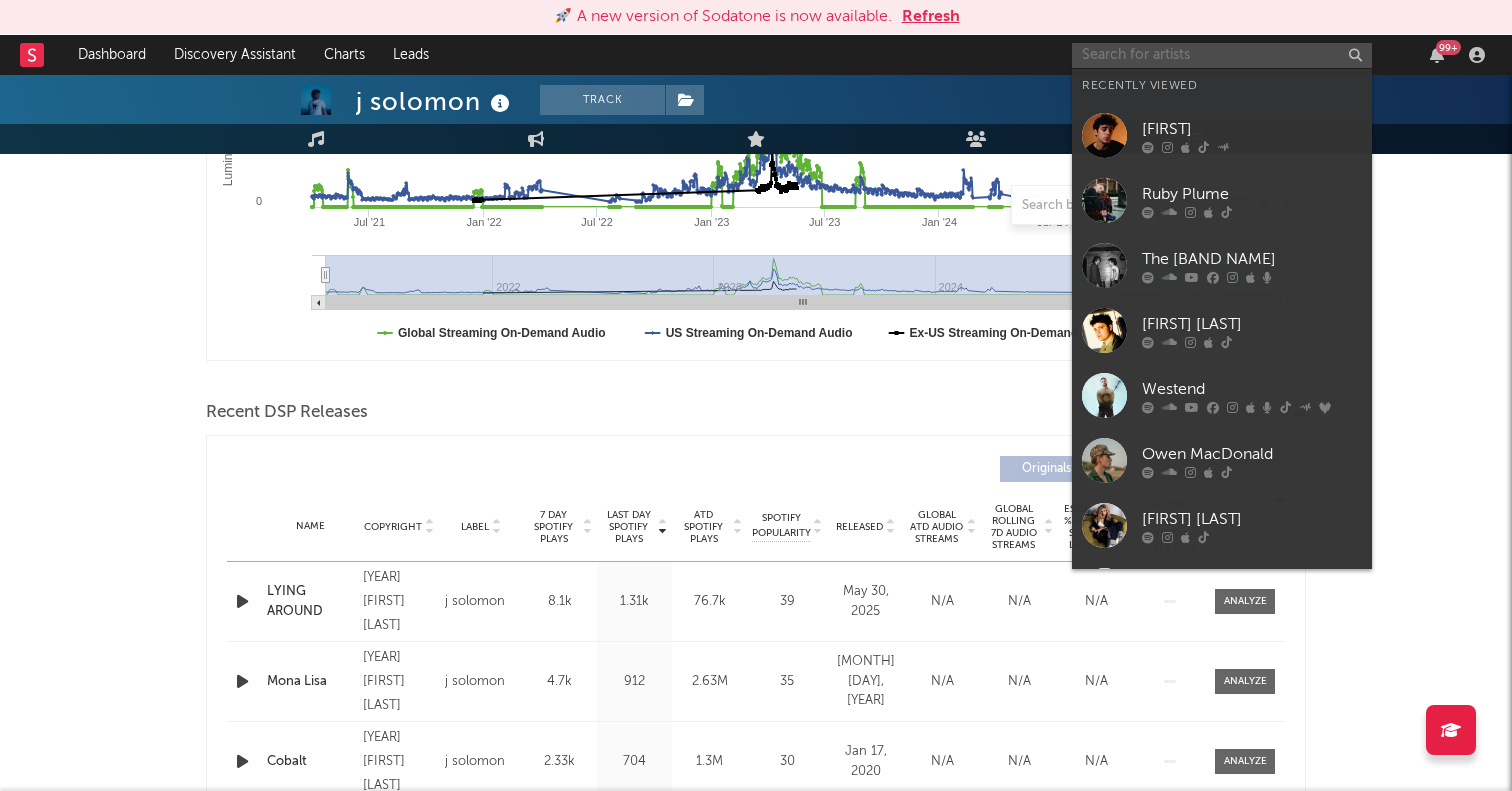 click at bounding box center (1222, 55) 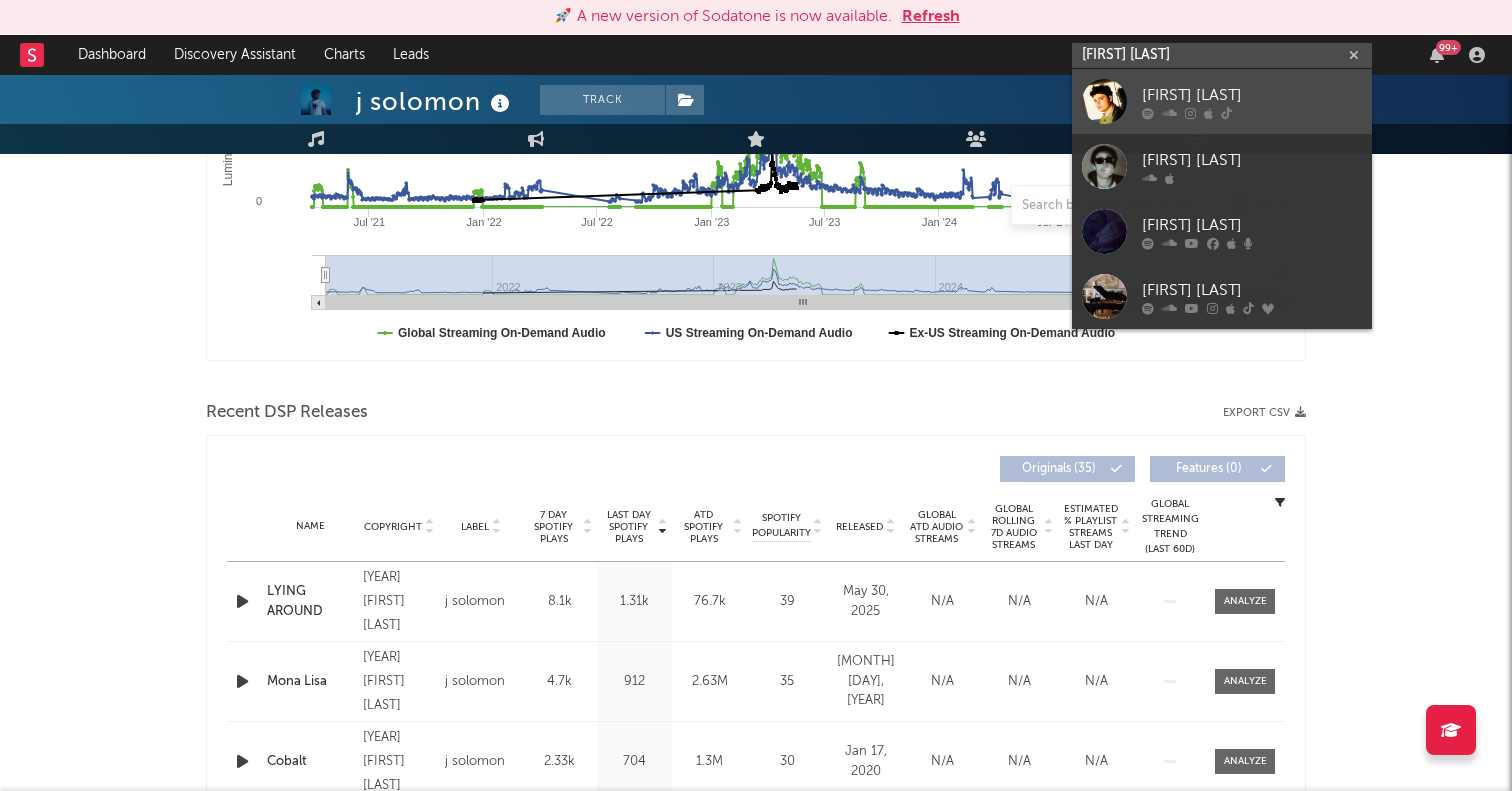 type on "noah levin" 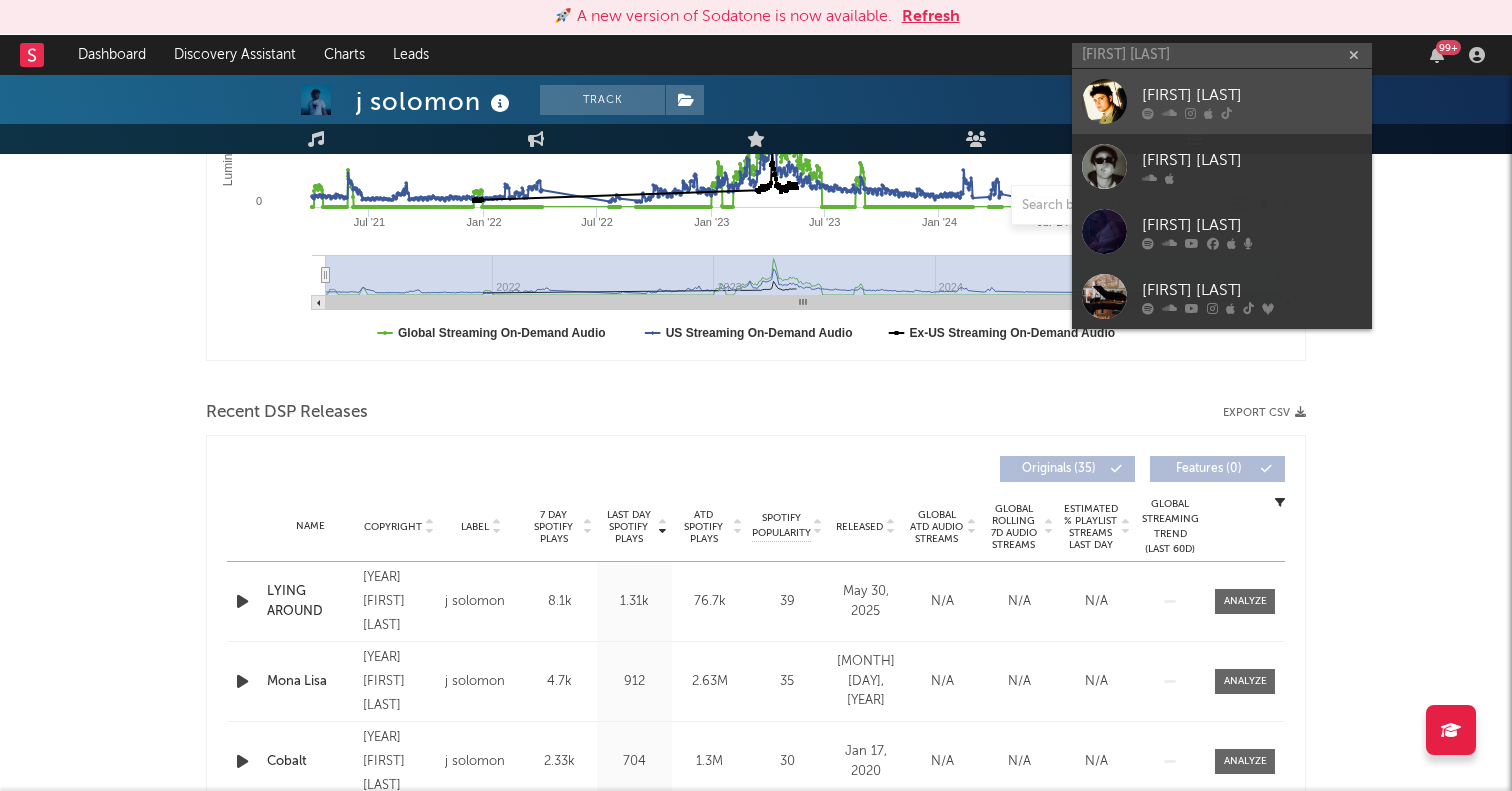click at bounding box center [1104, 101] 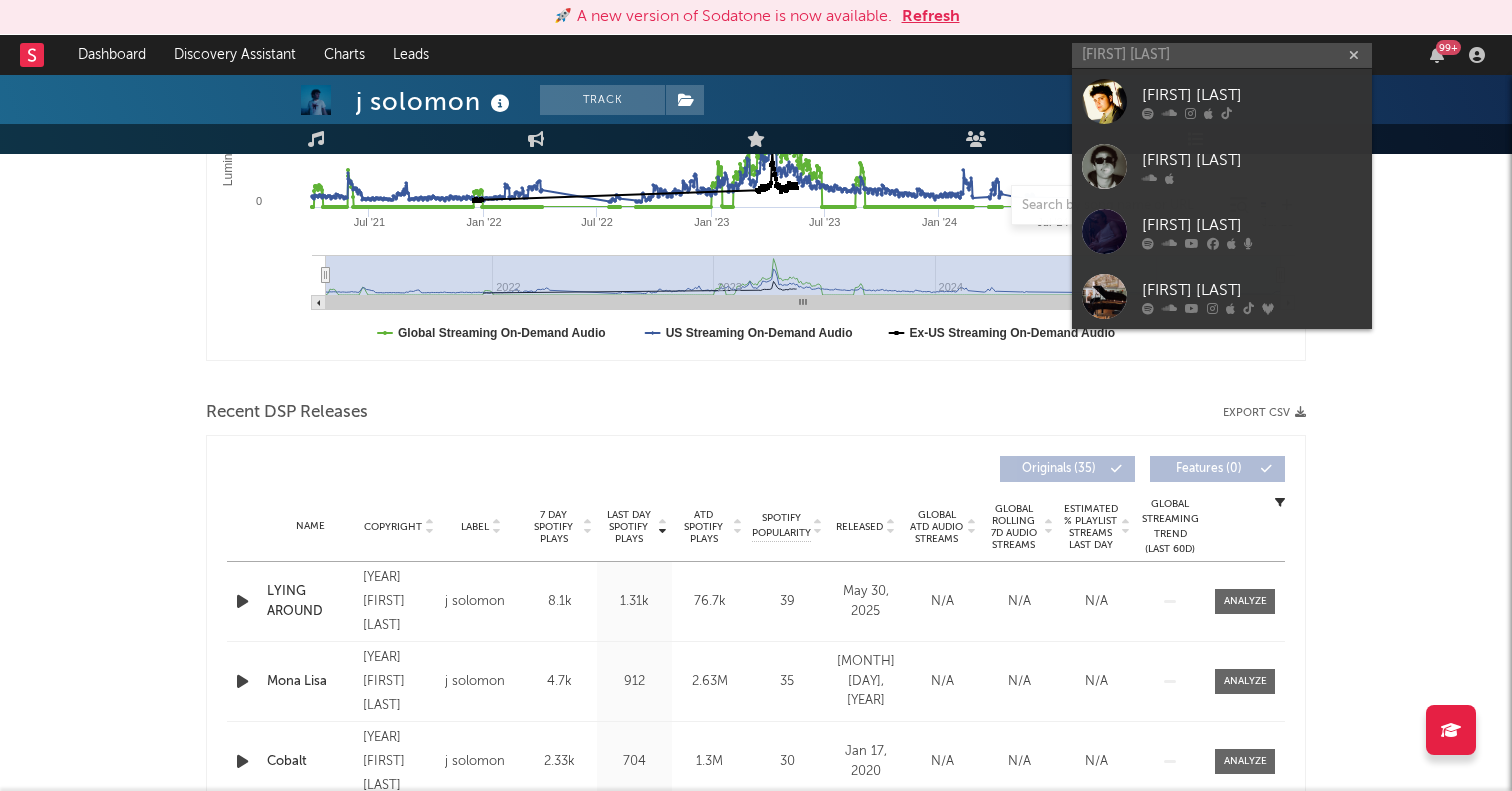 type 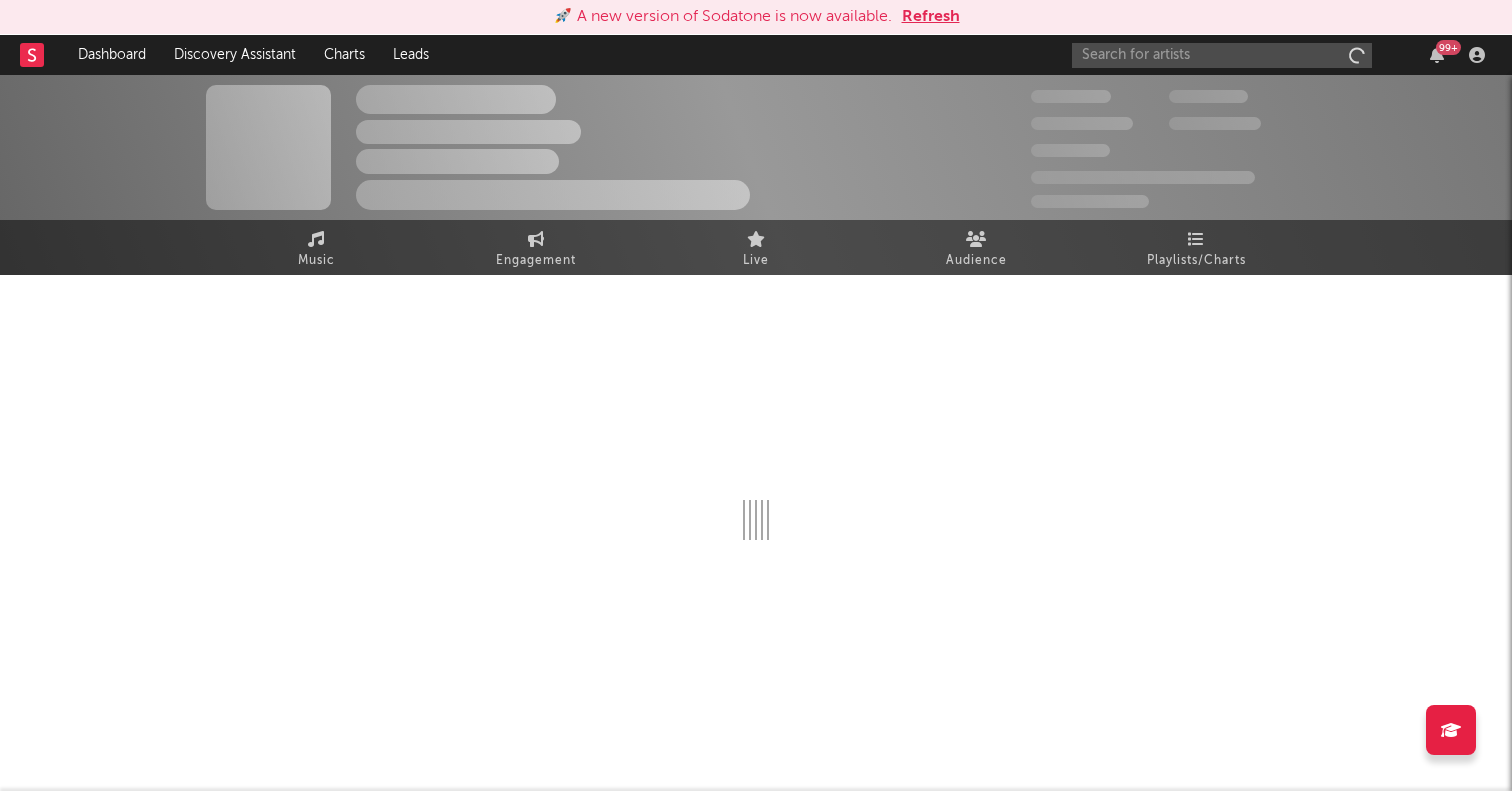 scroll, scrollTop: 0, scrollLeft: 0, axis: both 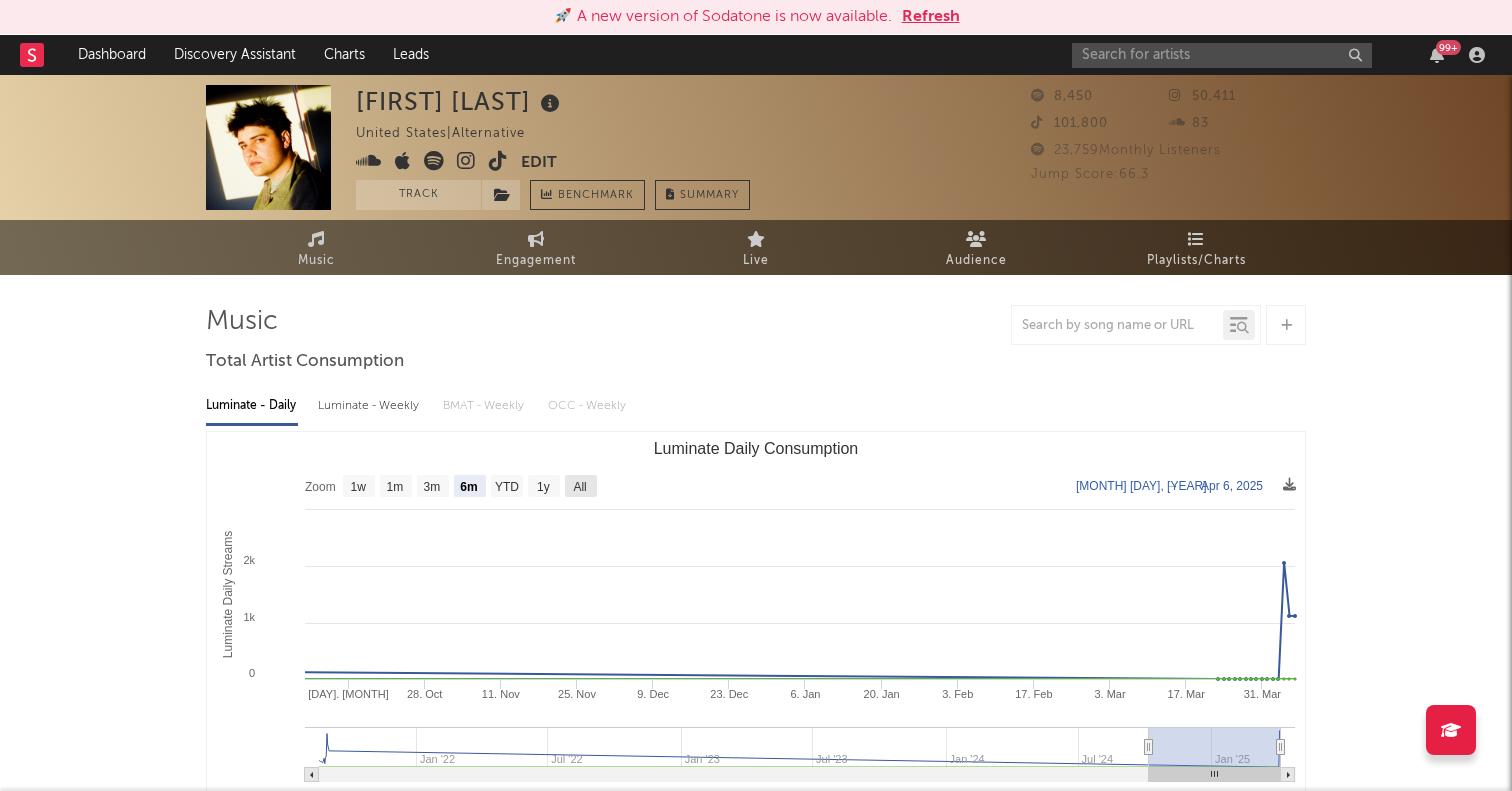 click 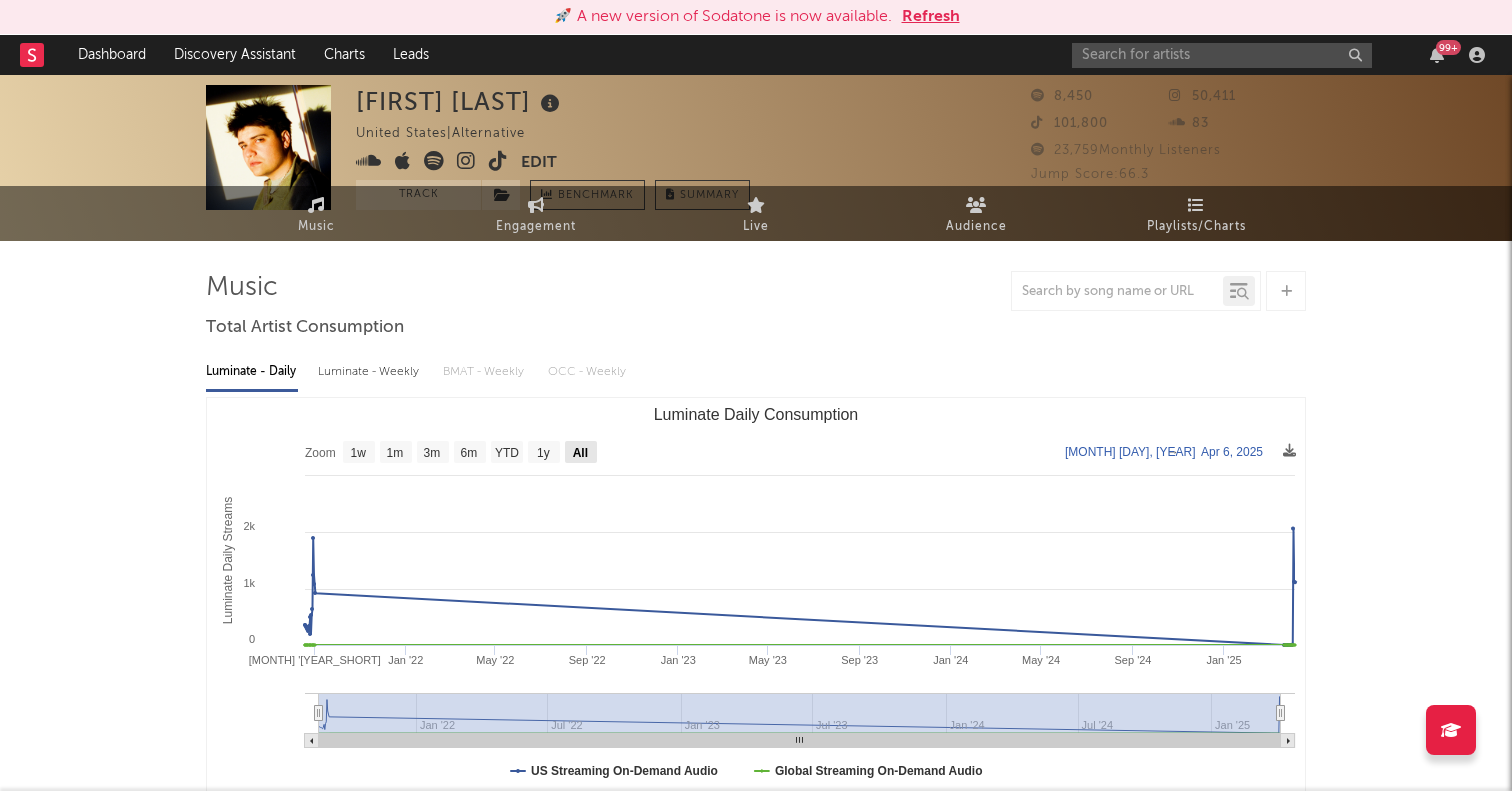 scroll, scrollTop: 0, scrollLeft: 0, axis: both 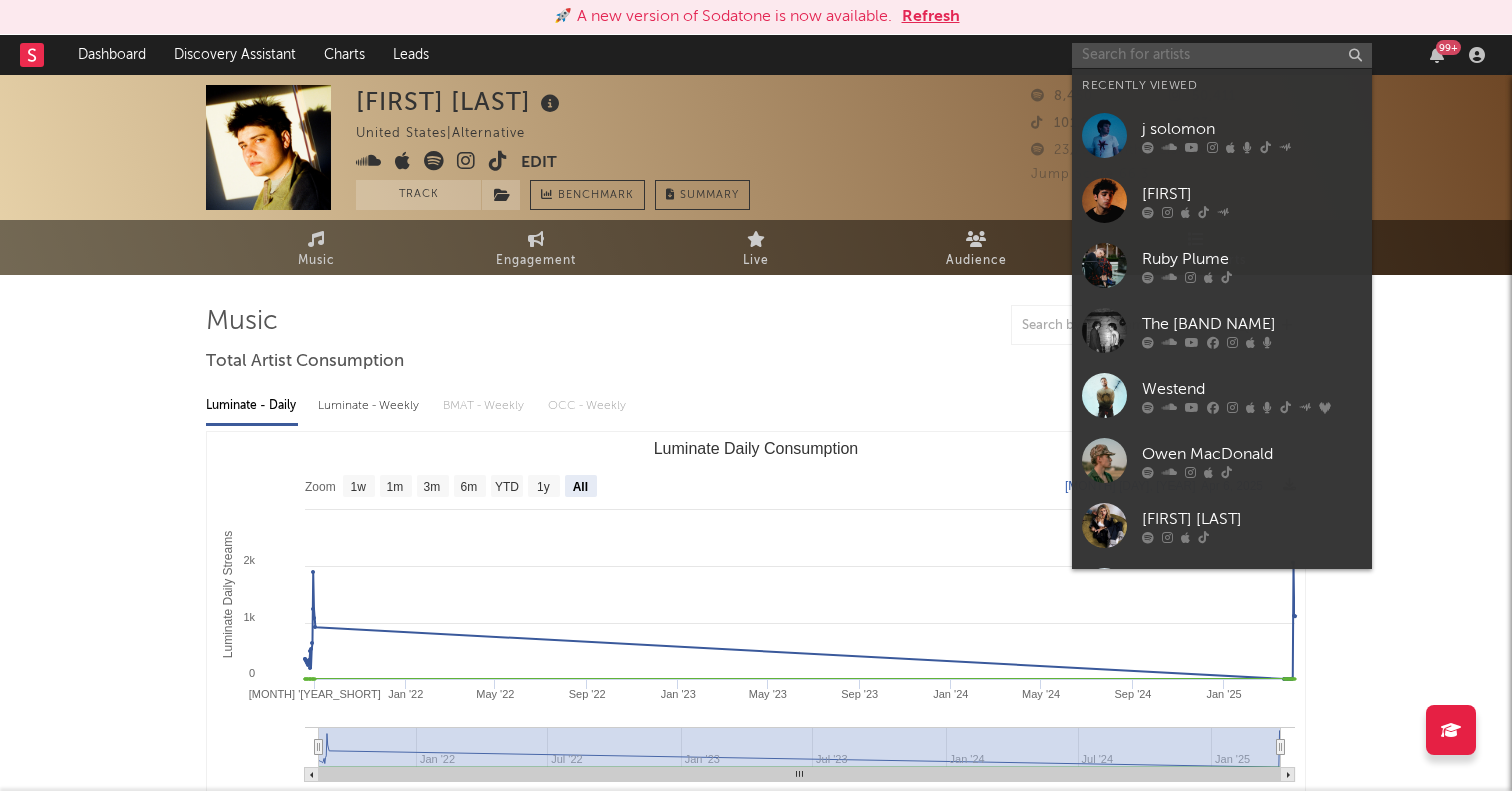 click at bounding box center (1222, 55) 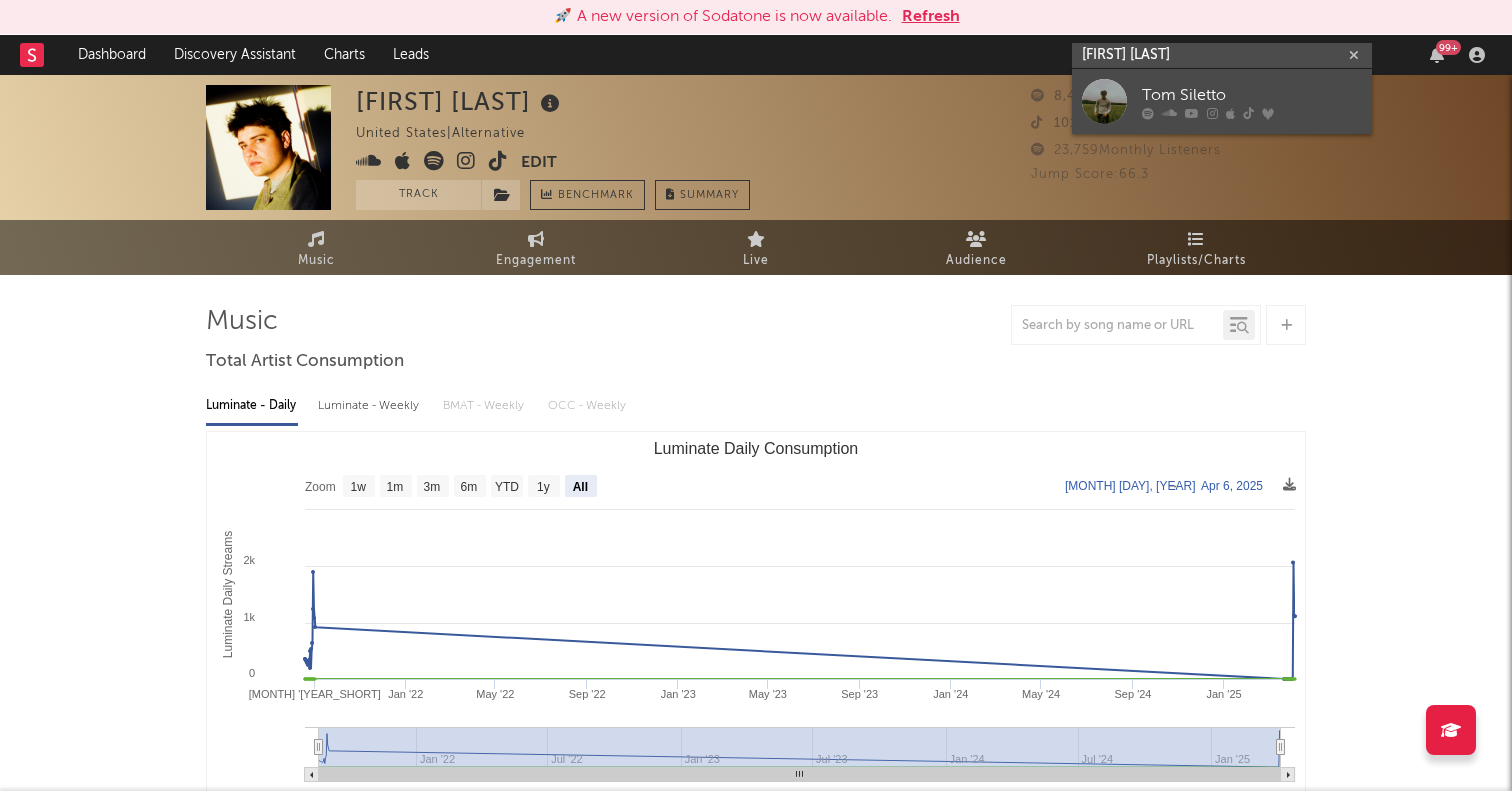 type on "tom sileto" 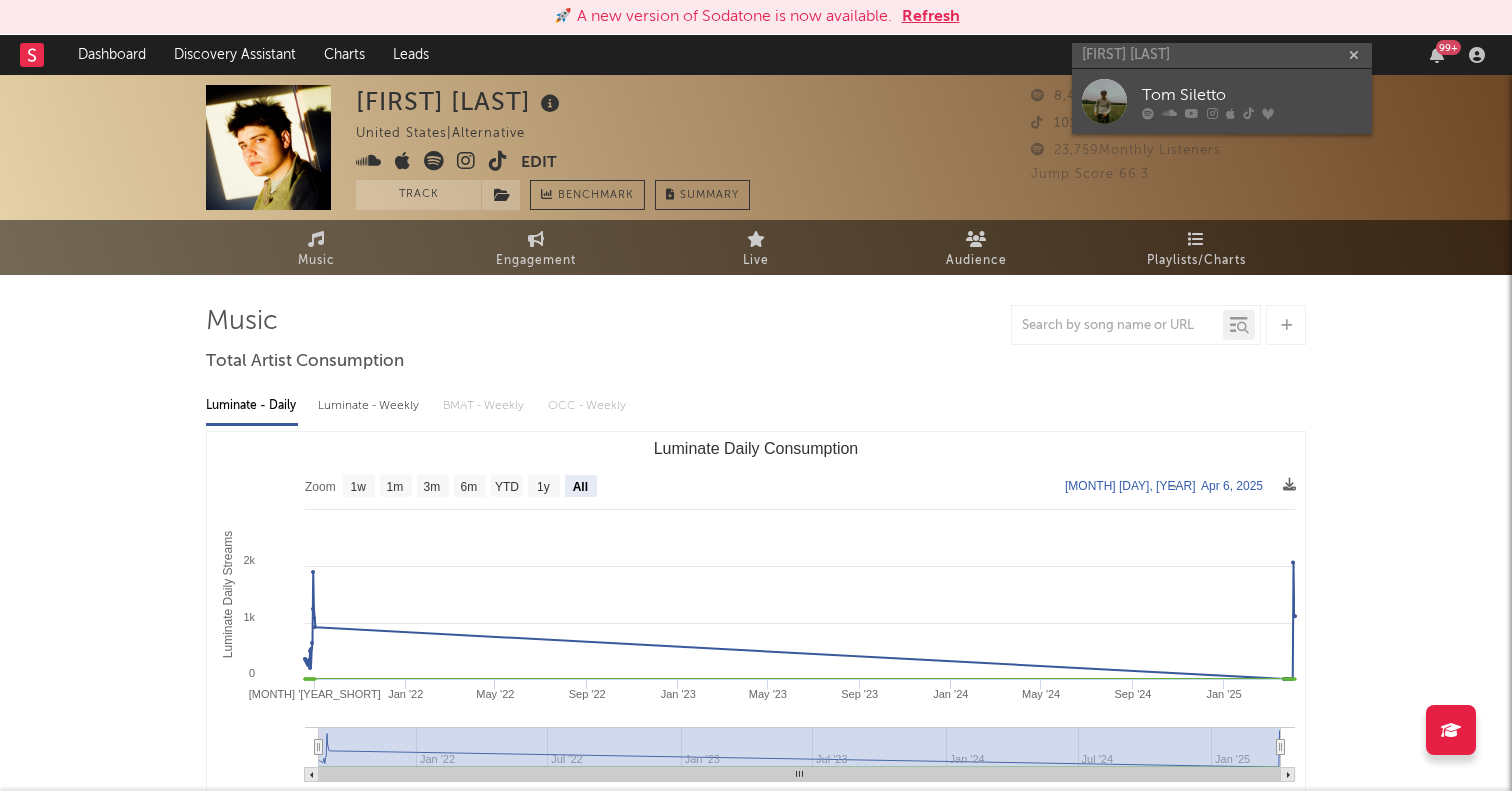 click at bounding box center [1104, 101] 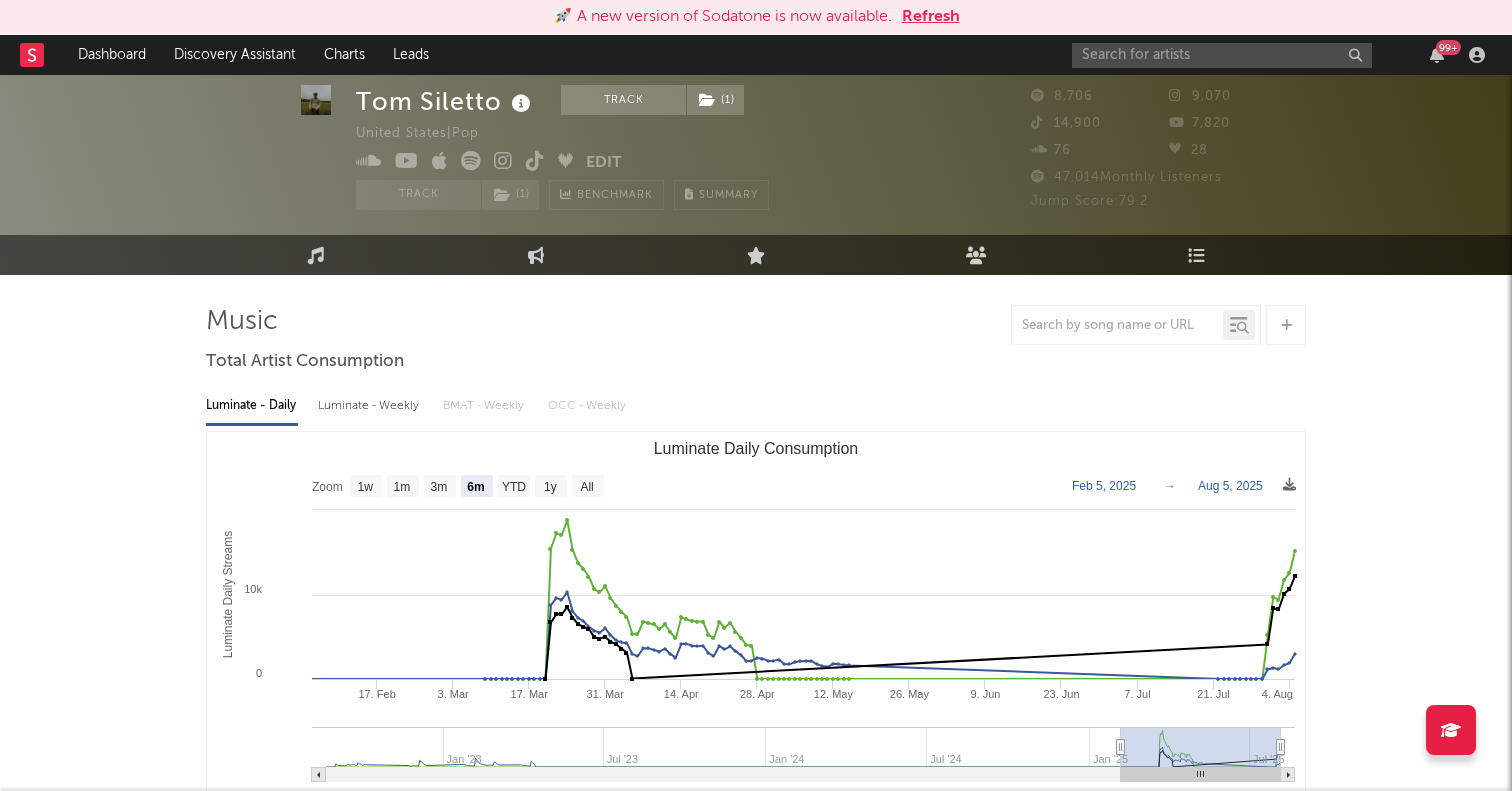 scroll, scrollTop: 109, scrollLeft: 0, axis: vertical 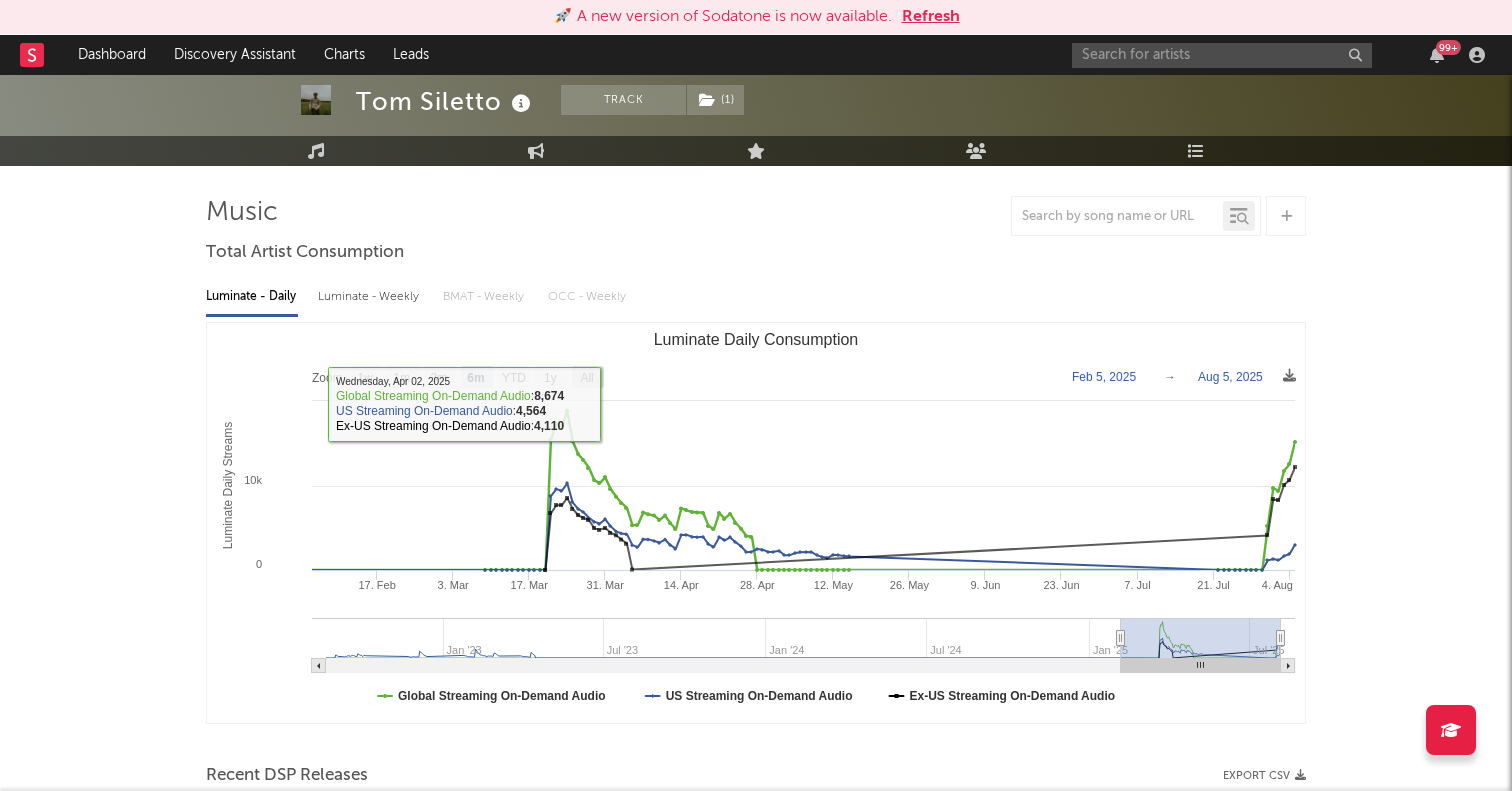 click 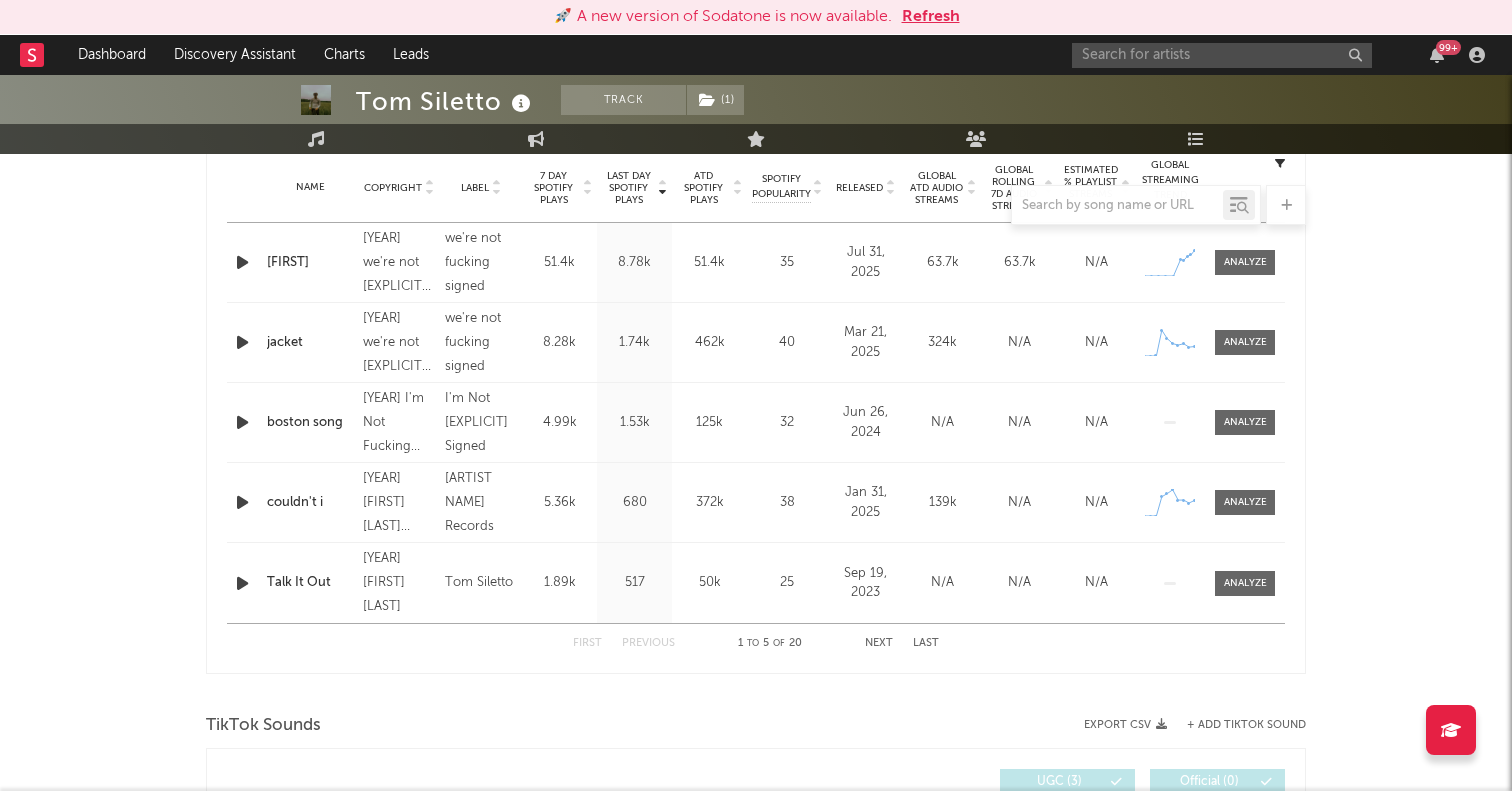 scroll, scrollTop: 727, scrollLeft: 0, axis: vertical 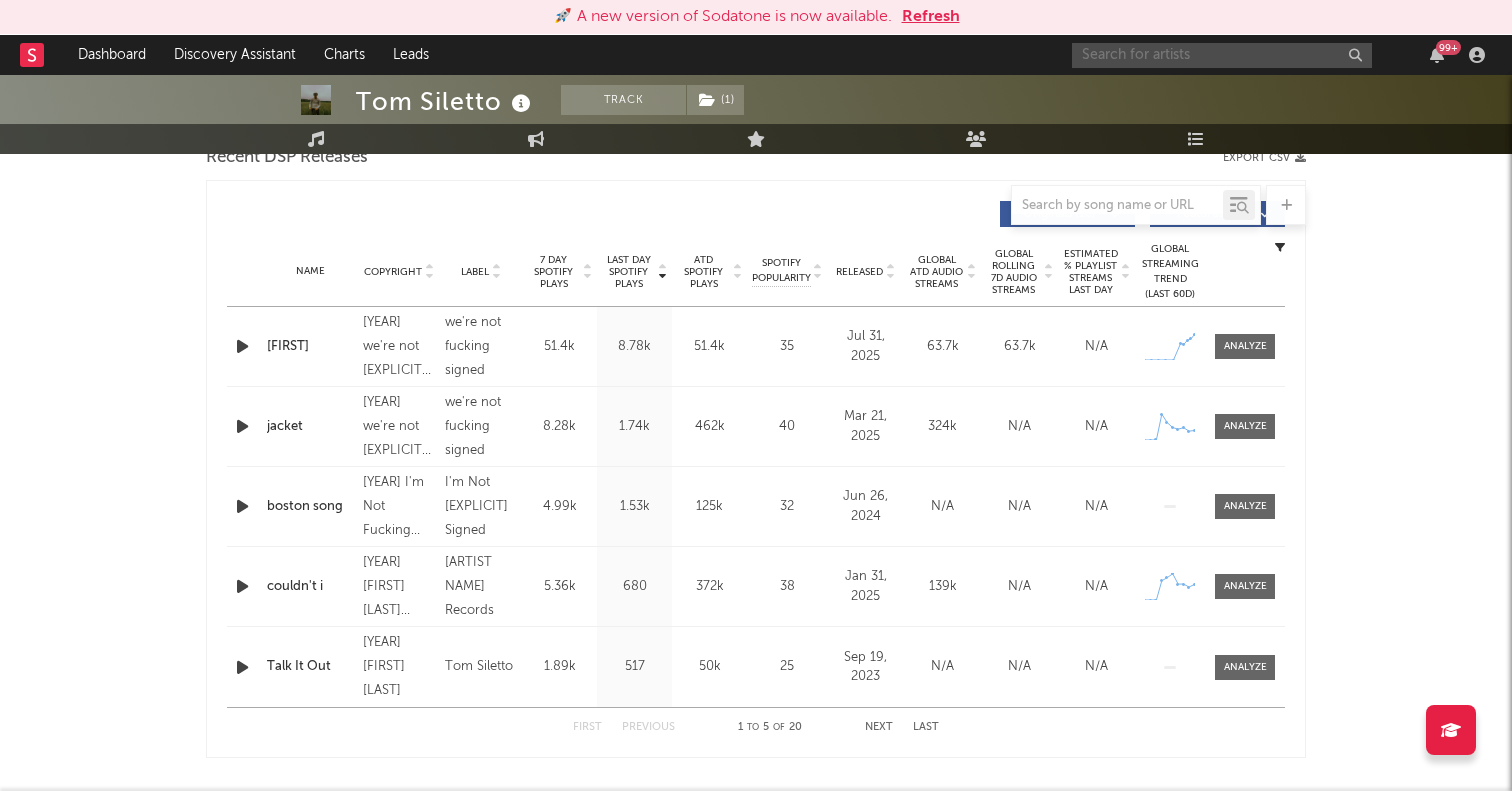 click at bounding box center [1222, 55] 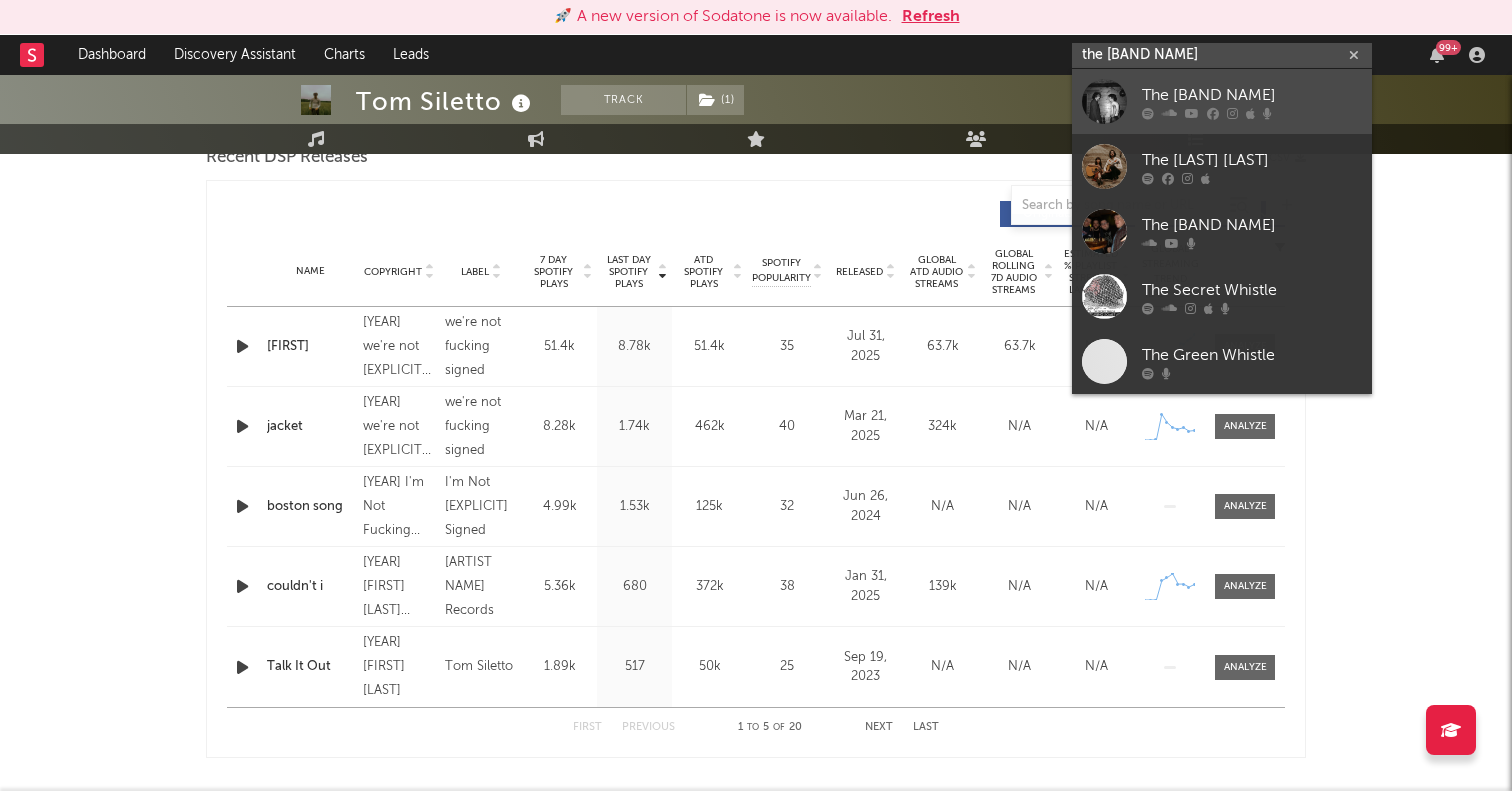 type on "the thistle" 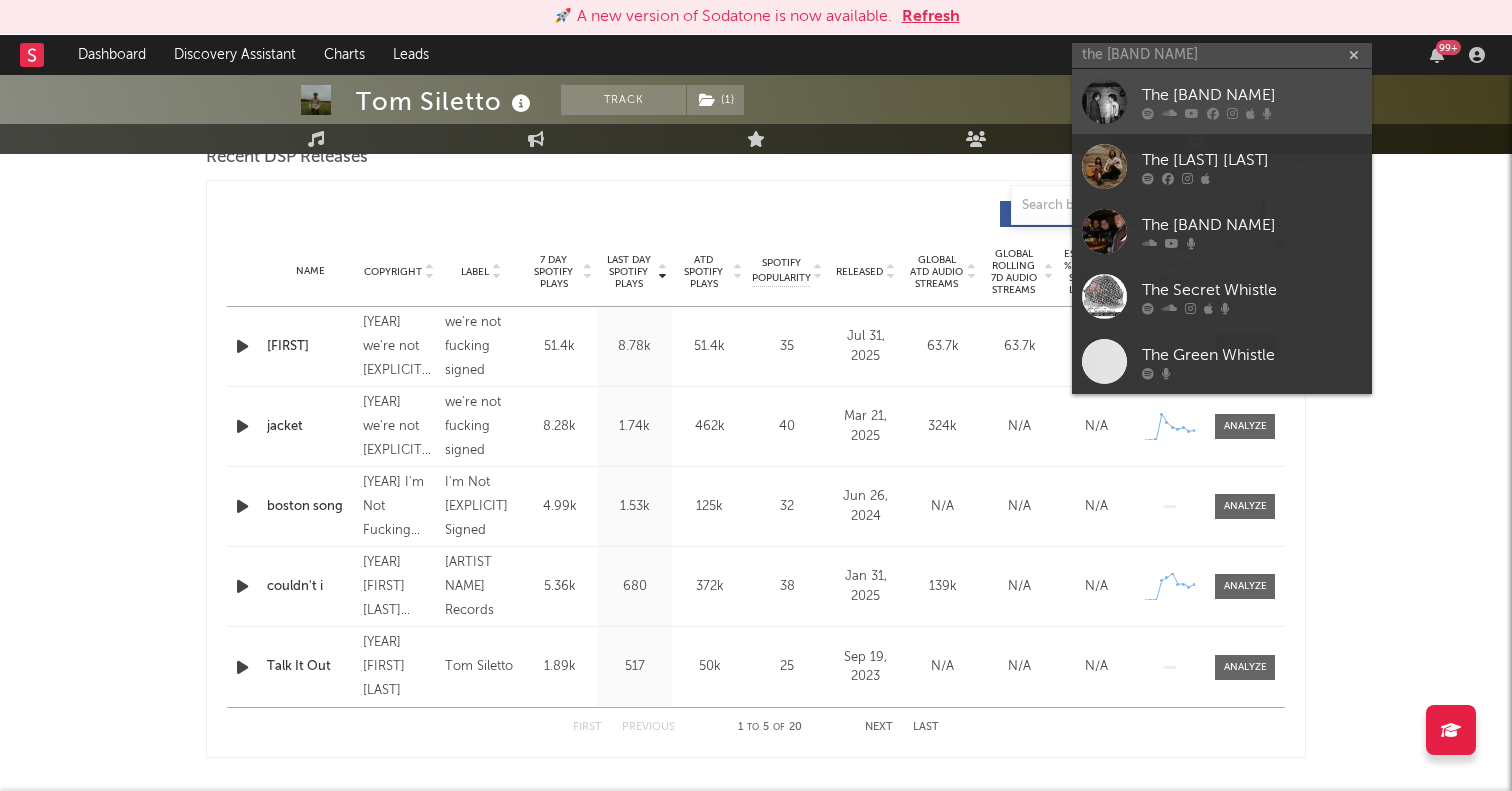 click at bounding box center [1104, 101] 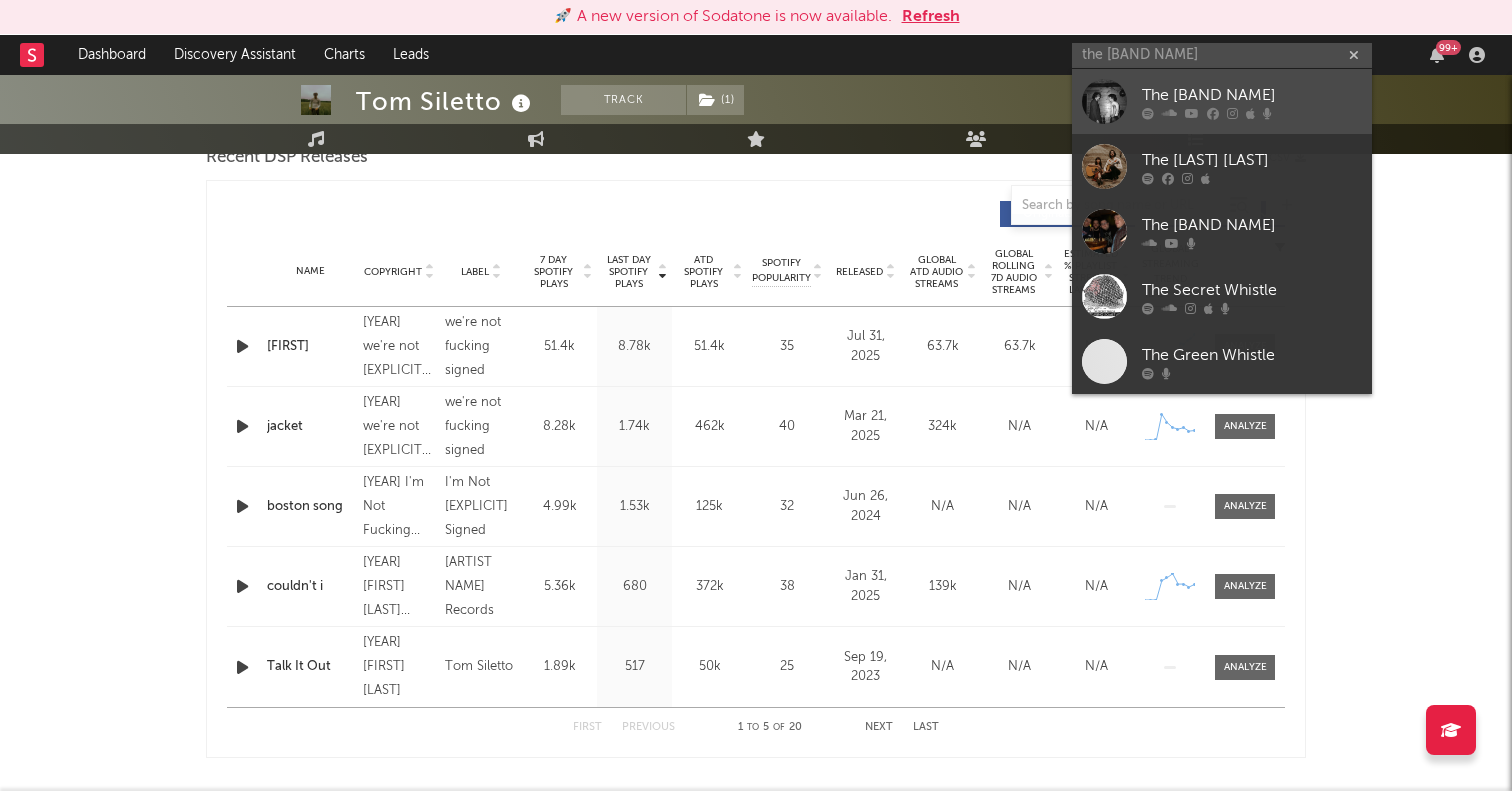 type 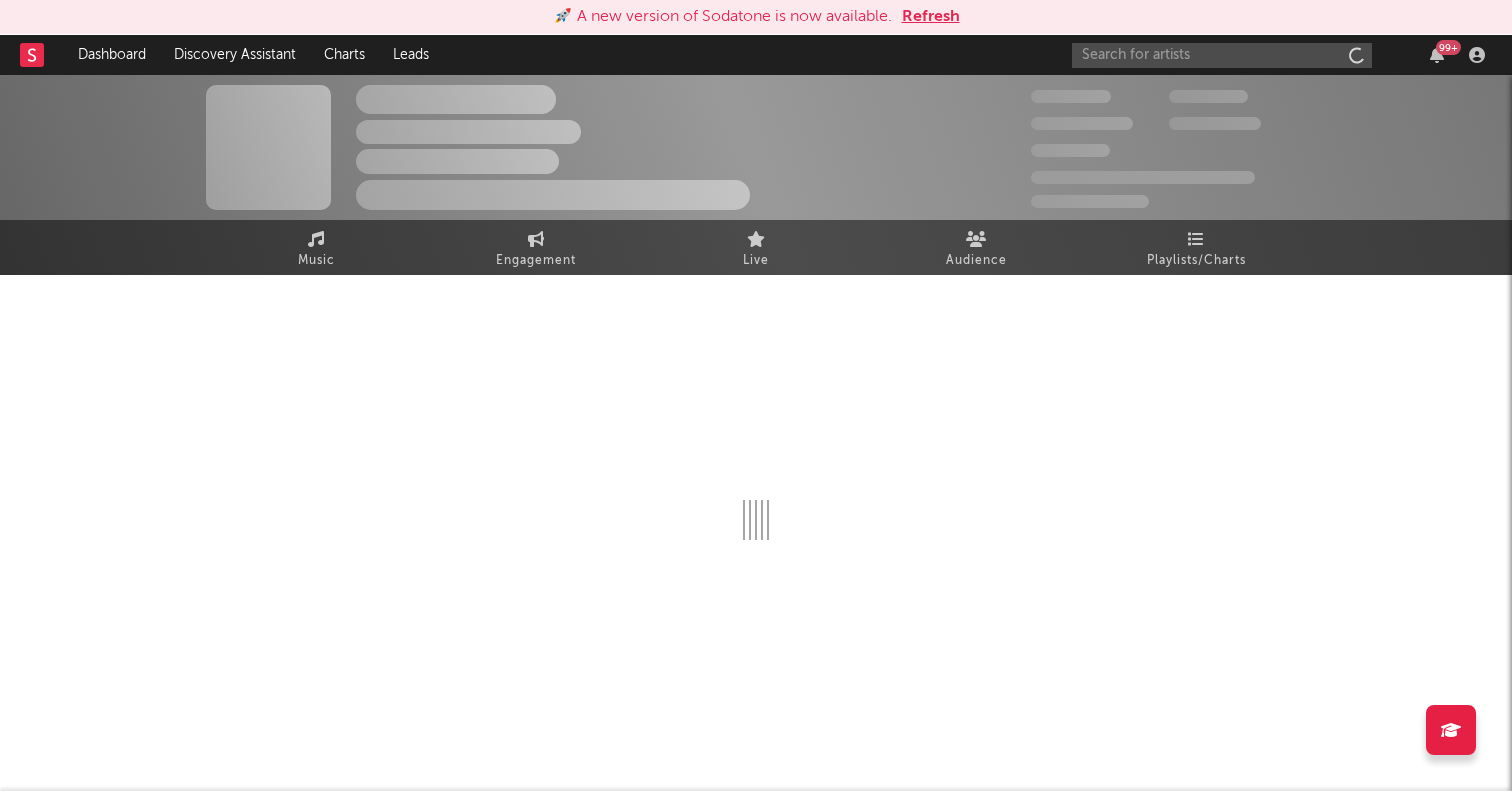 scroll, scrollTop: 0, scrollLeft: 0, axis: both 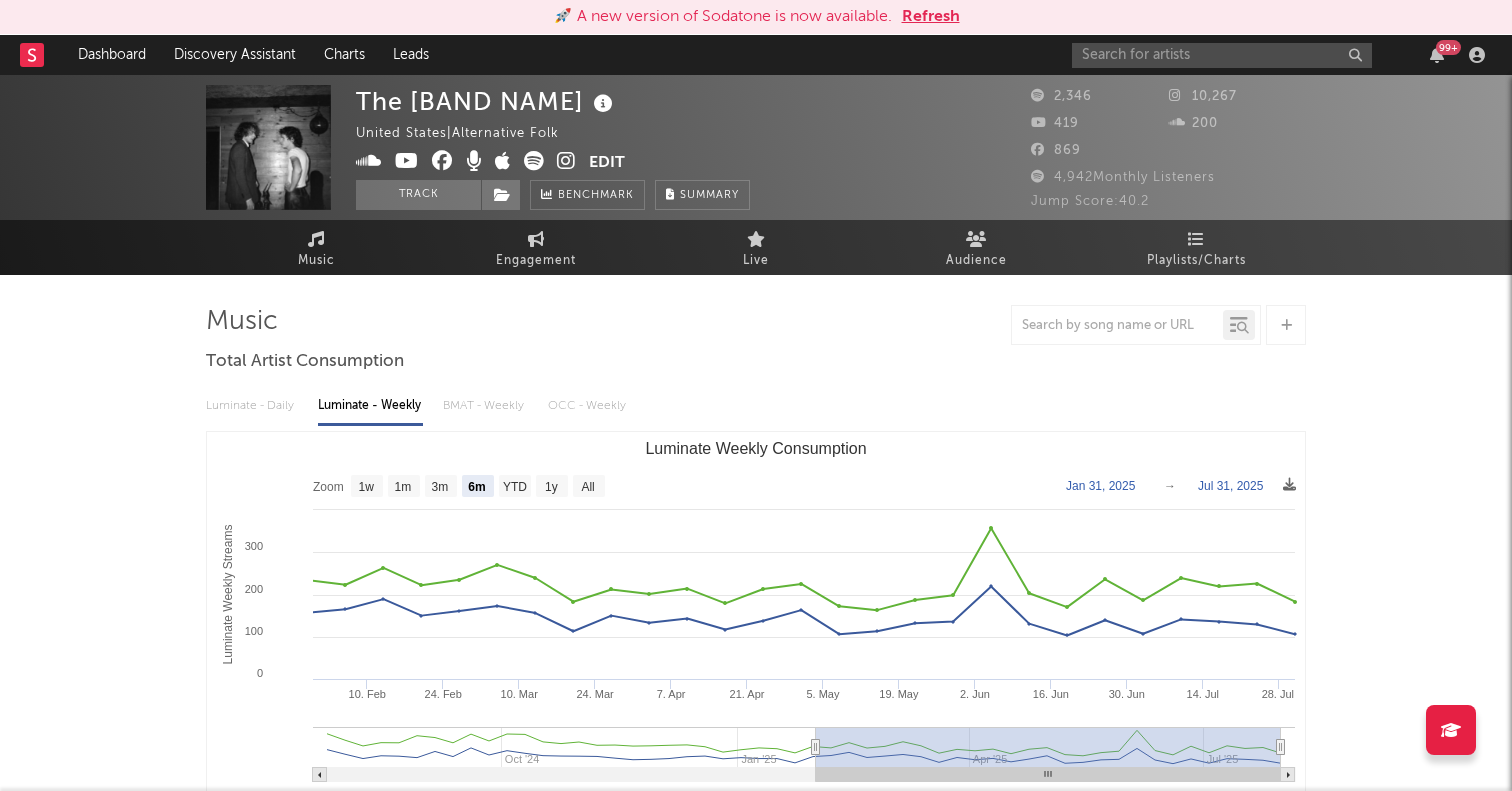 click on "All" 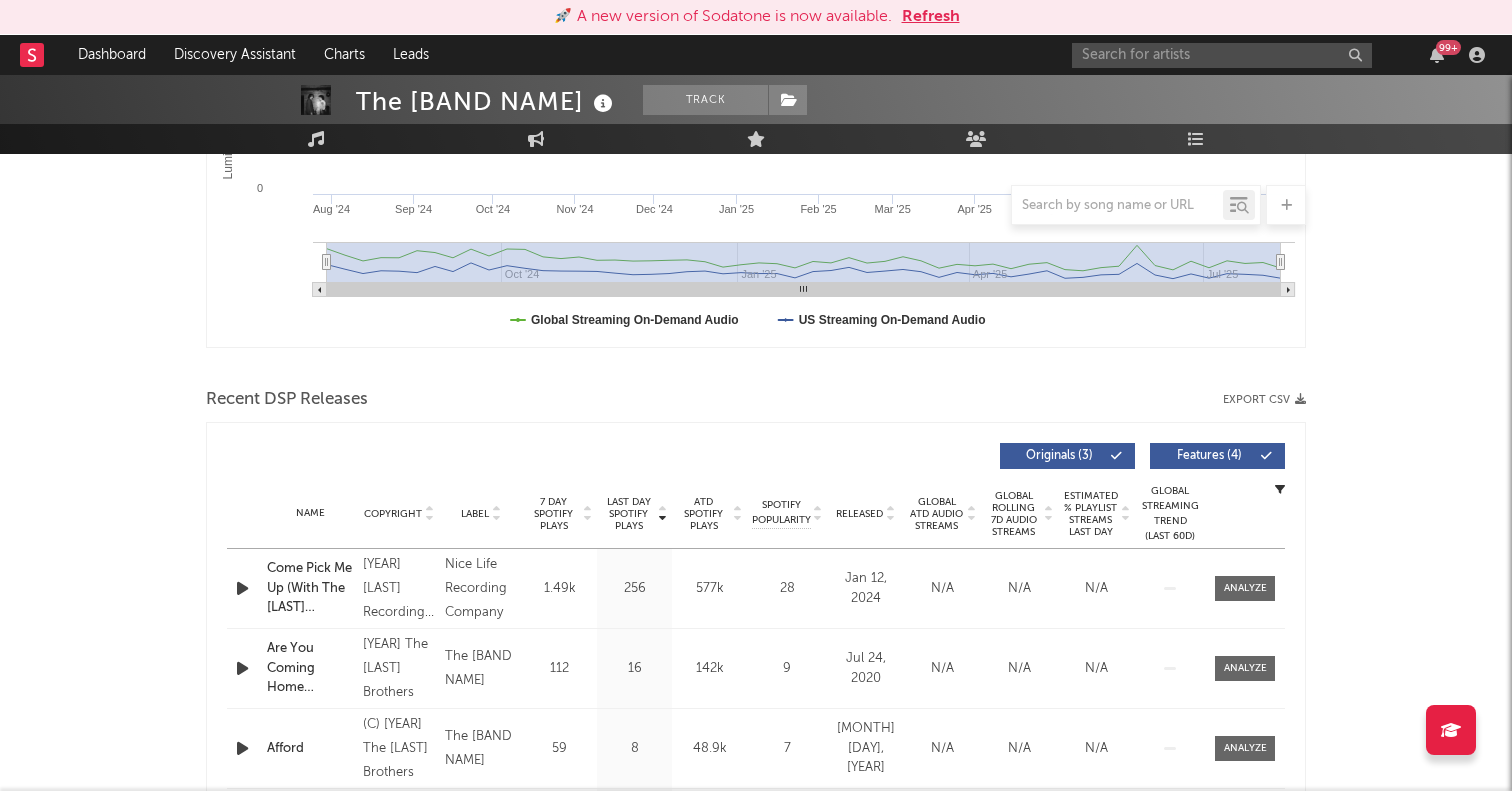 scroll, scrollTop: 0, scrollLeft: 0, axis: both 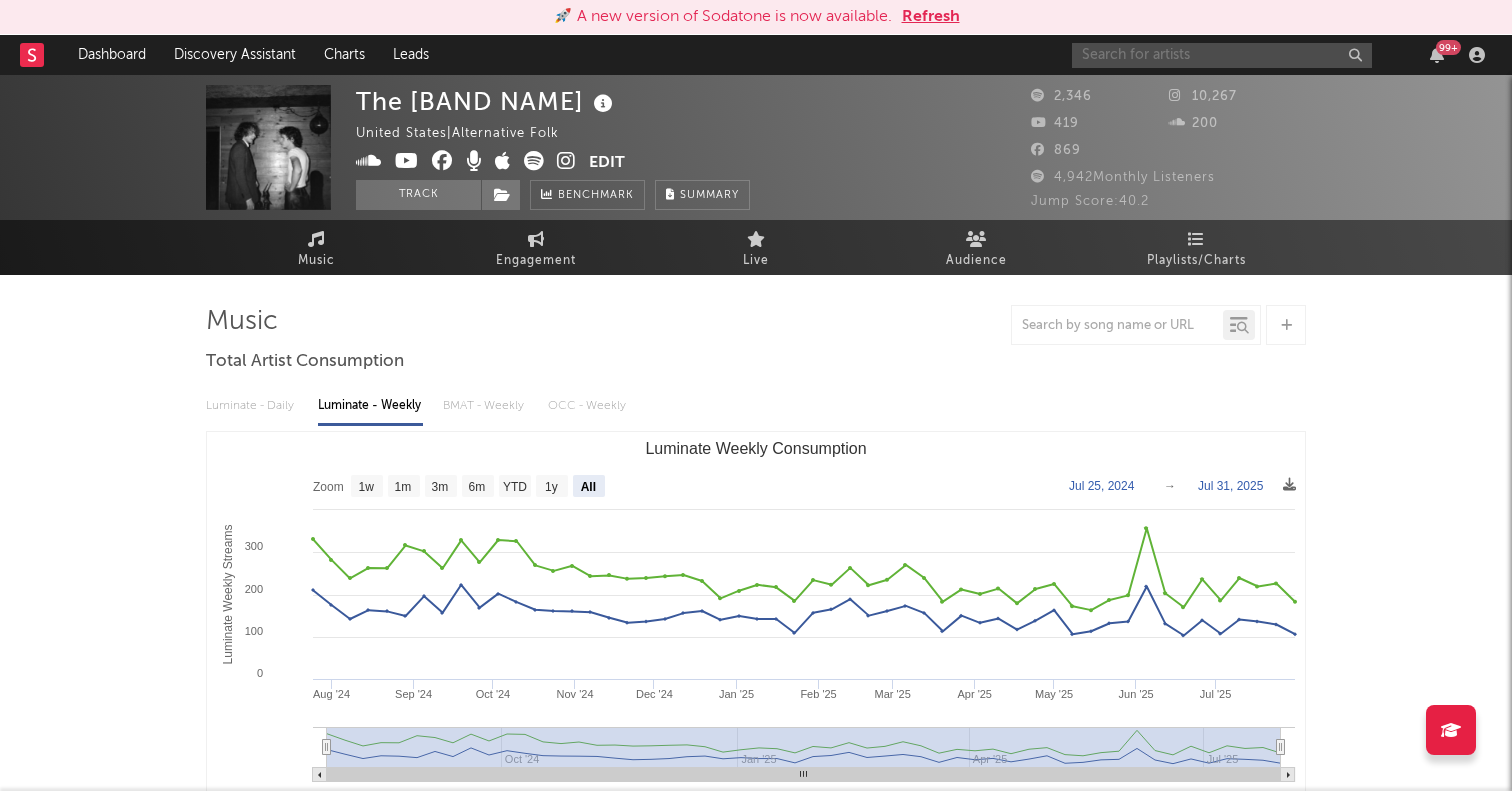 click at bounding box center (1222, 55) 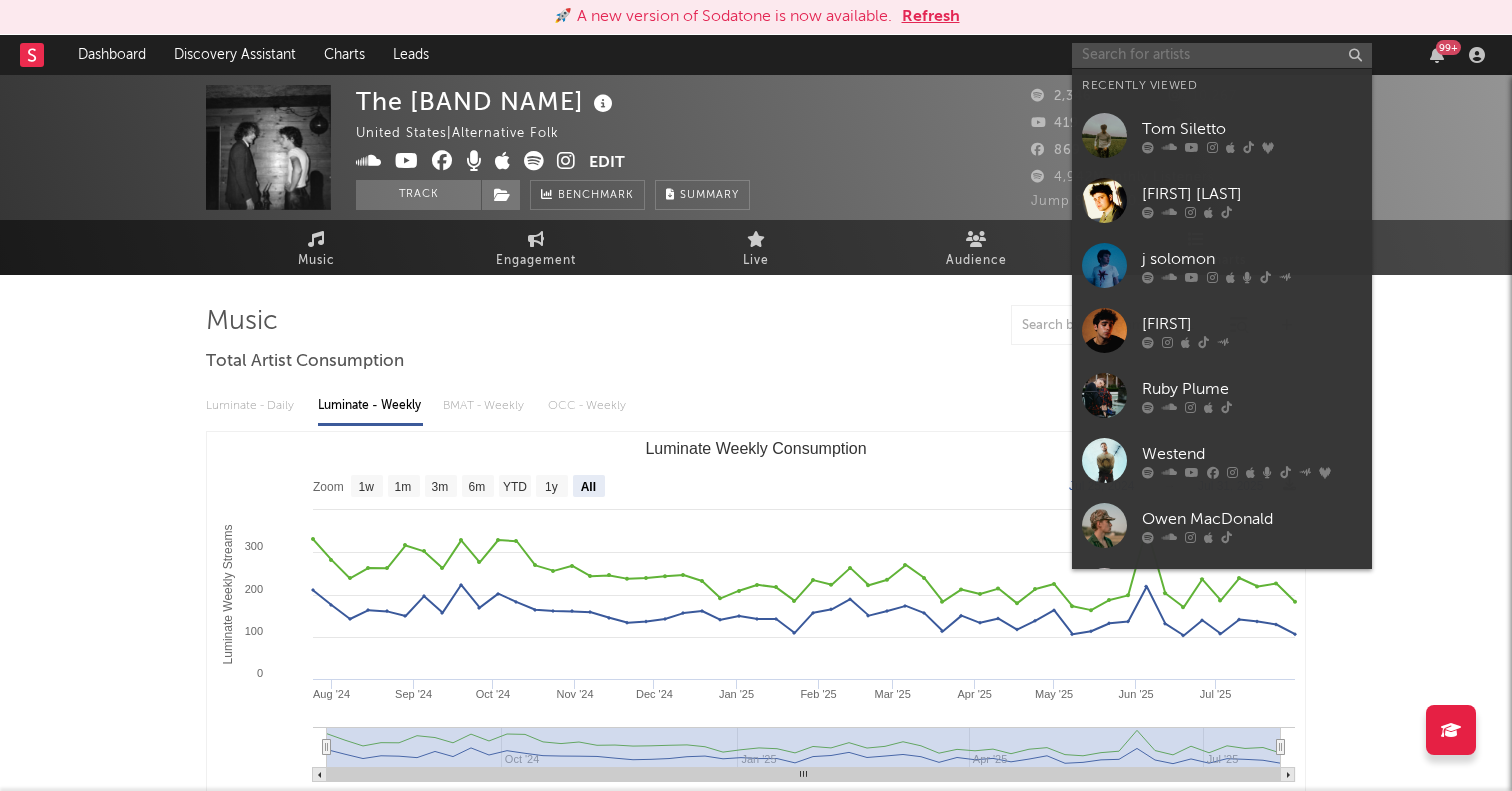 click at bounding box center [1222, 55] 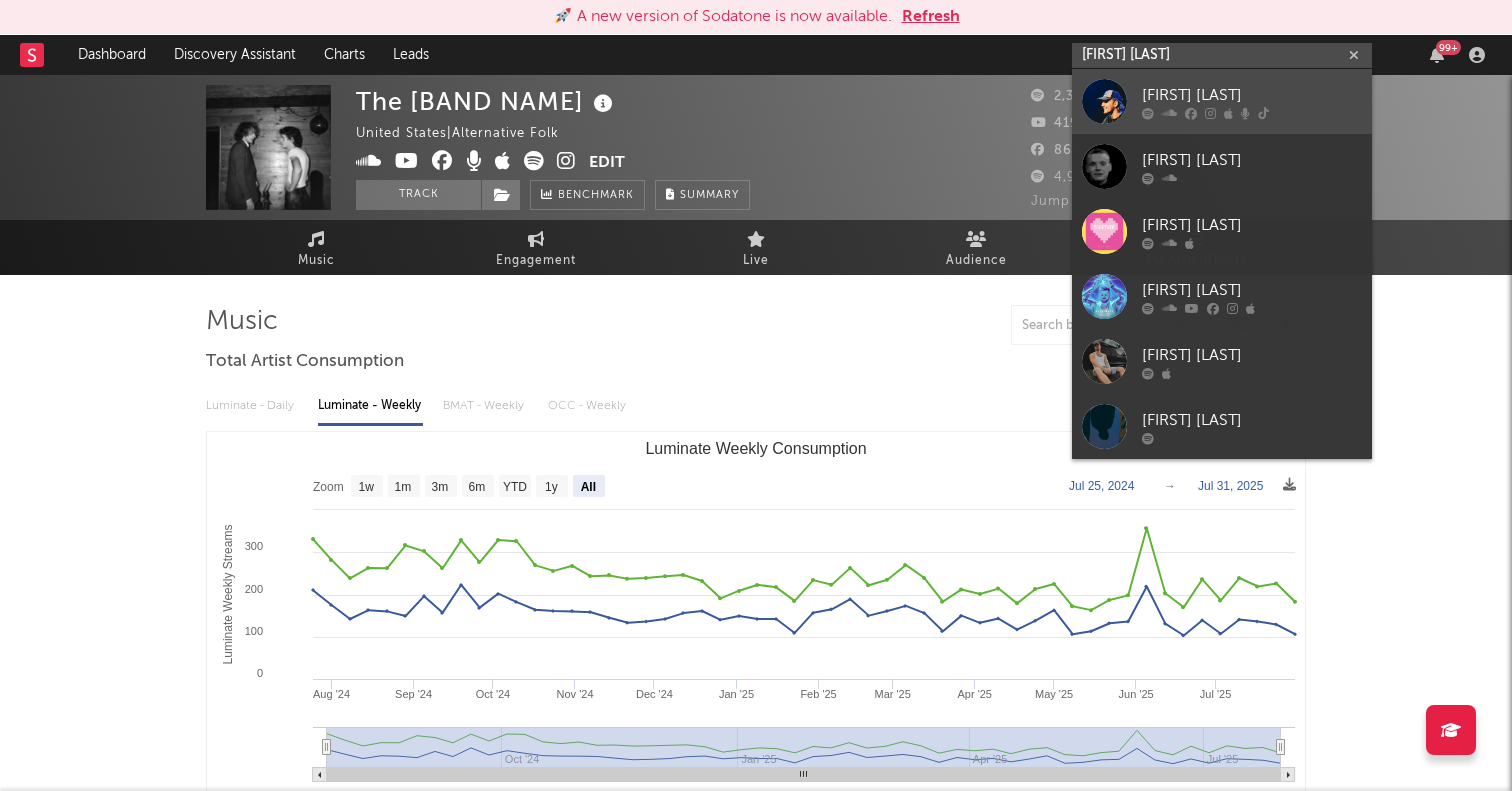 type on "kyle ray" 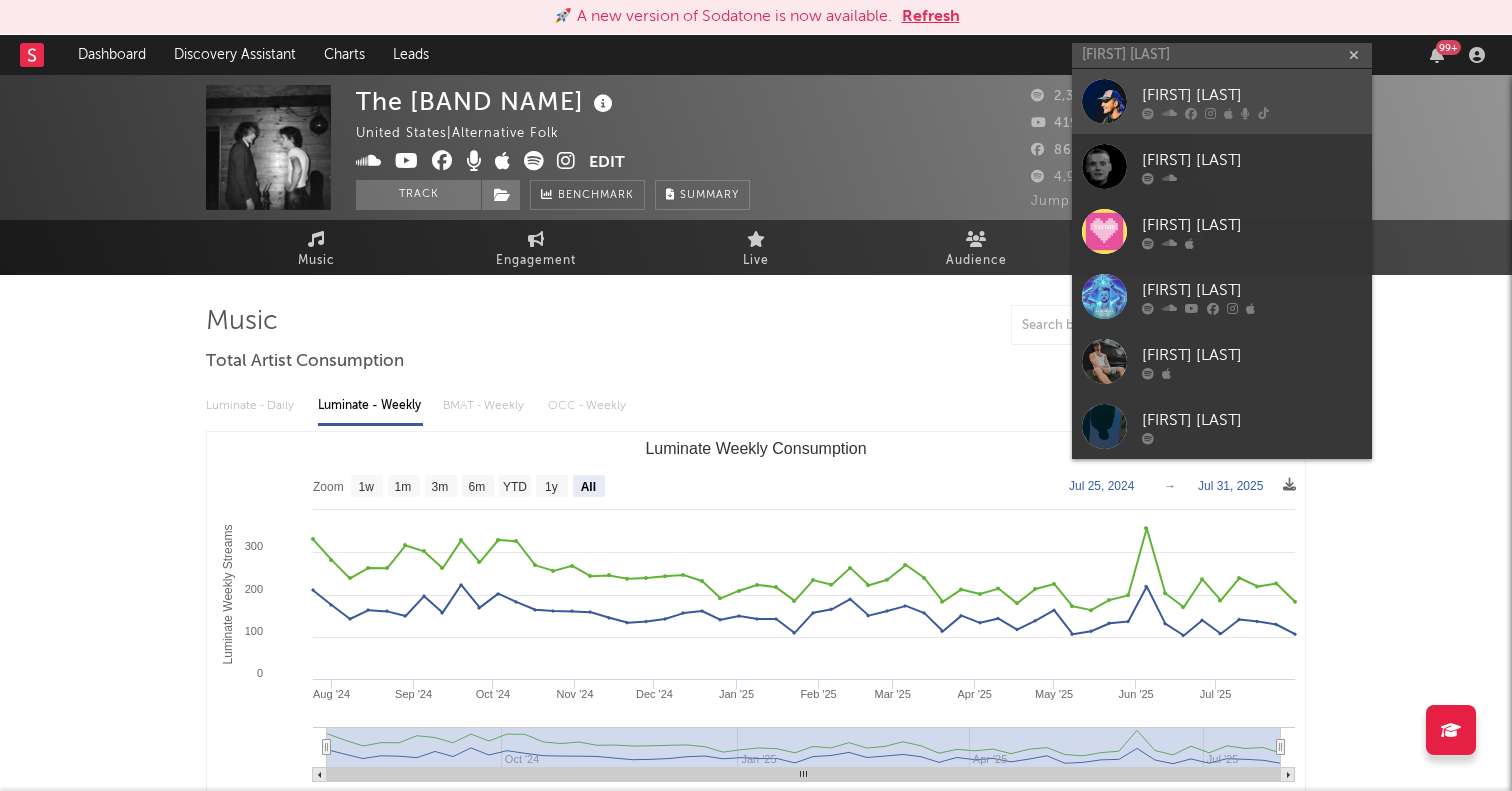 click at bounding box center [1104, 101] 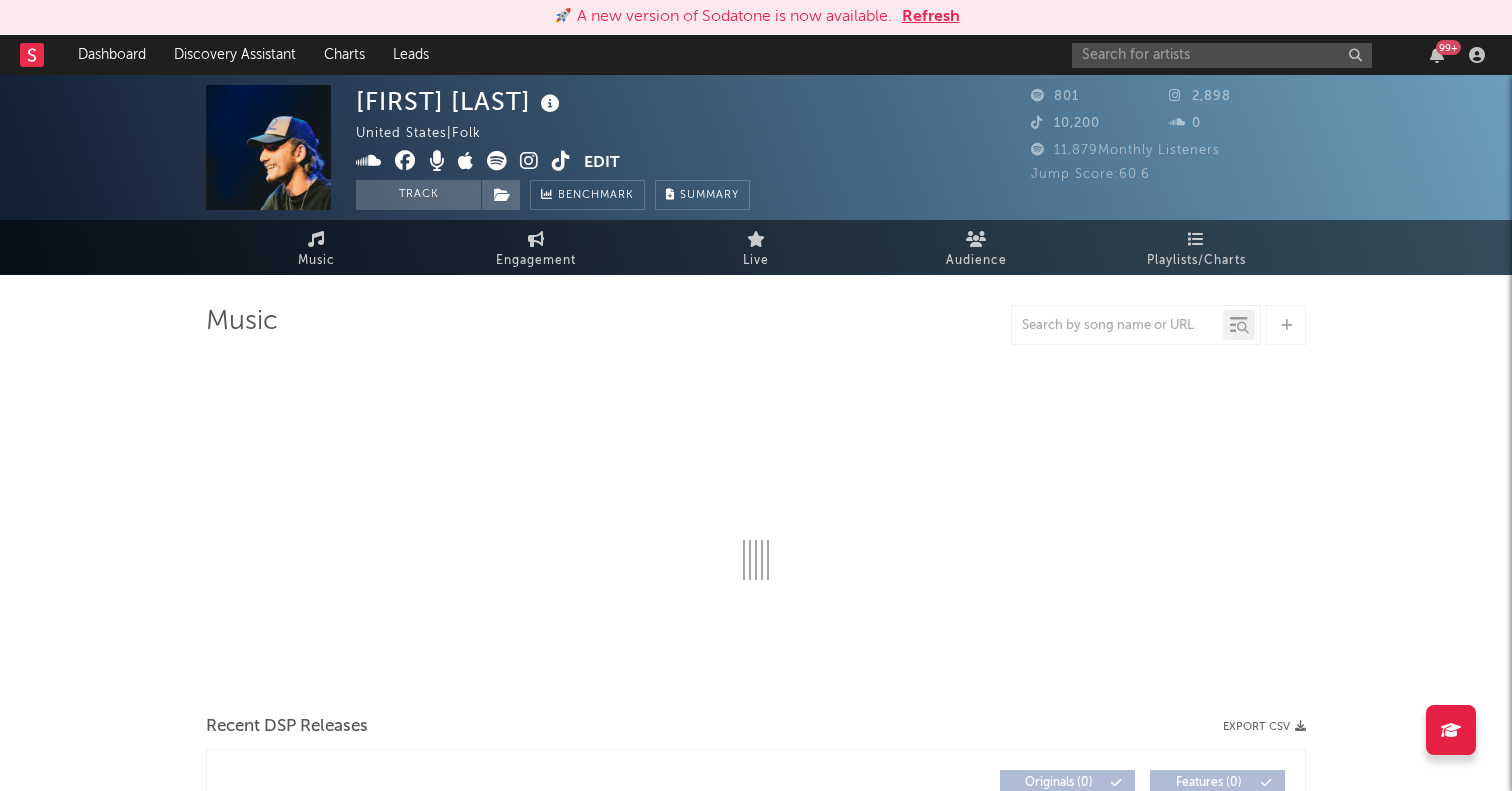 select on "1w" 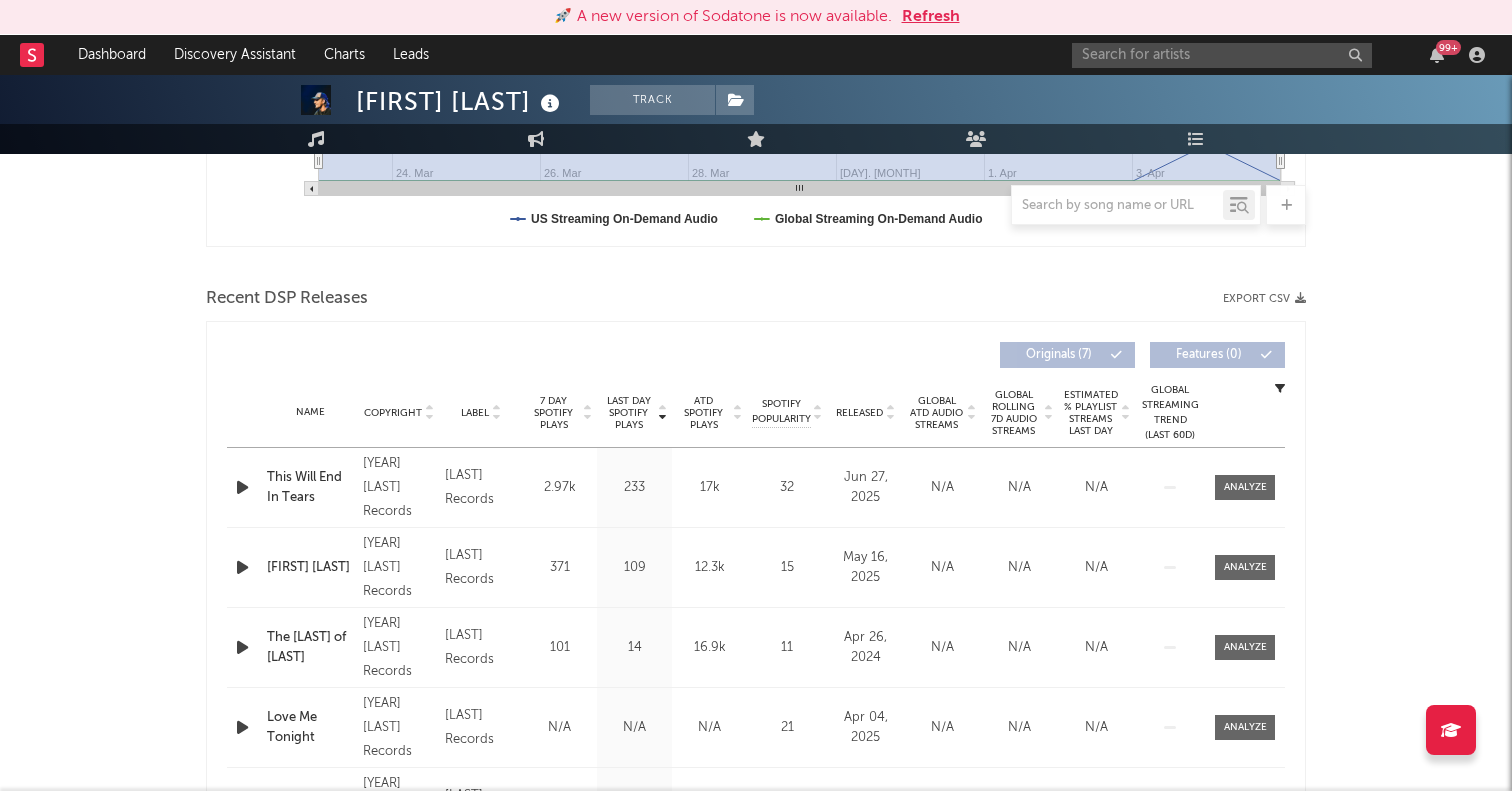 scroll, scrollTop: 0, scrollLeft: 0, axis: both 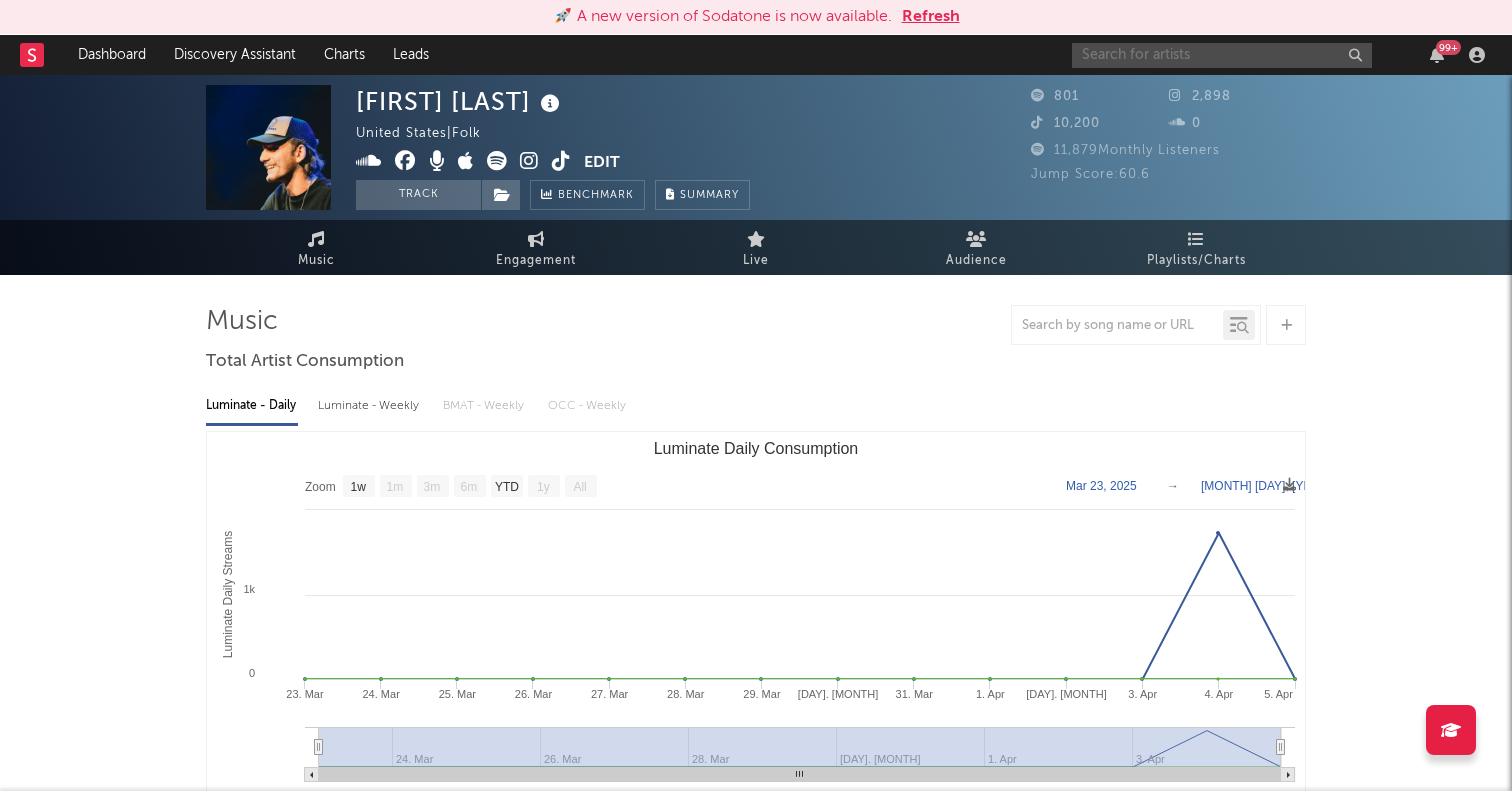 click at bounding box center [1222, 55] 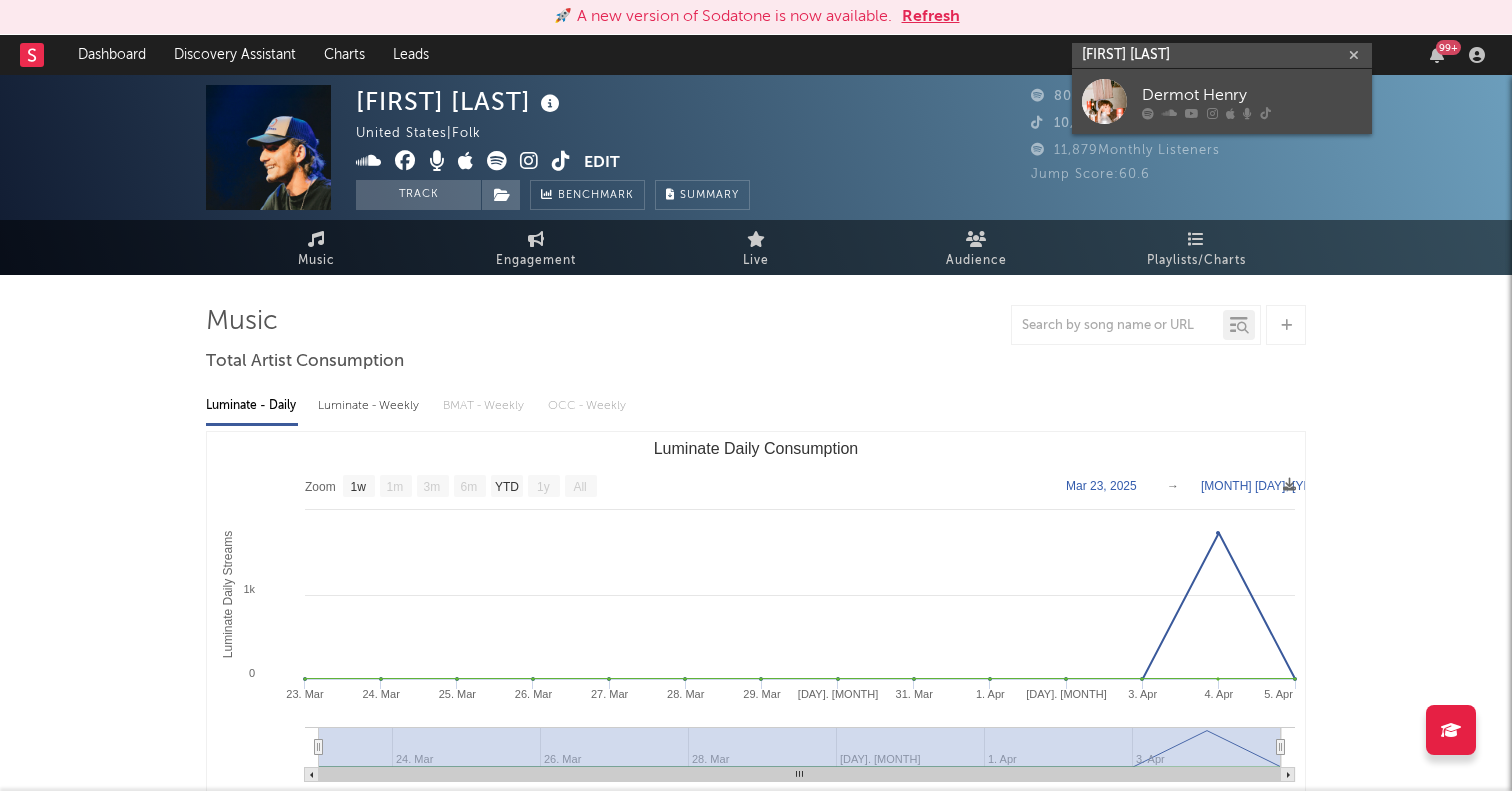type on "dermot henry" 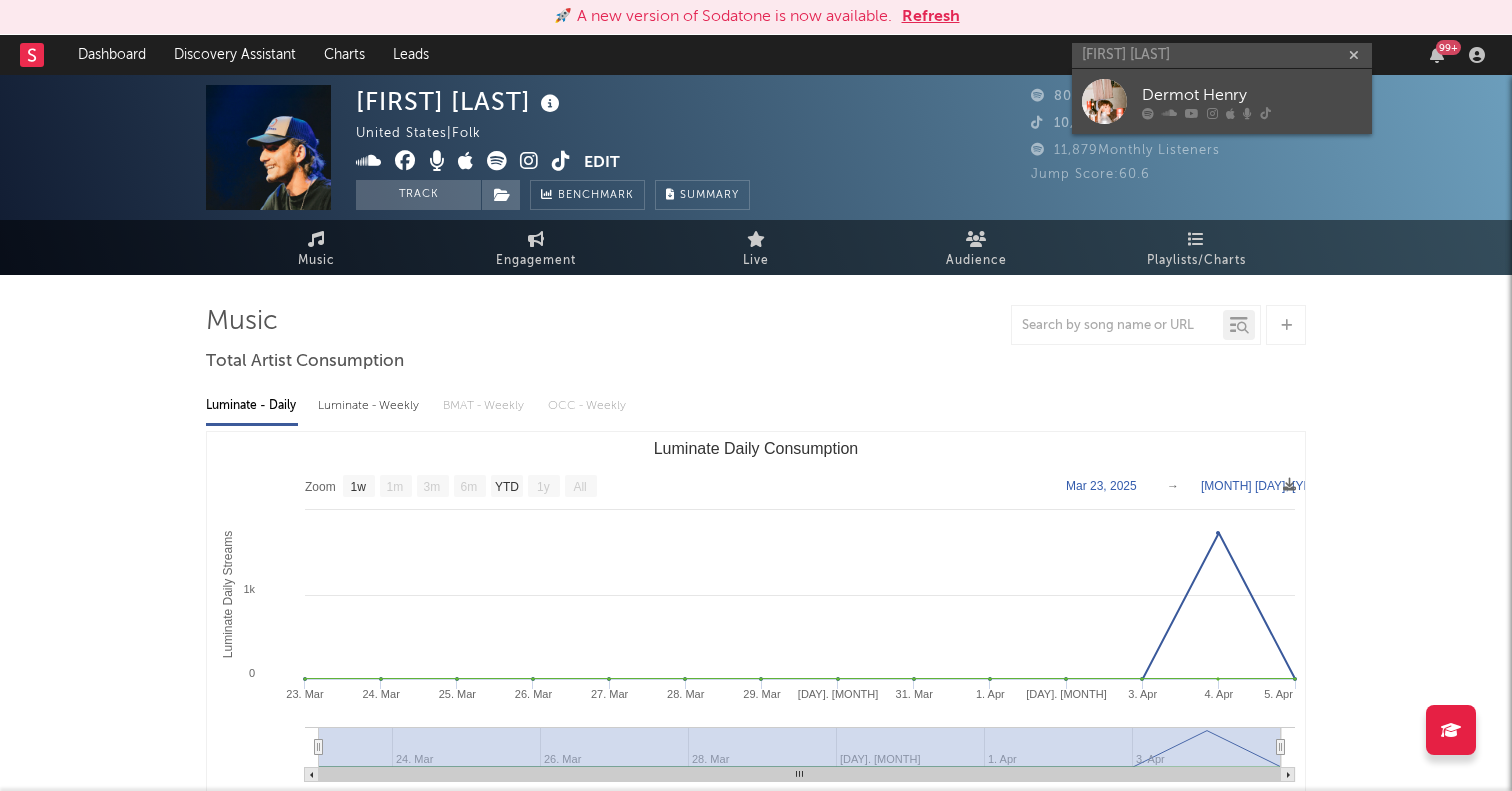 click at bounding box center (1104, 101) 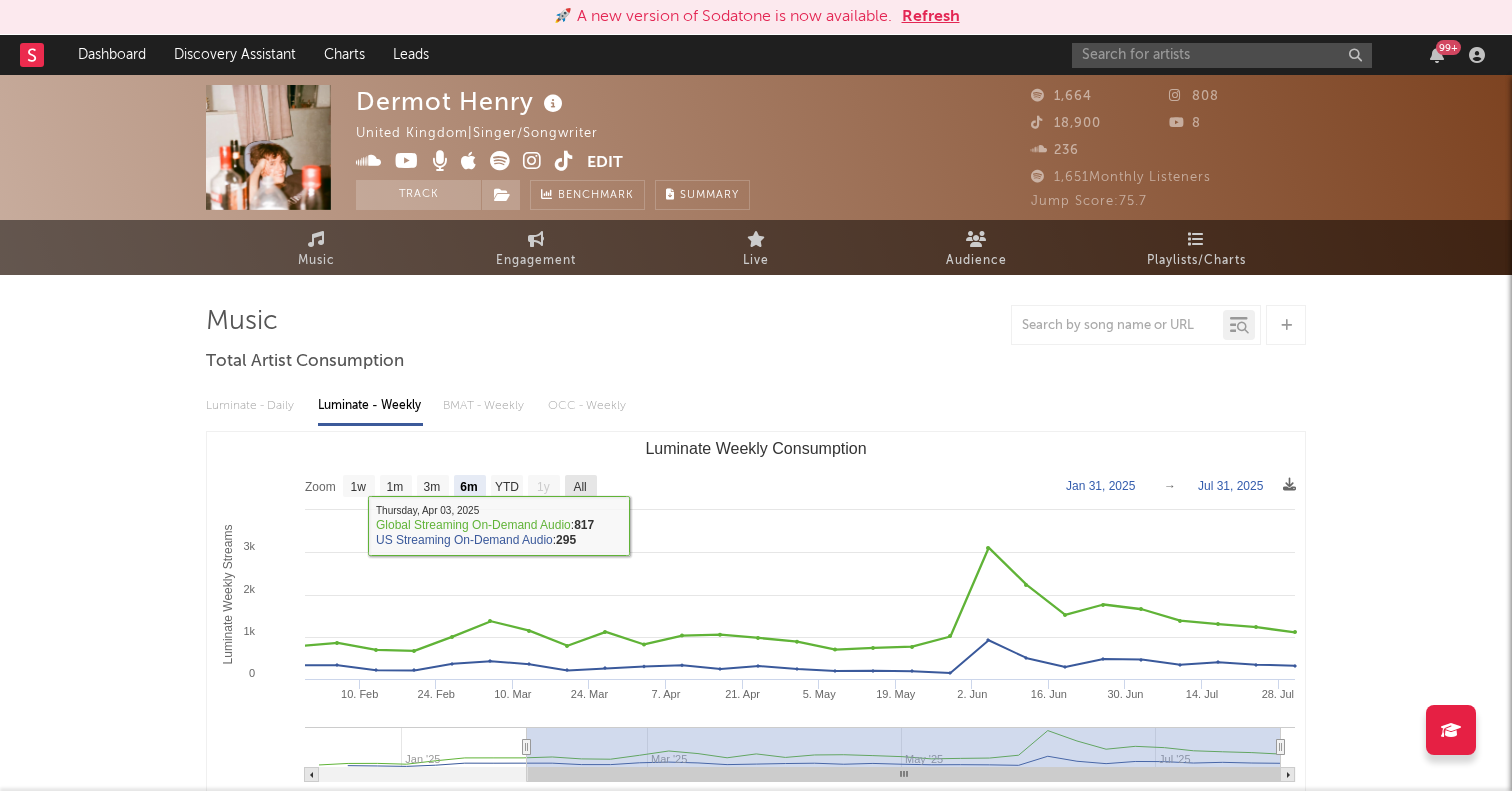 click 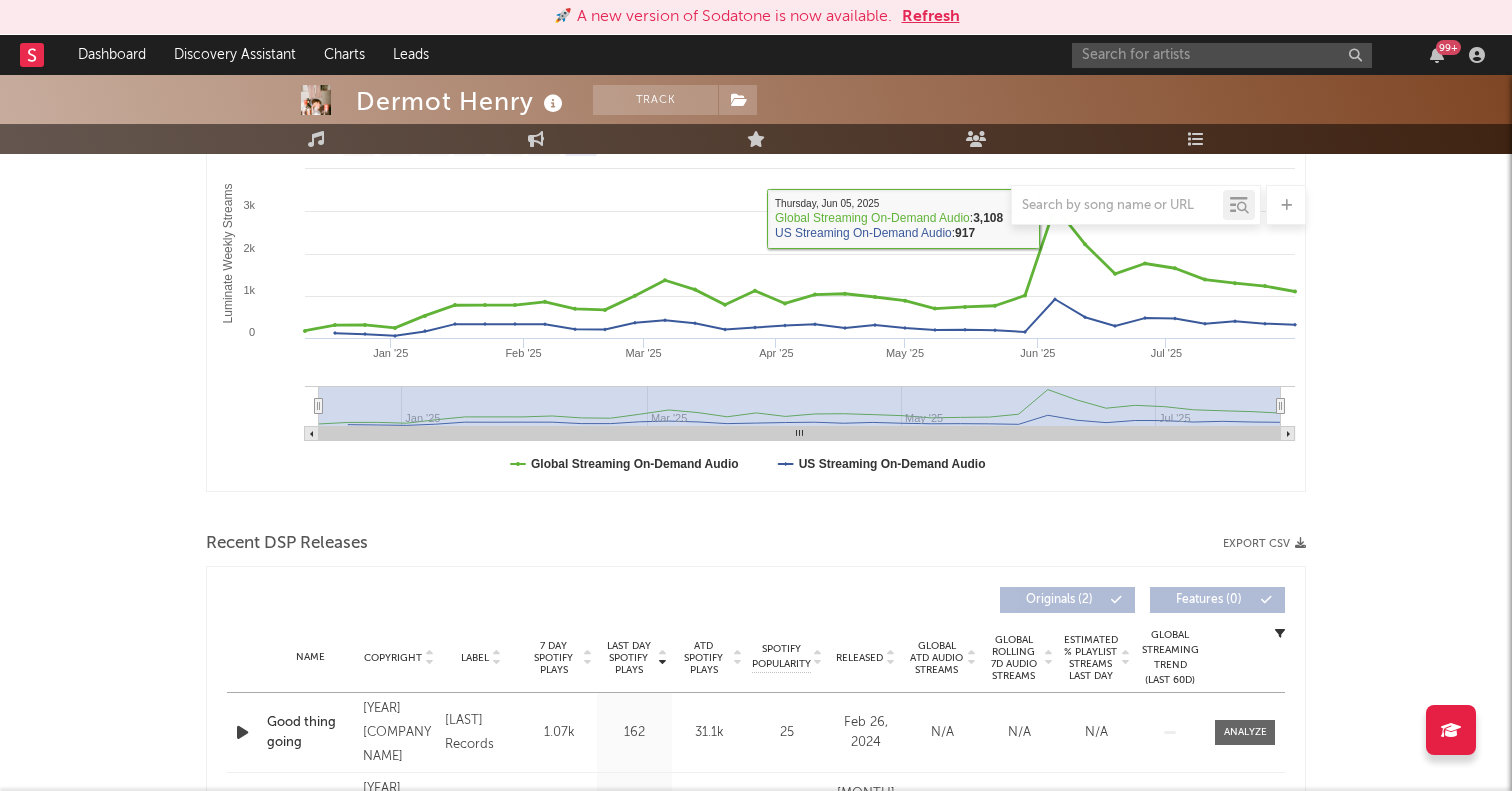scroll, scrollTop: 363, scrollLeft: 0, axis: vertical 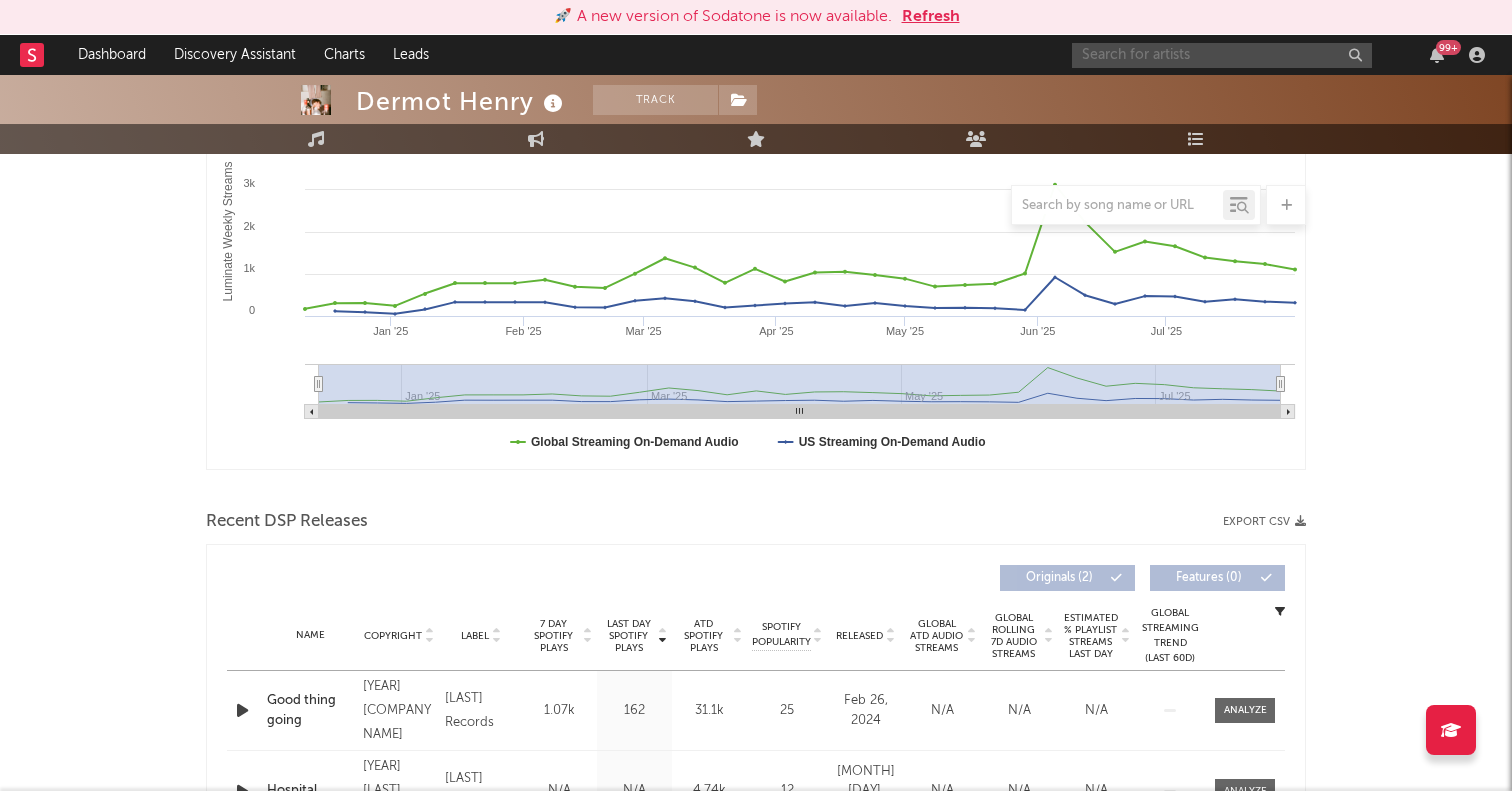 click at bounding box center (1222, 55) 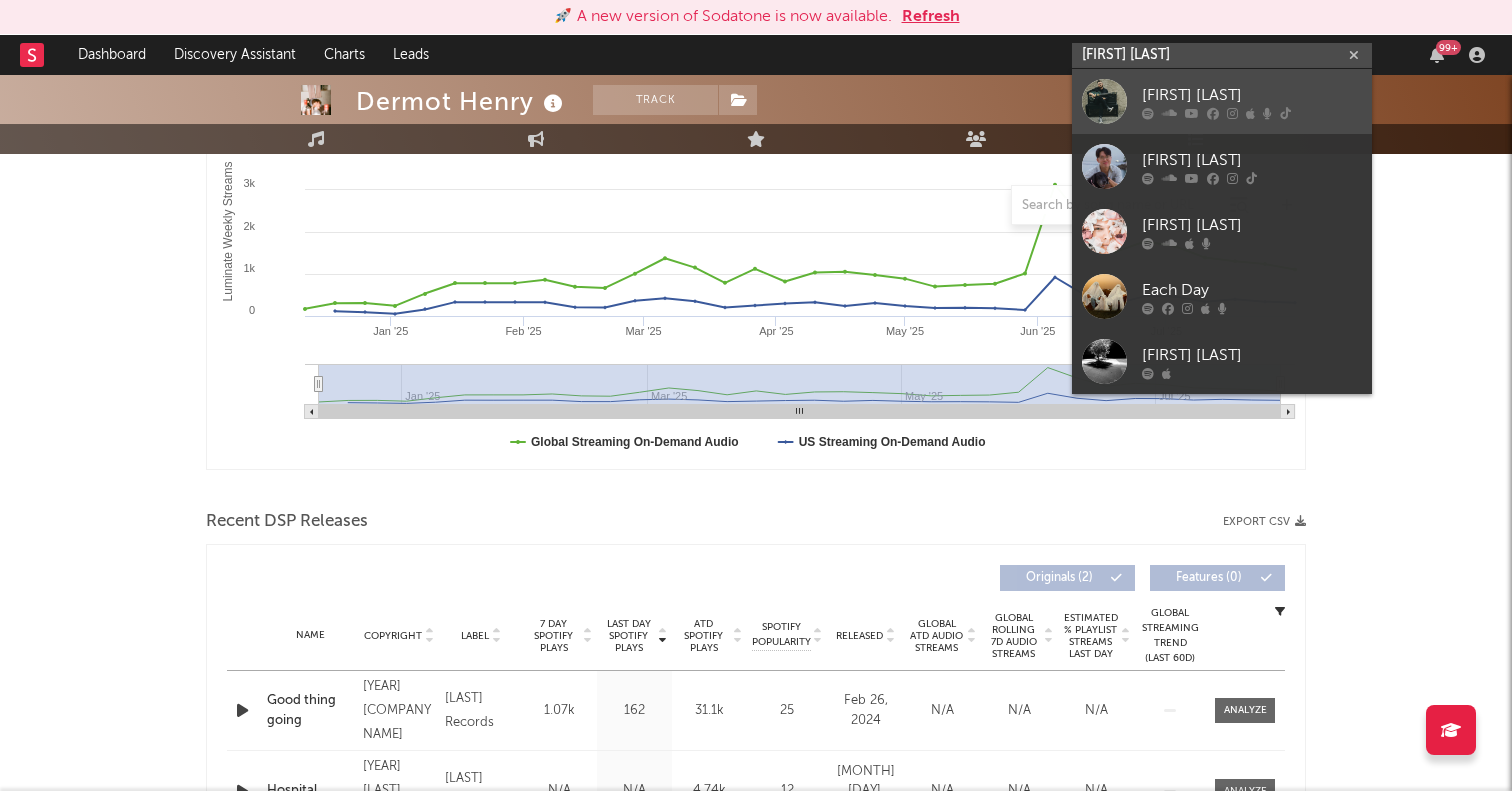 type on "zach day" 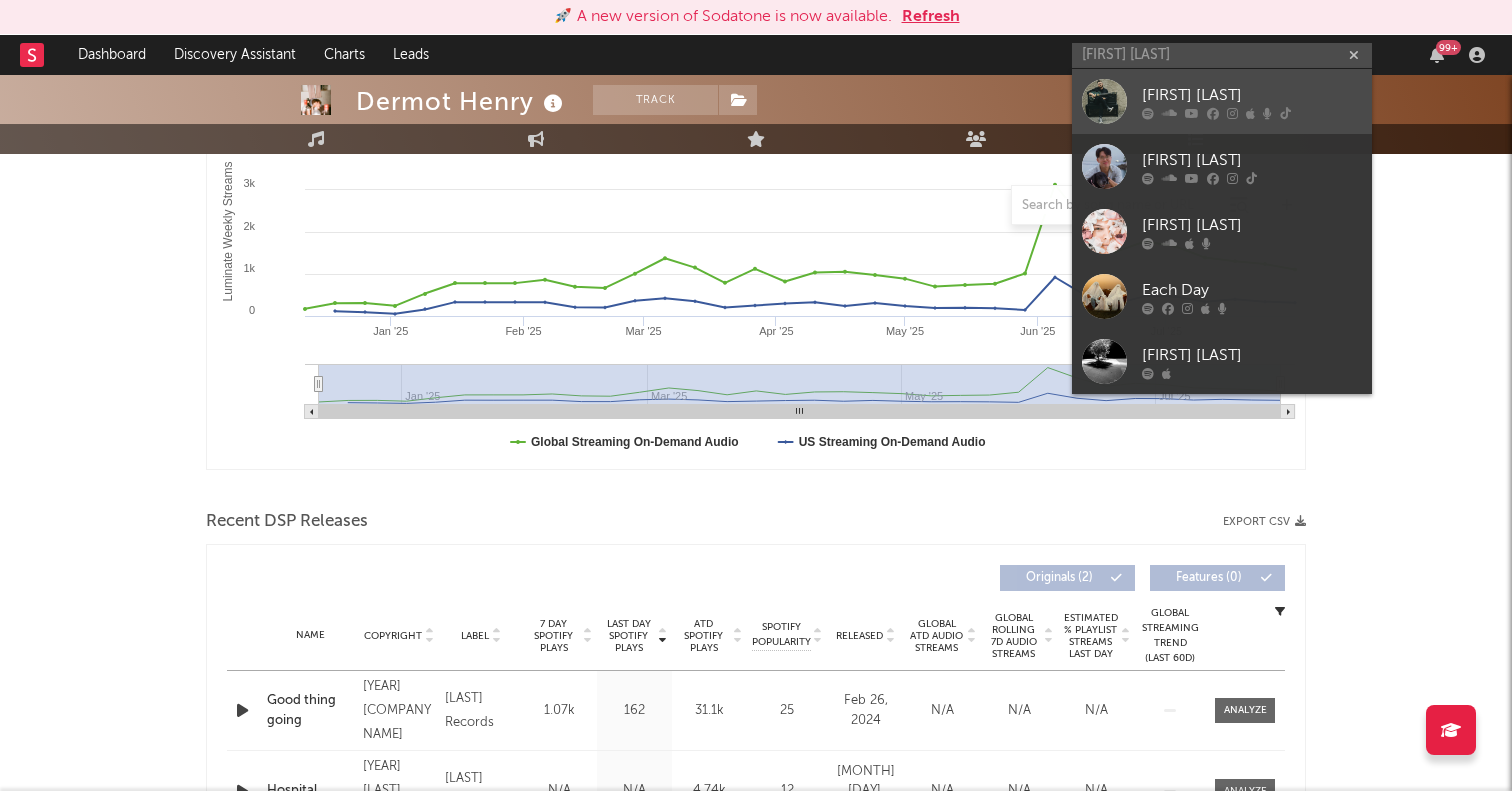 click at bounding box center (1104, 101) 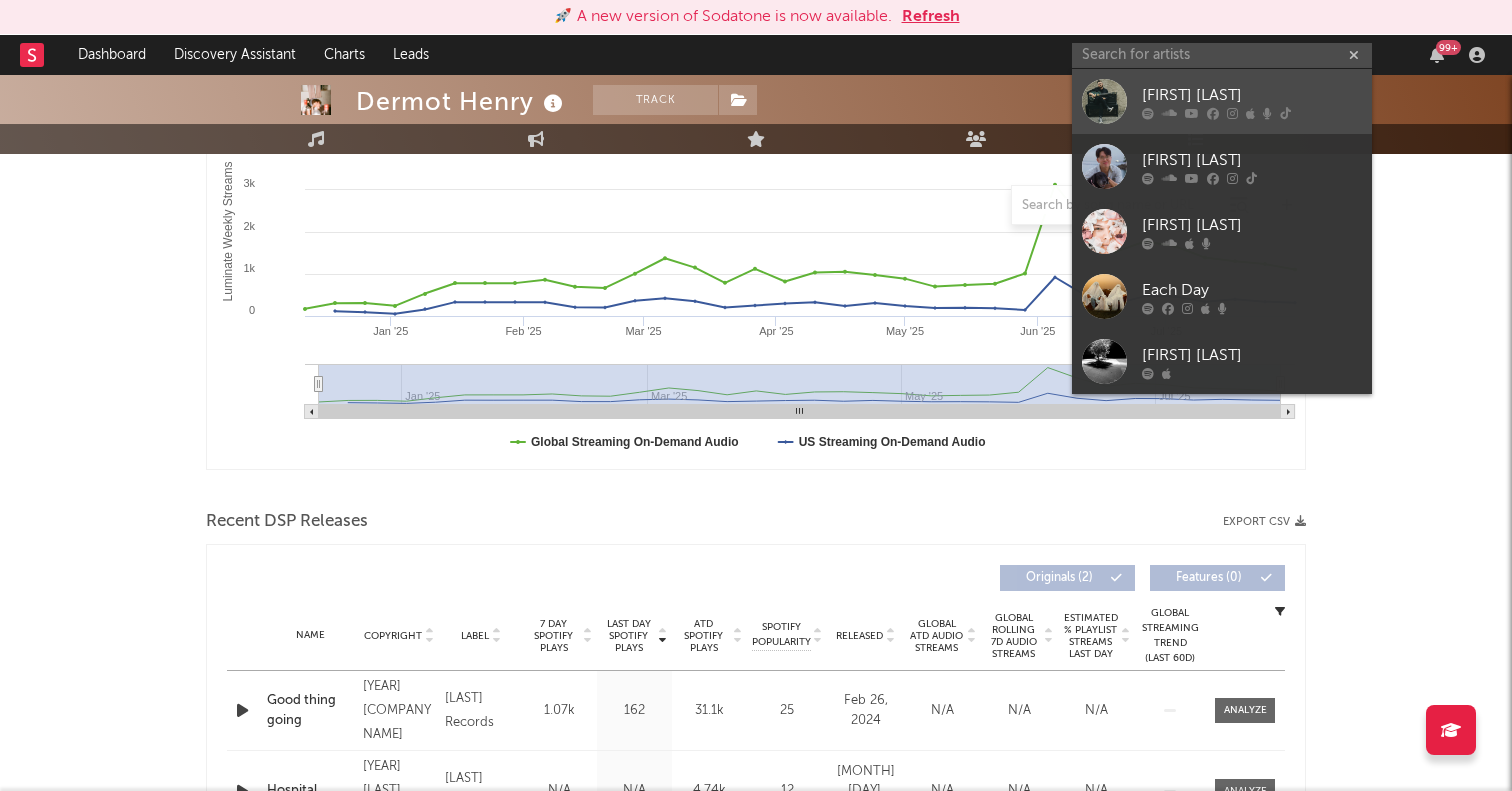 scroll, scrollTop: 0, scrollLeft: 0, axis: both 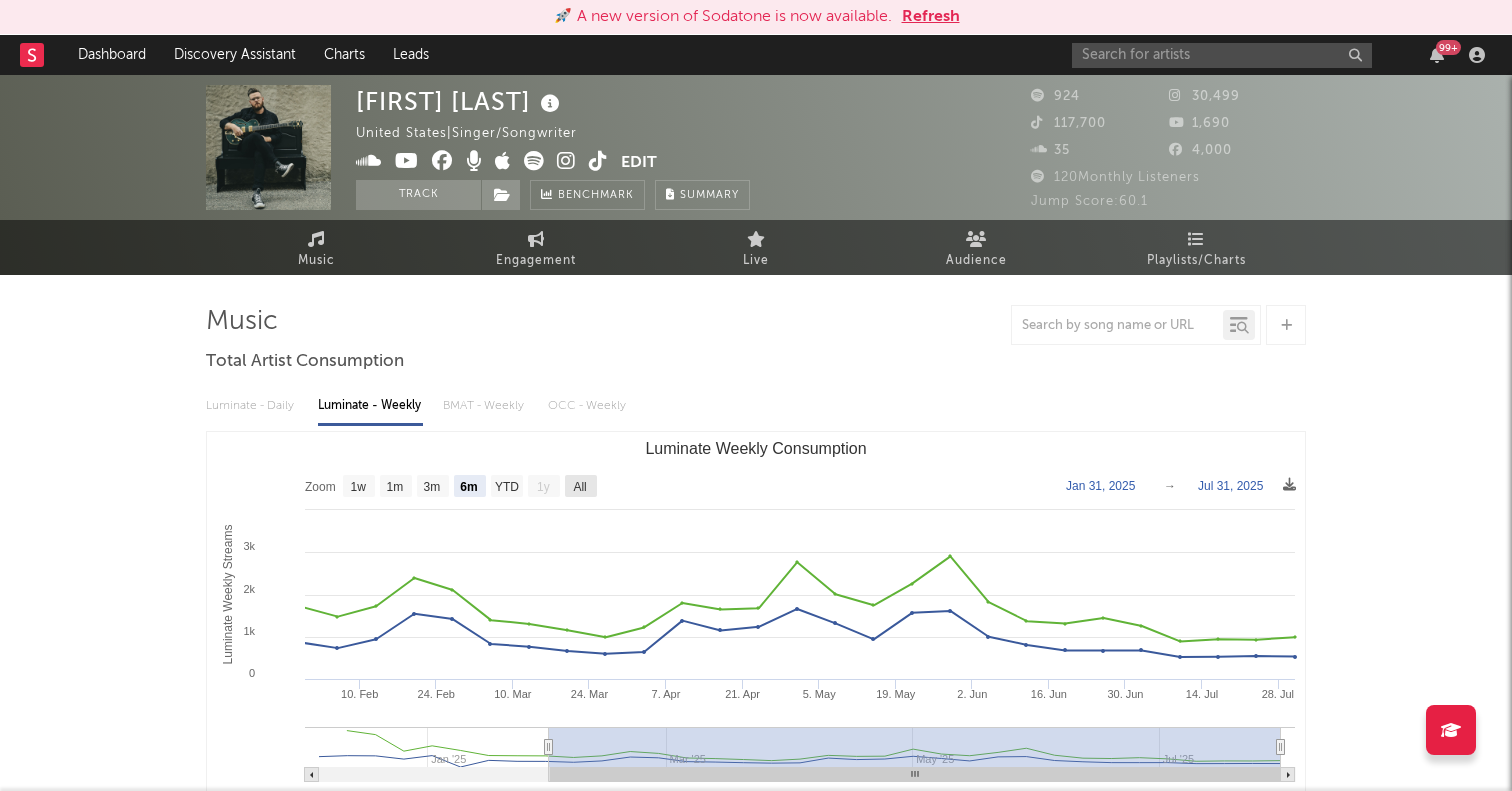 click on "All" 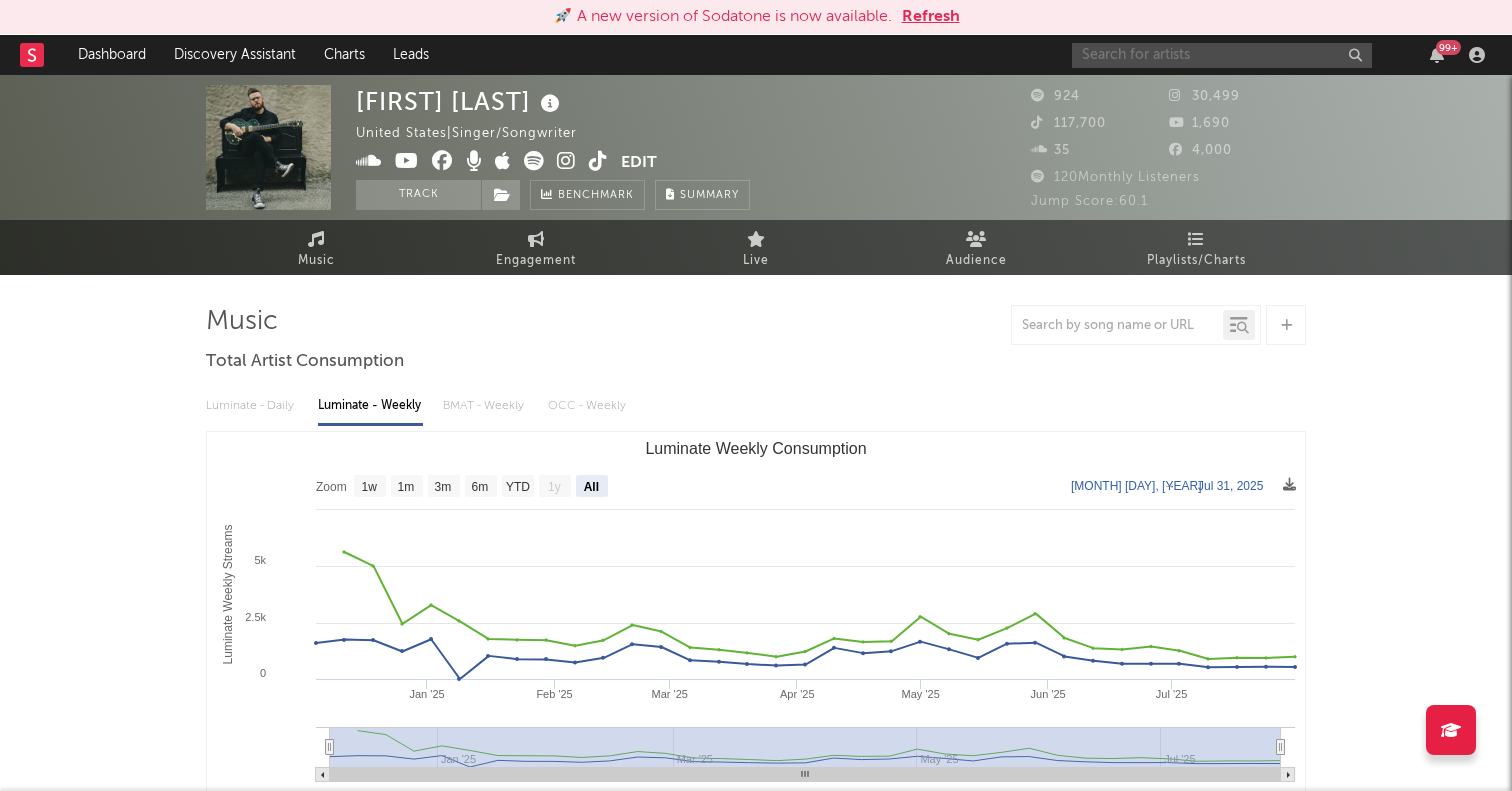 click at bounding box center (1222, 55) 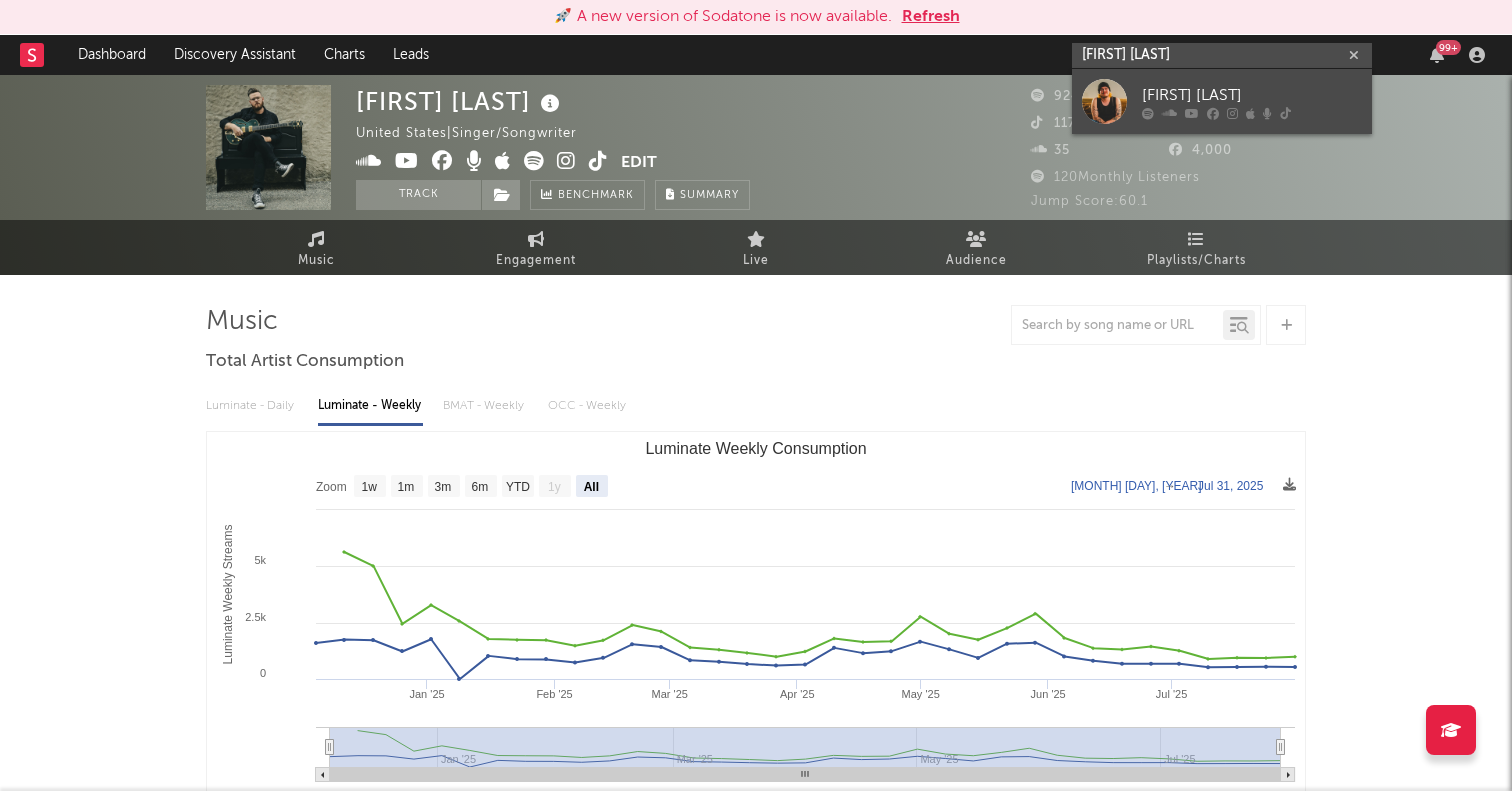 type on "joshua quim" 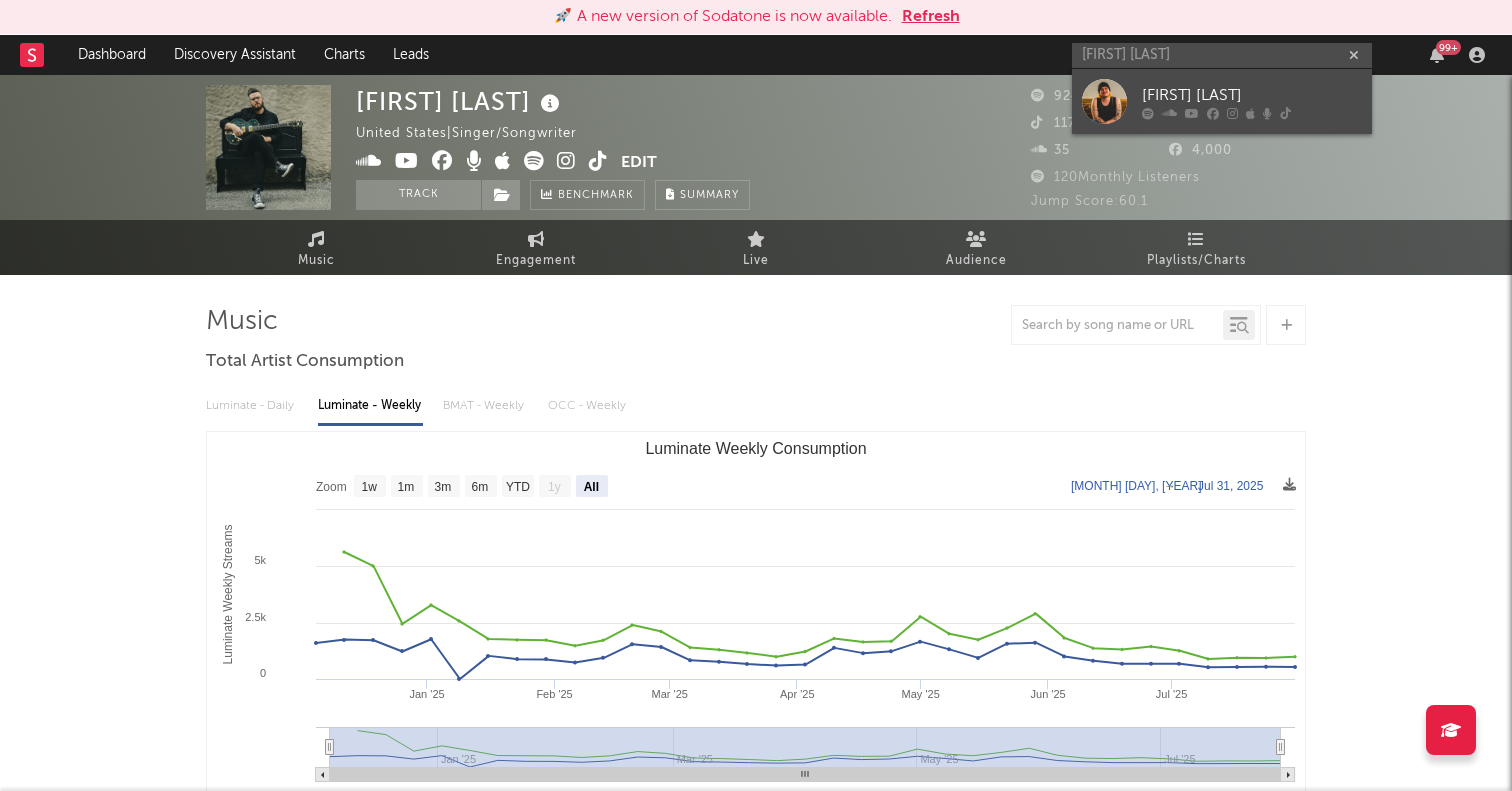 click at bounding box center (1104, 101) 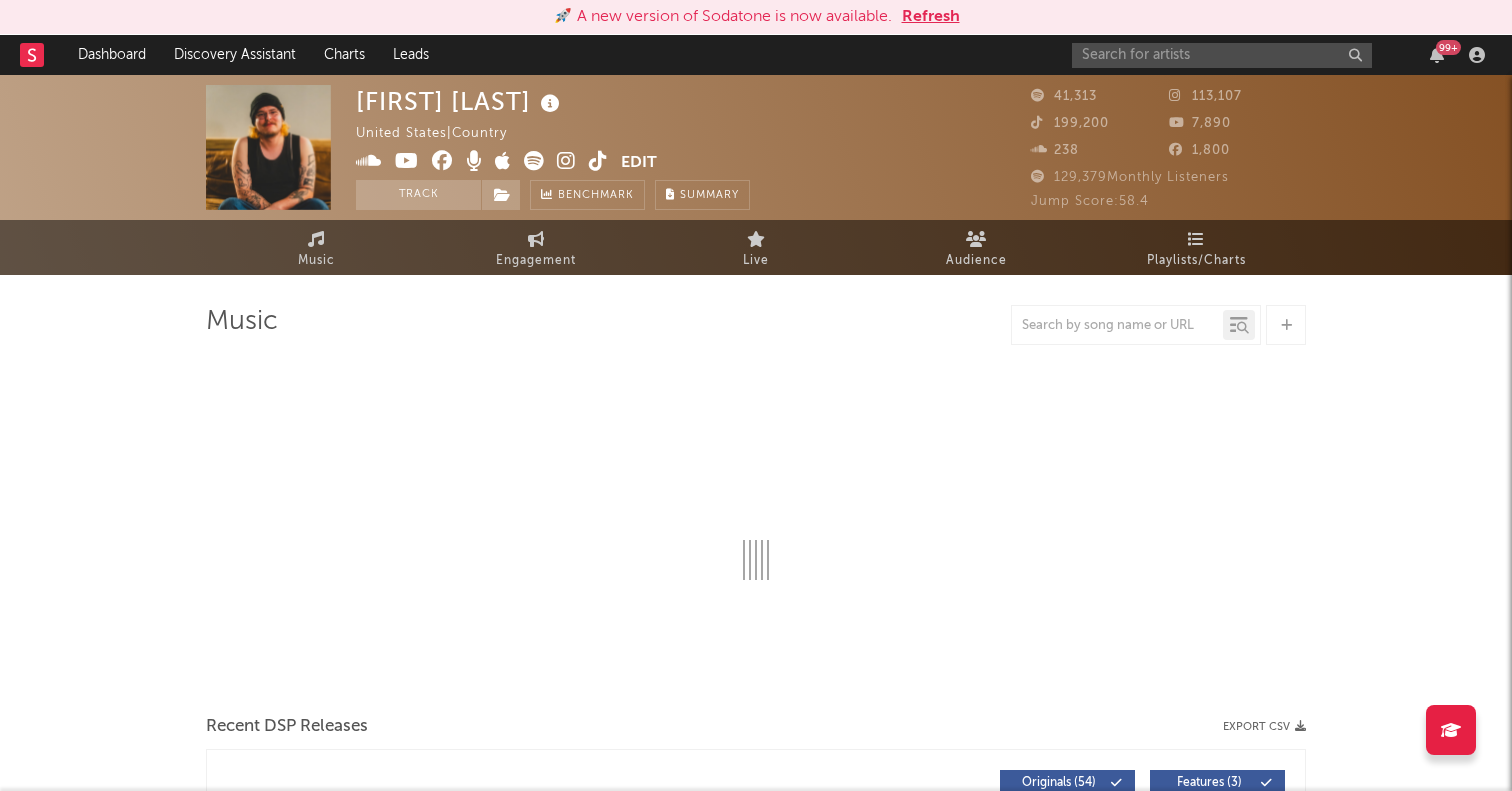 select on "6m" 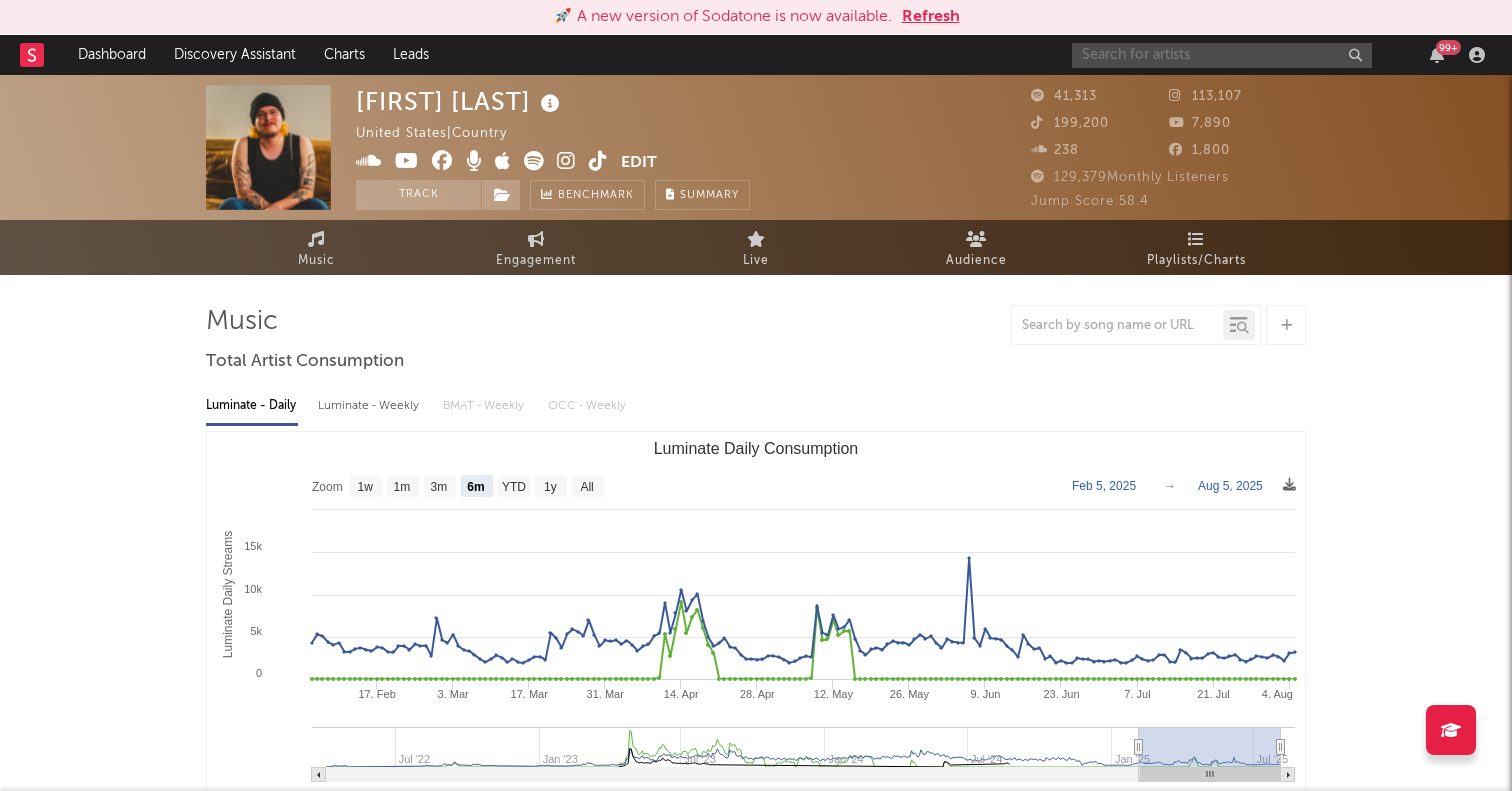 click at bounding box center (1222, 55) 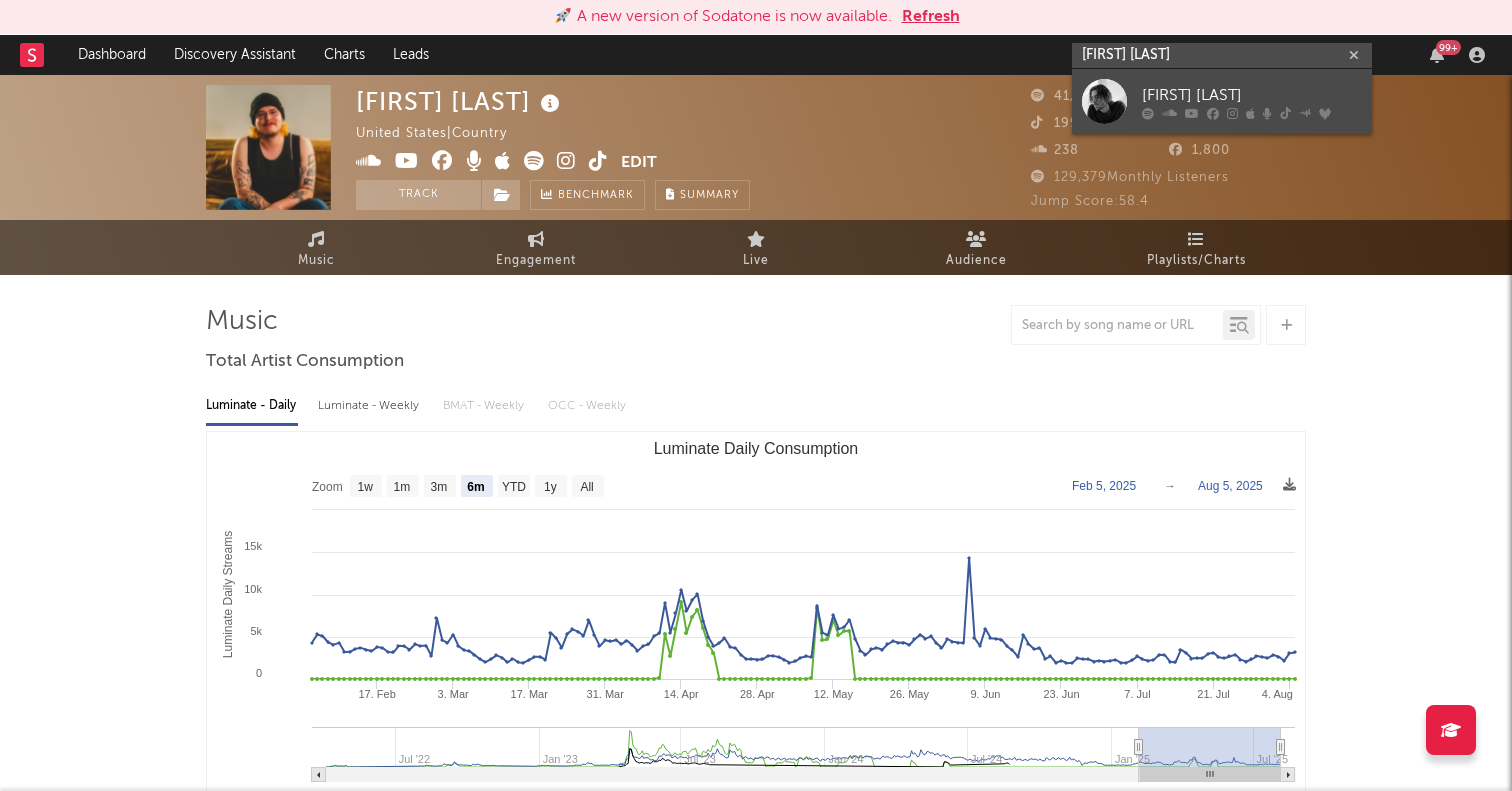 type on "mack keane" 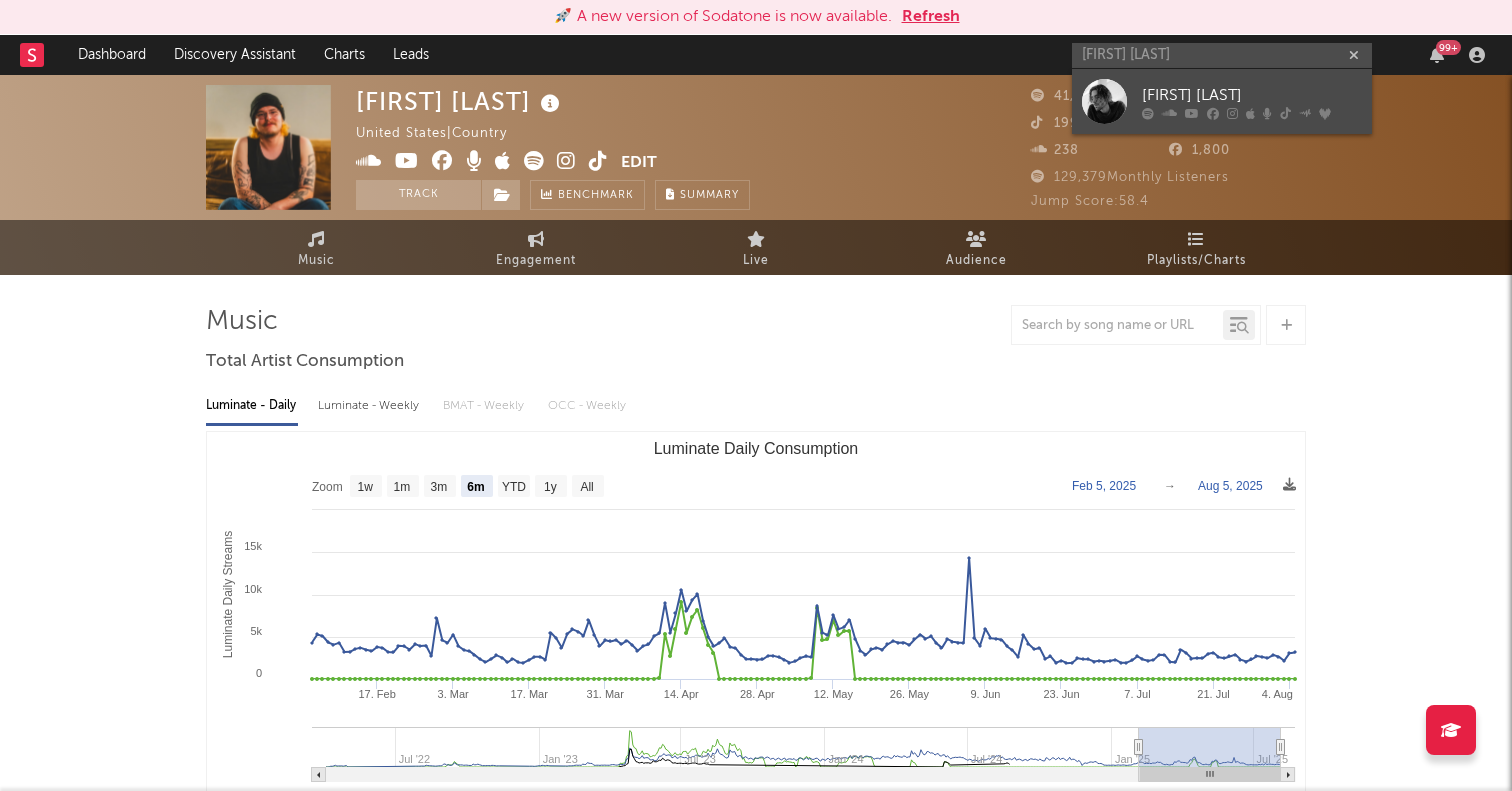 click at bounding box center [1104, 101] 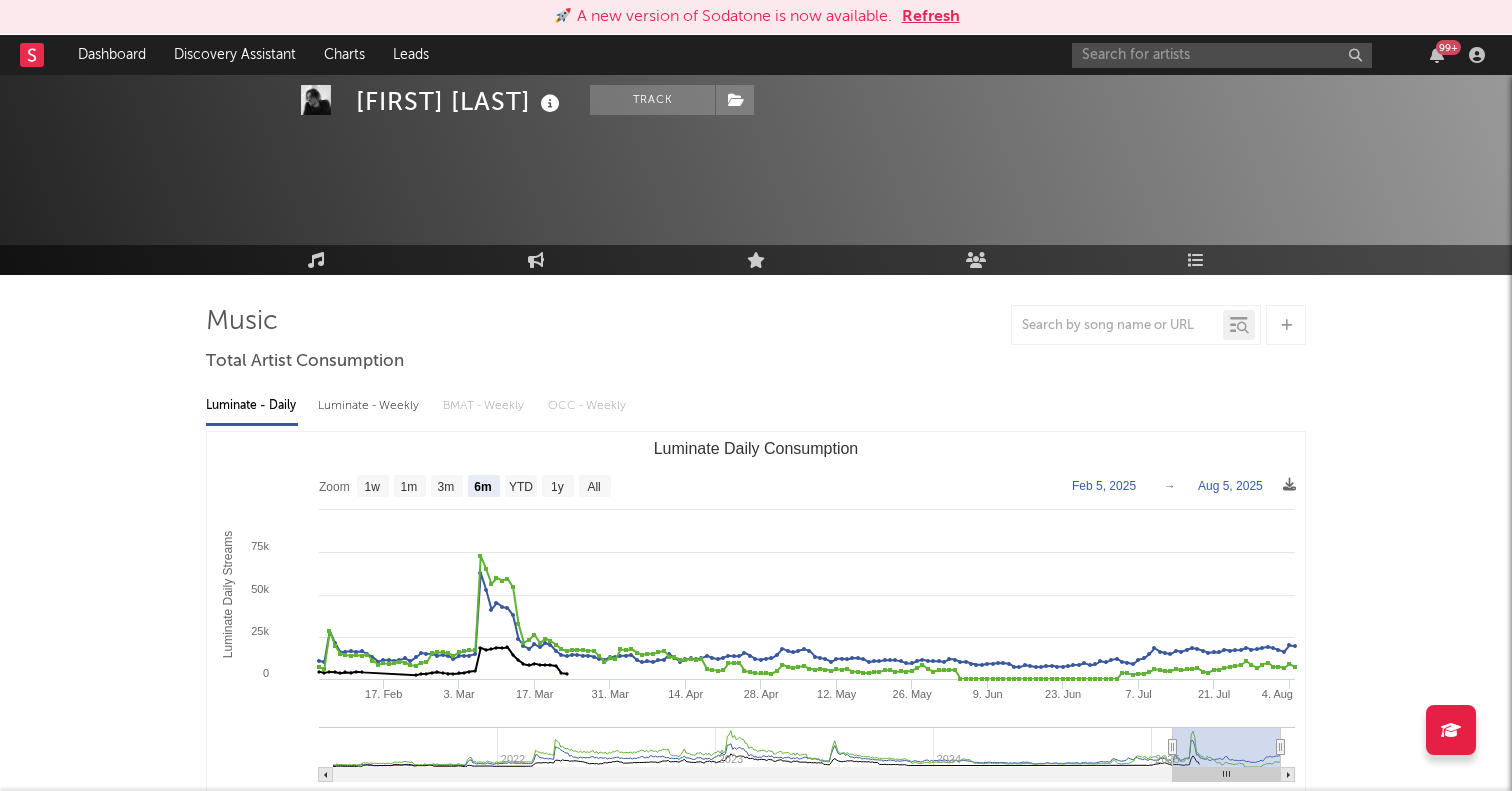 scroll, scrollTop: 165, scrollLeft: 0, axis: vertical 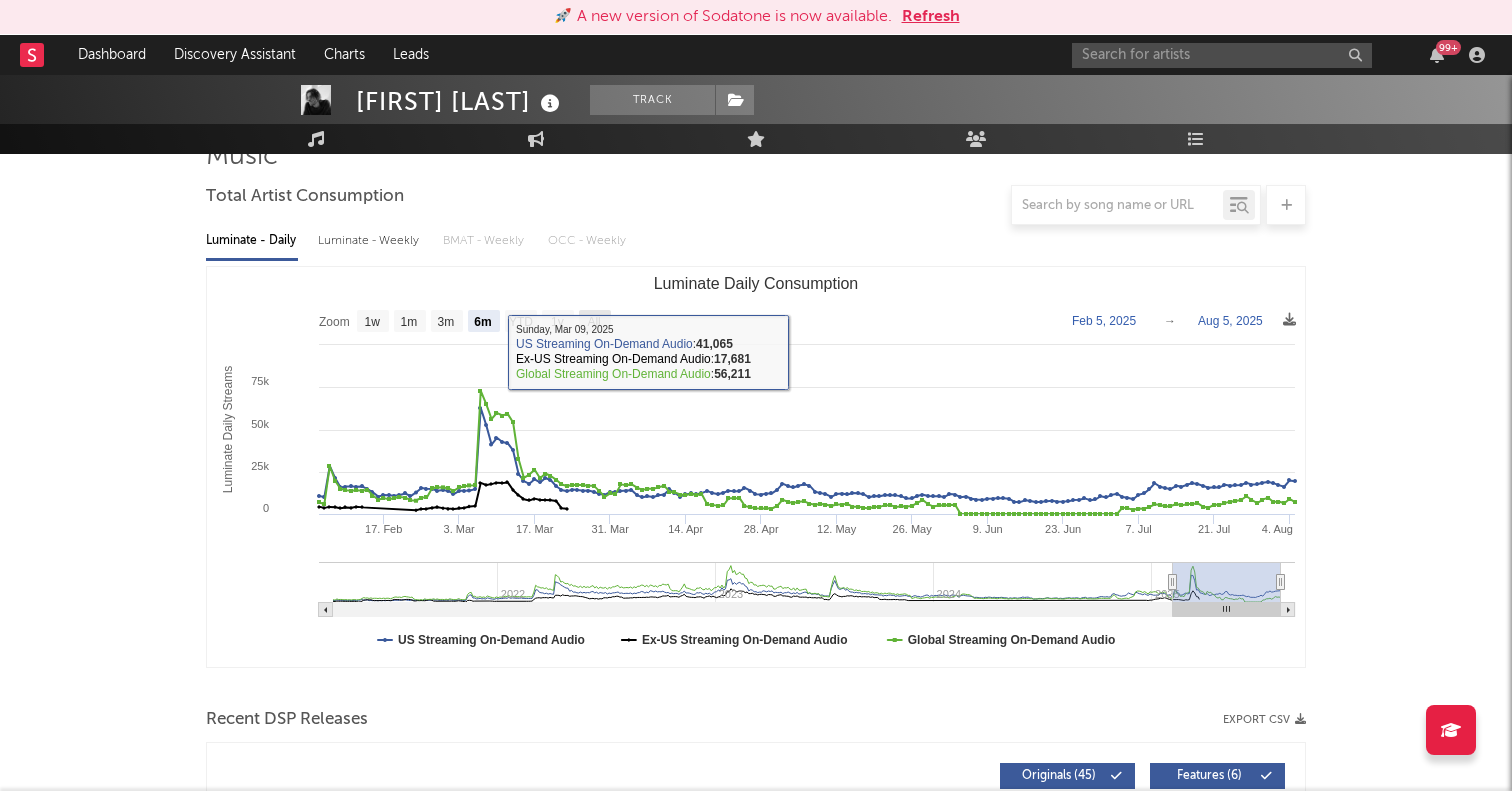 click 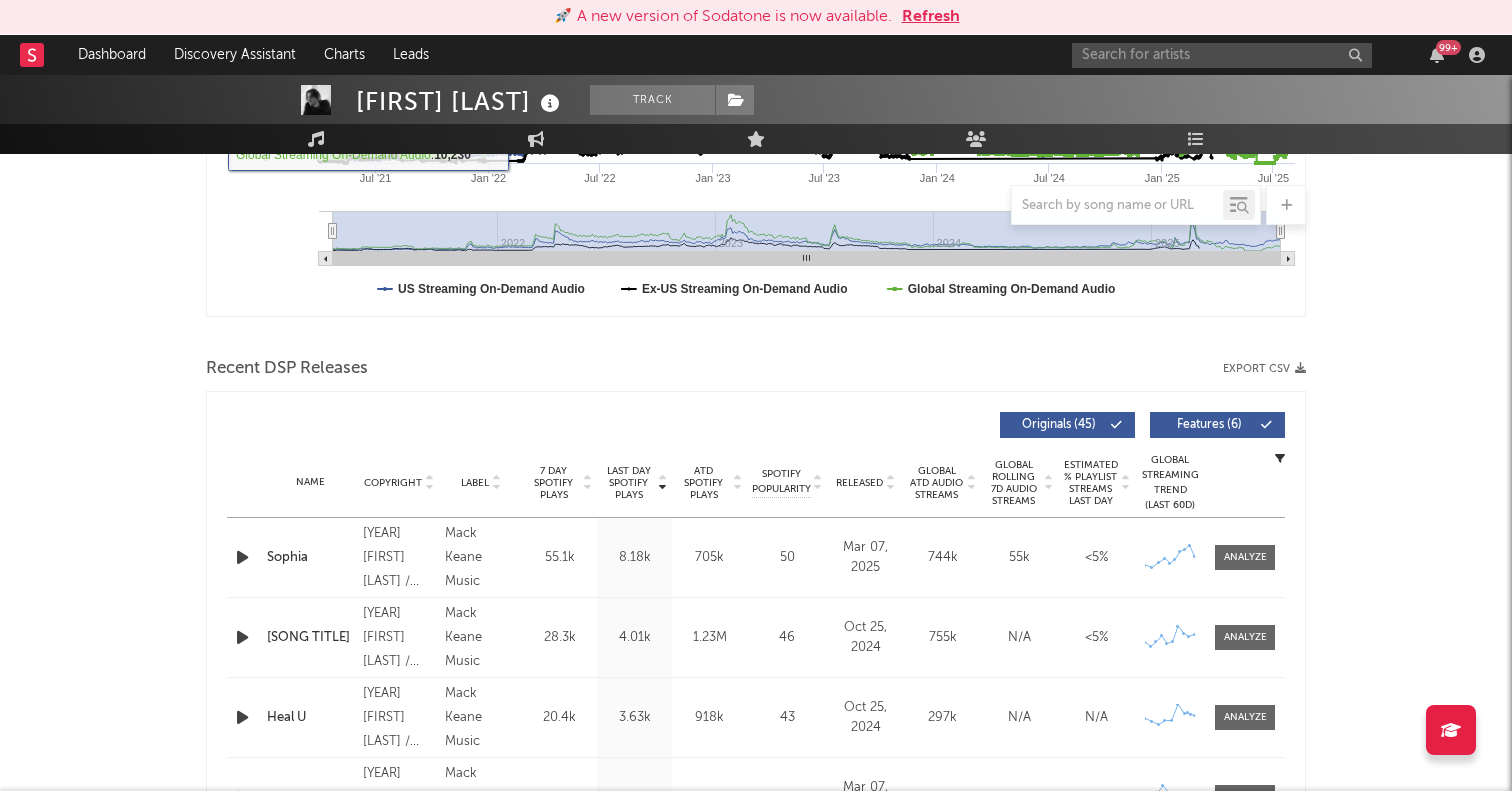 scroll, scrollTop: 556, scrollLeft: 0, axis: vertical 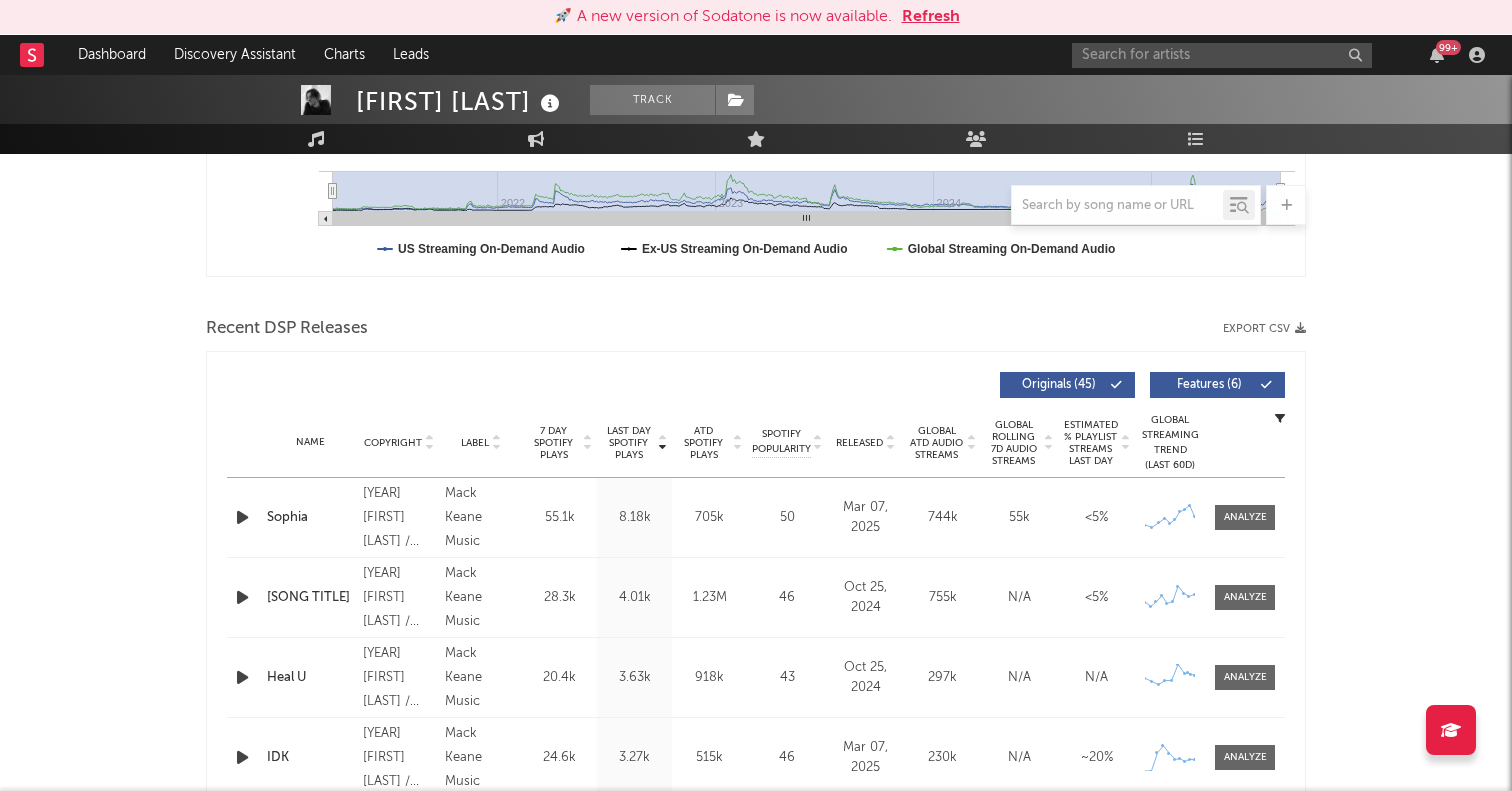 click at bounding box center [242, 517] 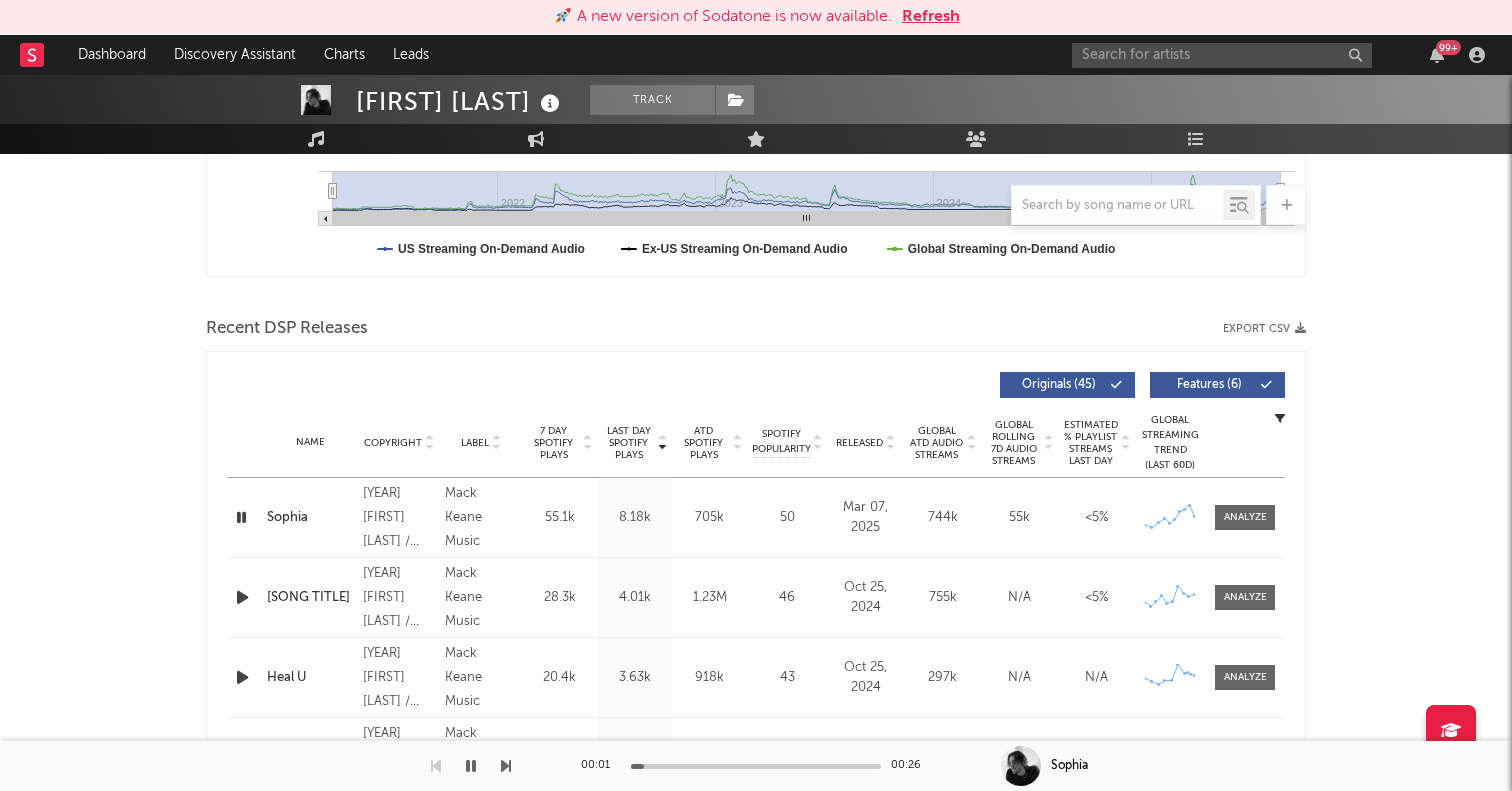click at bounding box center [241, 517] 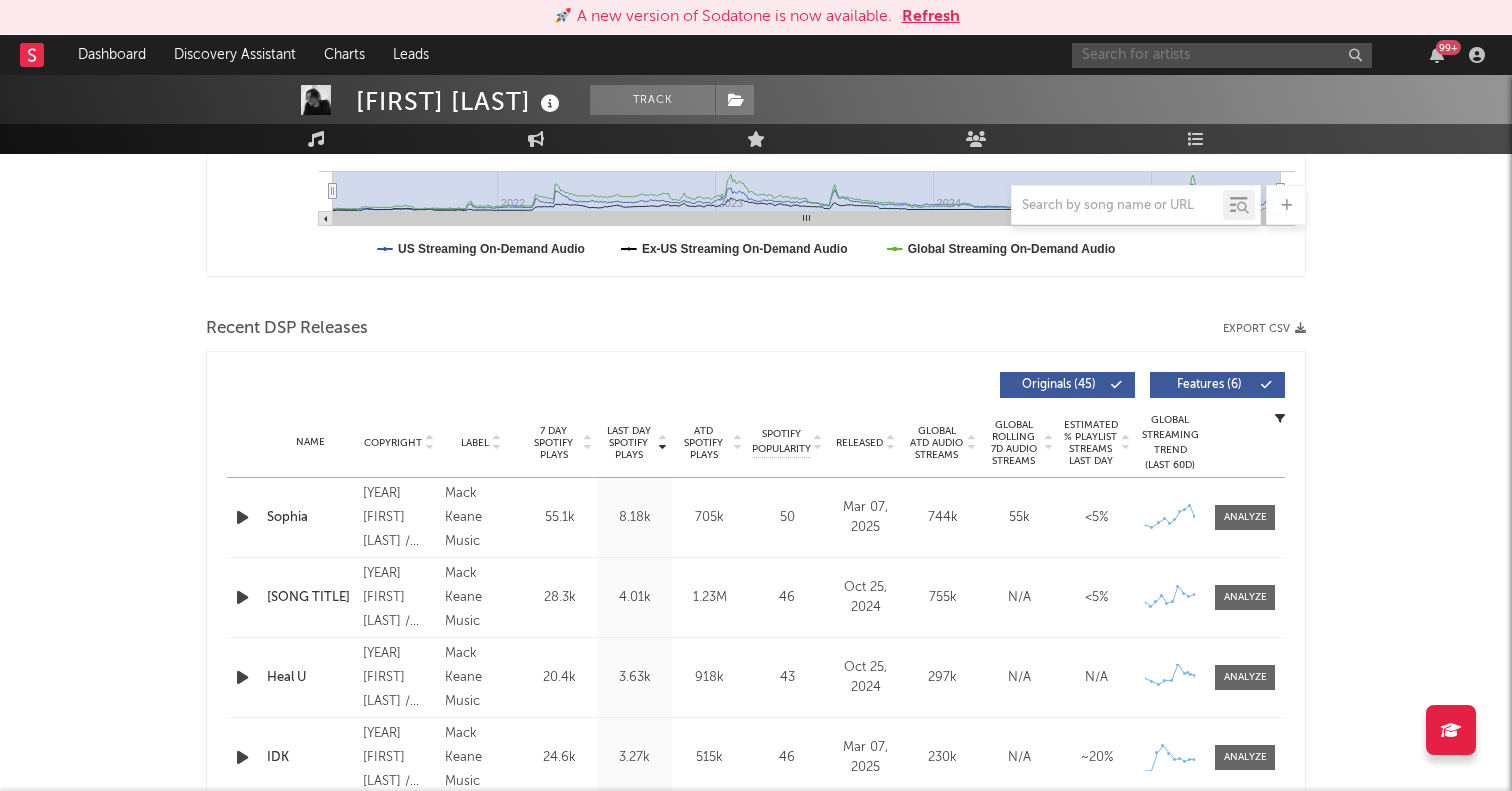 click at bounding box center (1222, 55) 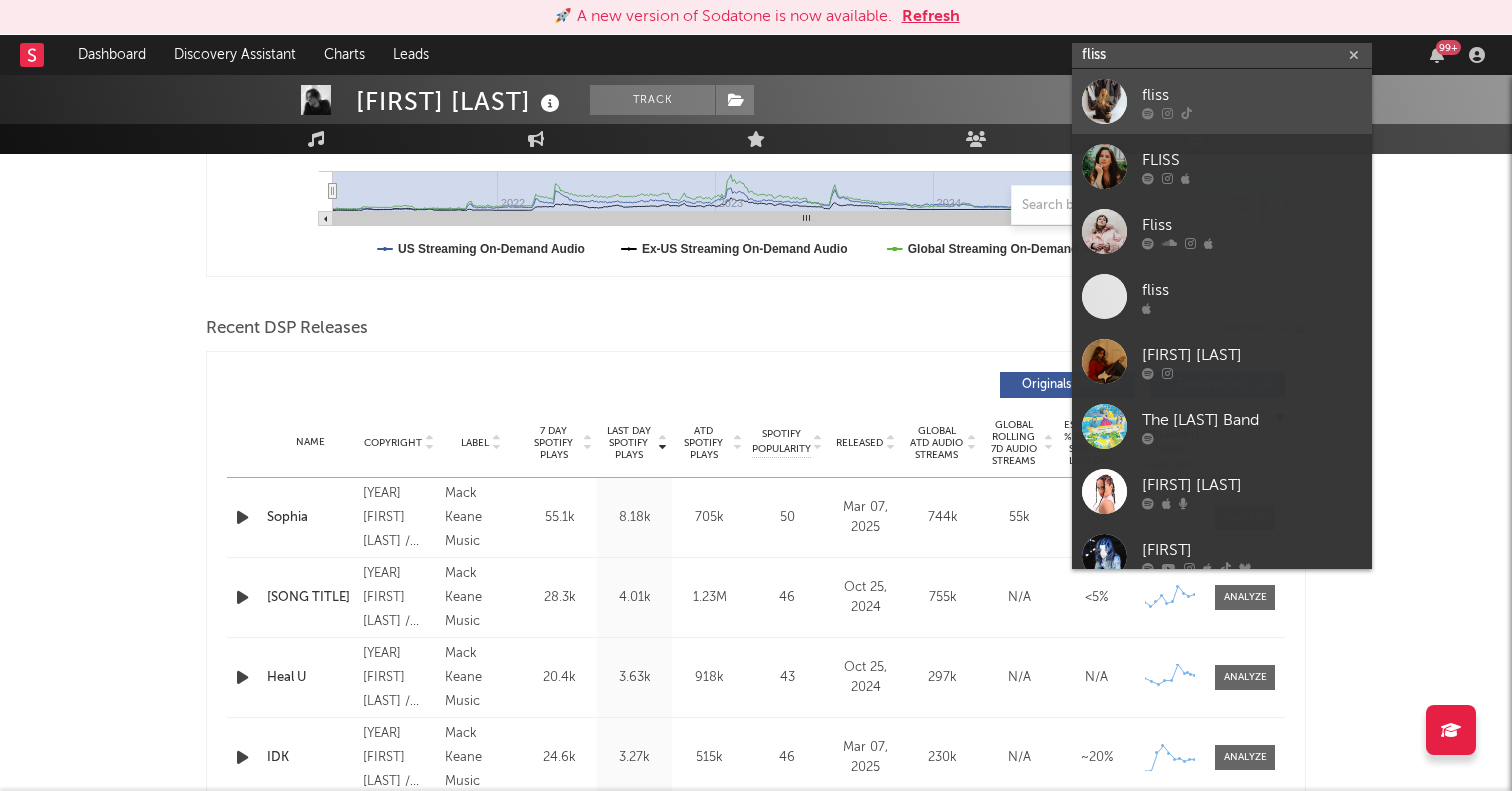 type on "fliss" 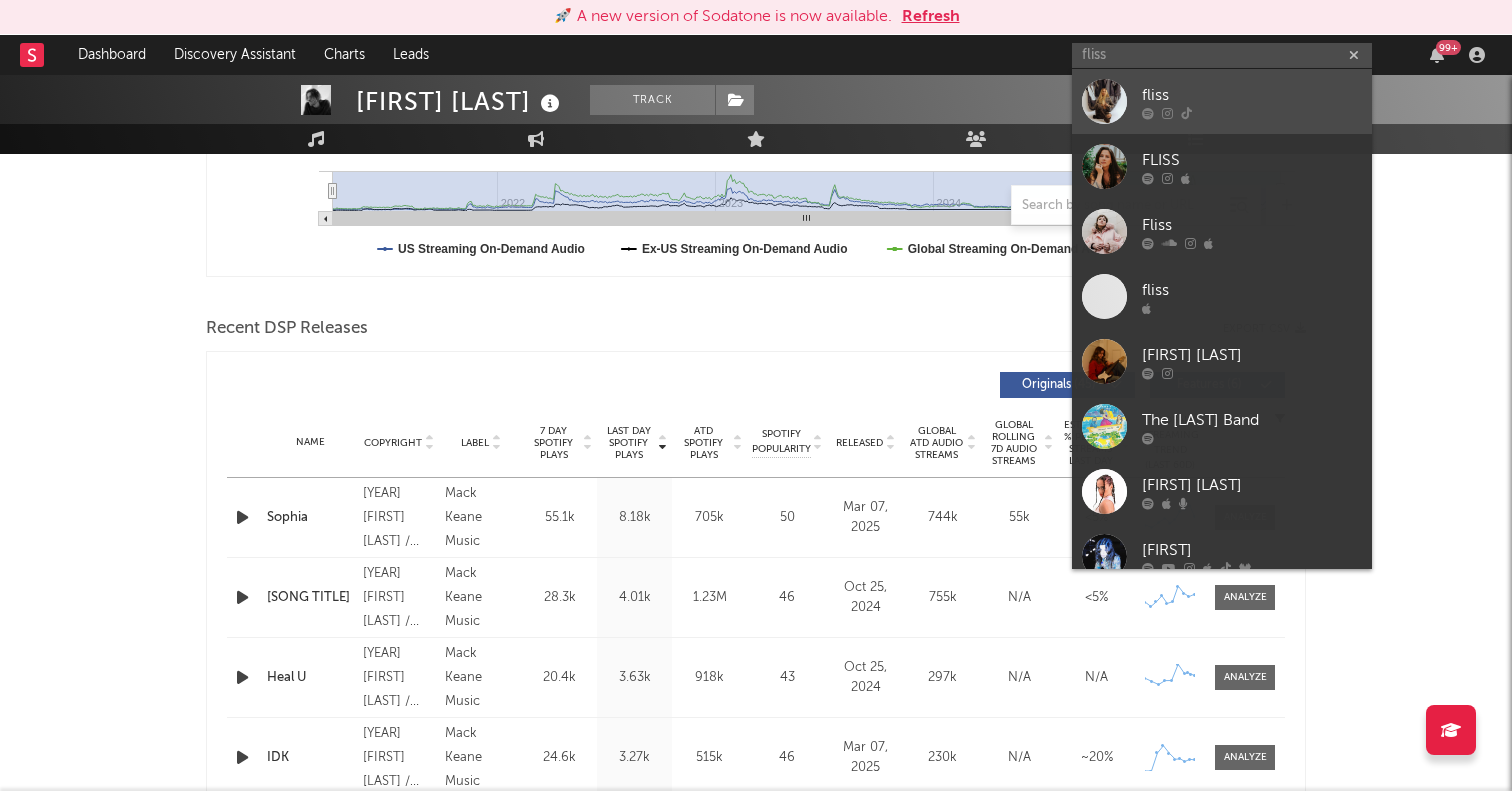 click at bounding box center (1104, 101) 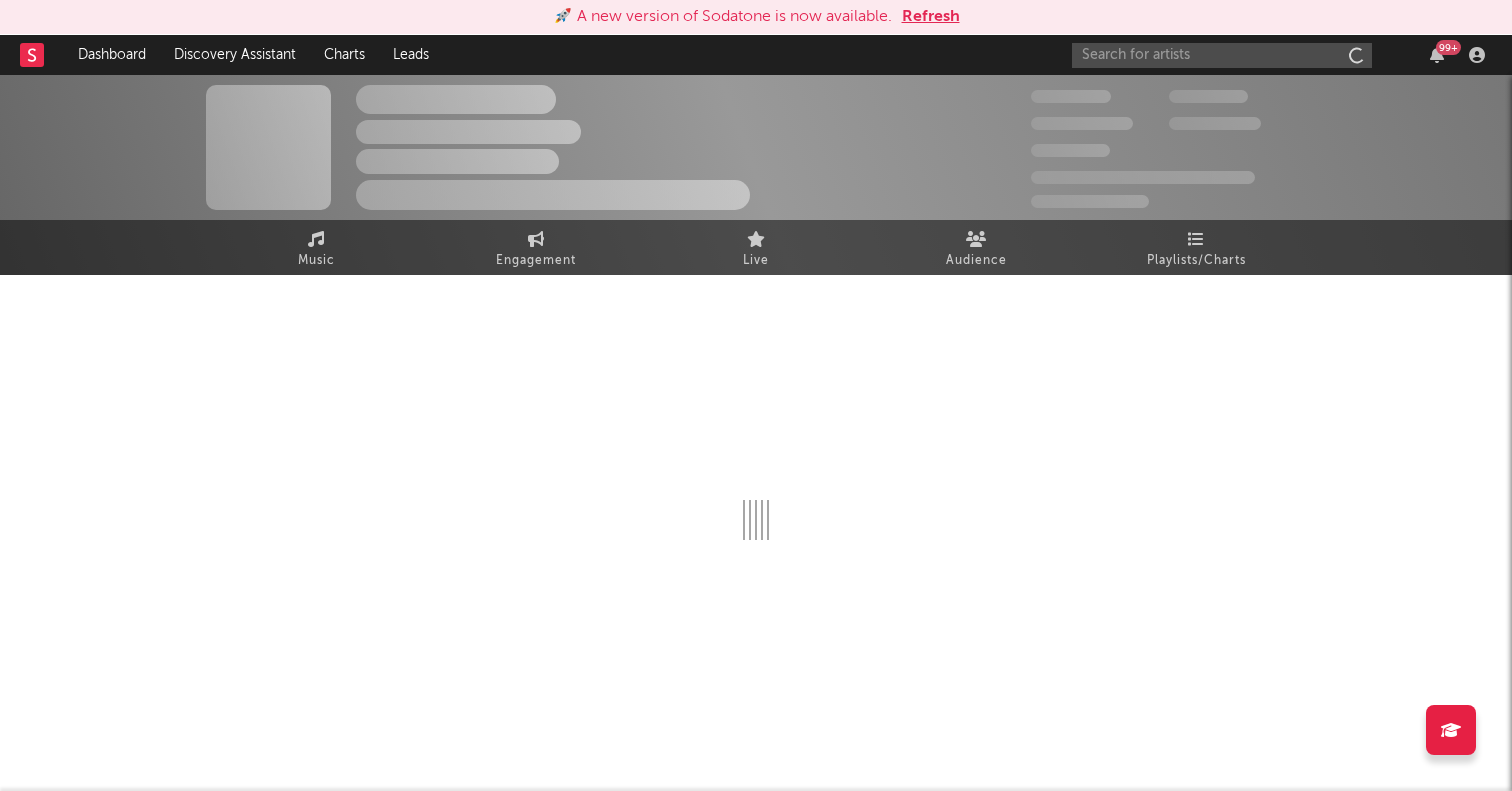 scroll, scrollTop: 0, scrollLeft: 0, axis: both 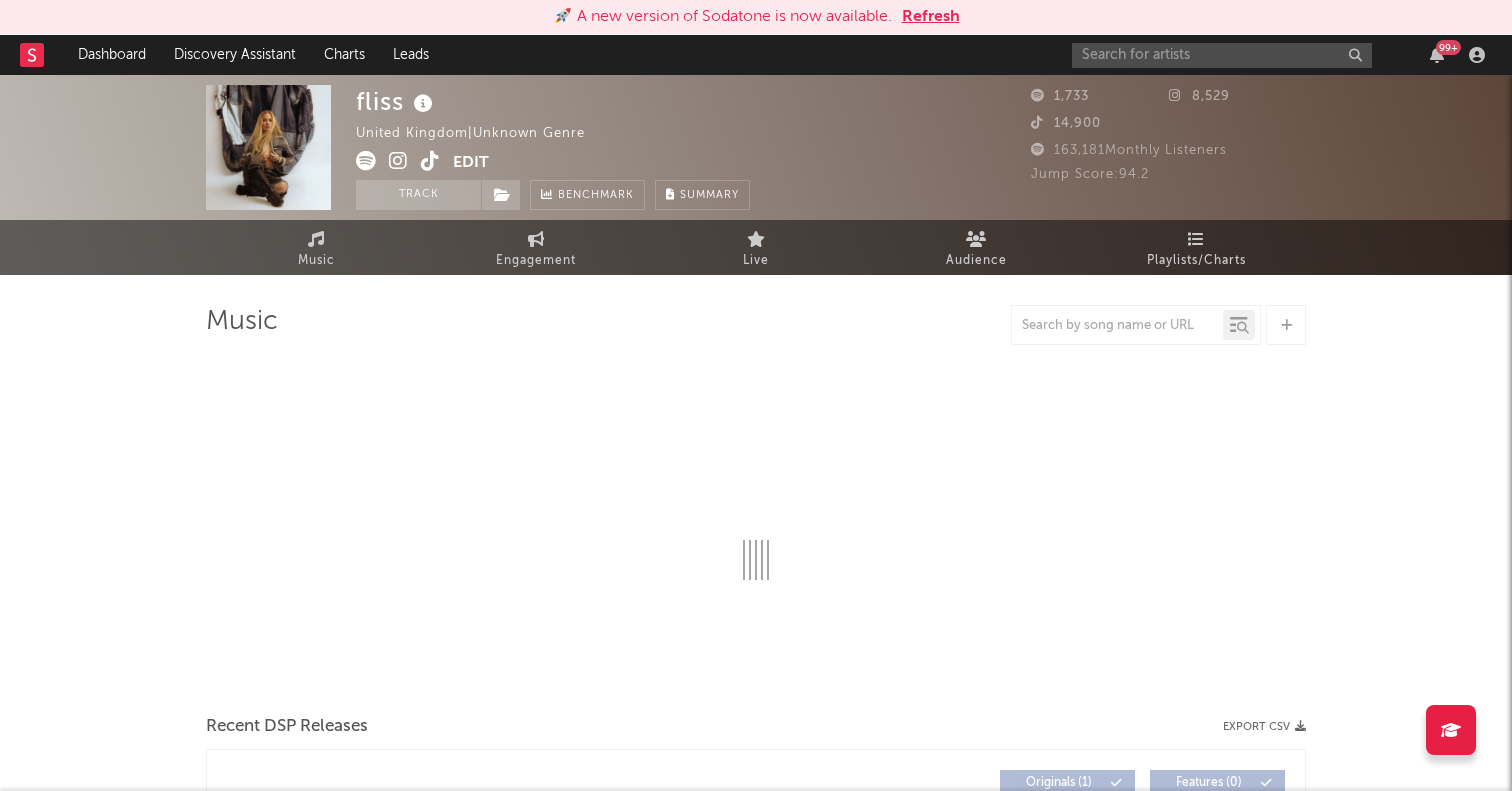select on "1w" 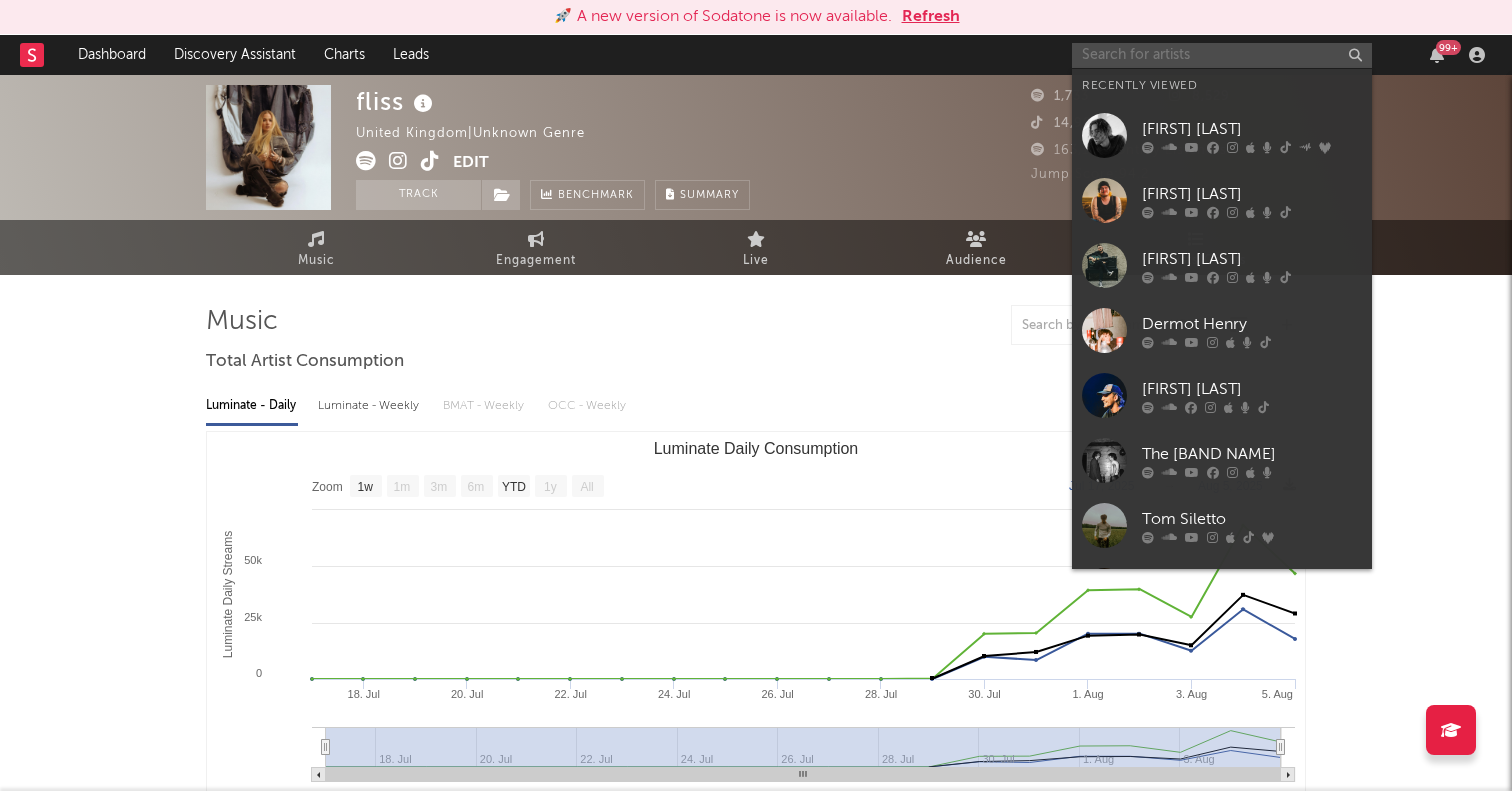 click at bounding box center (1222, 55) 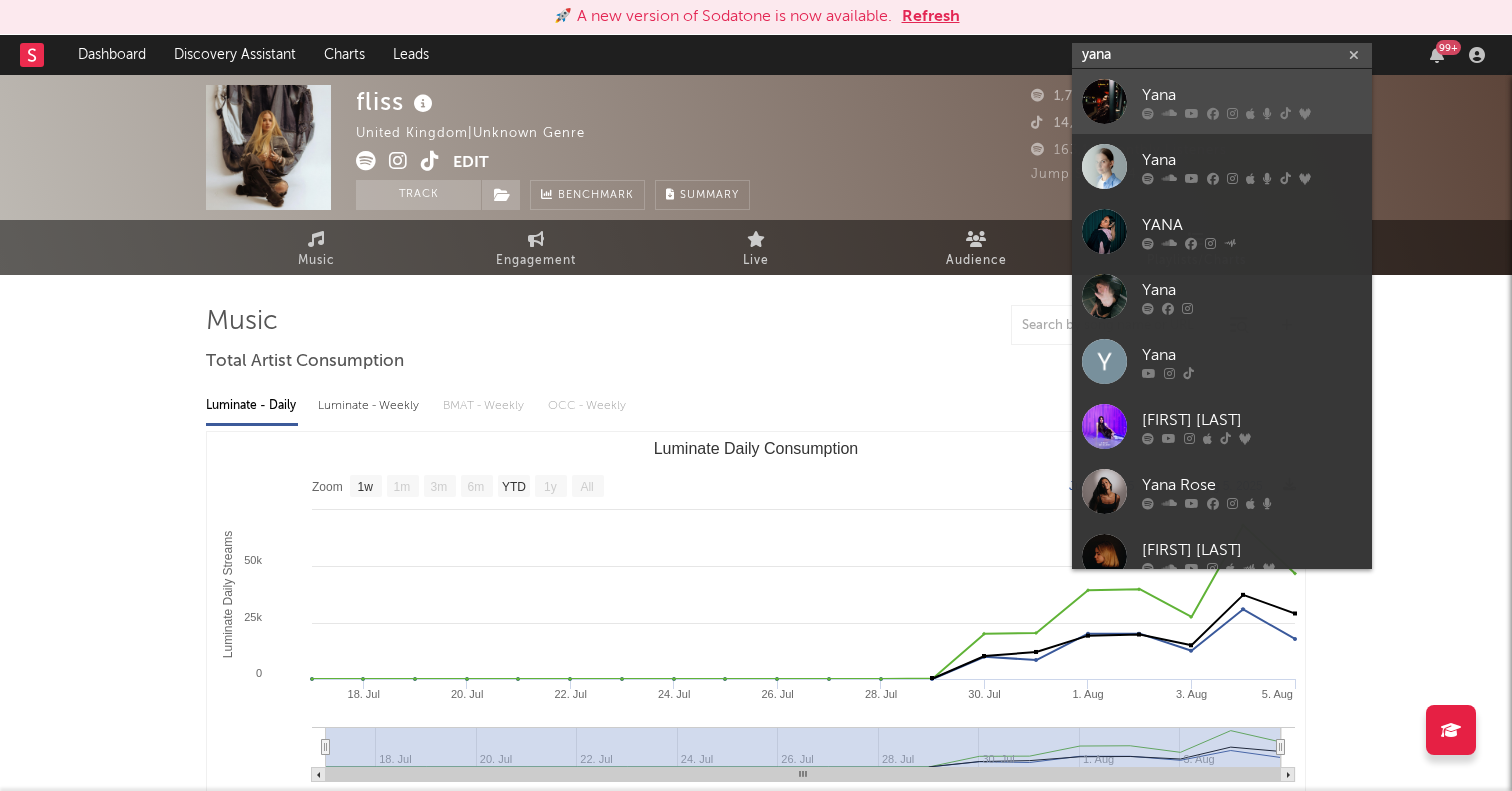 type on "yana" 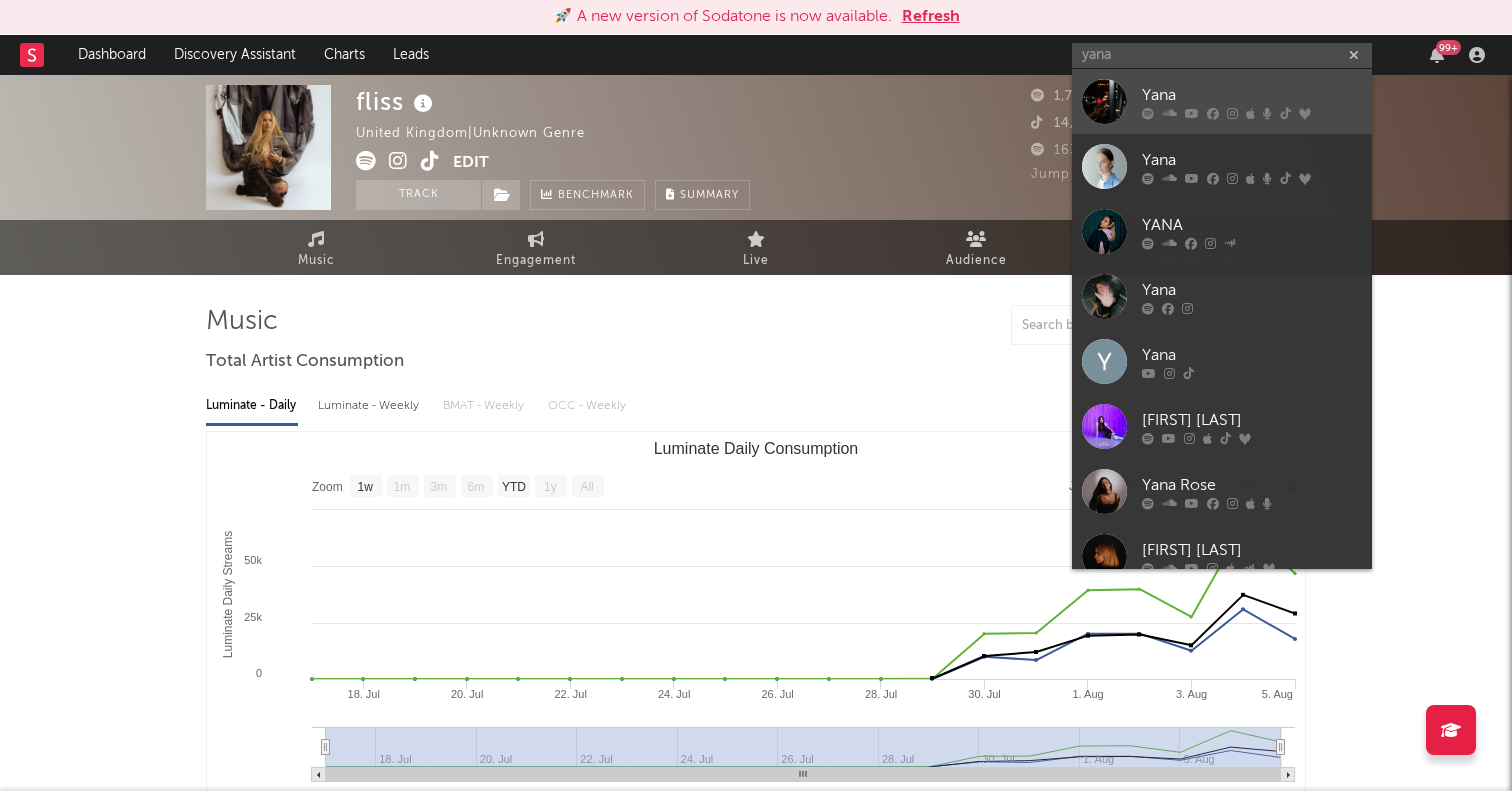 click at bounding box center (1104, 101) 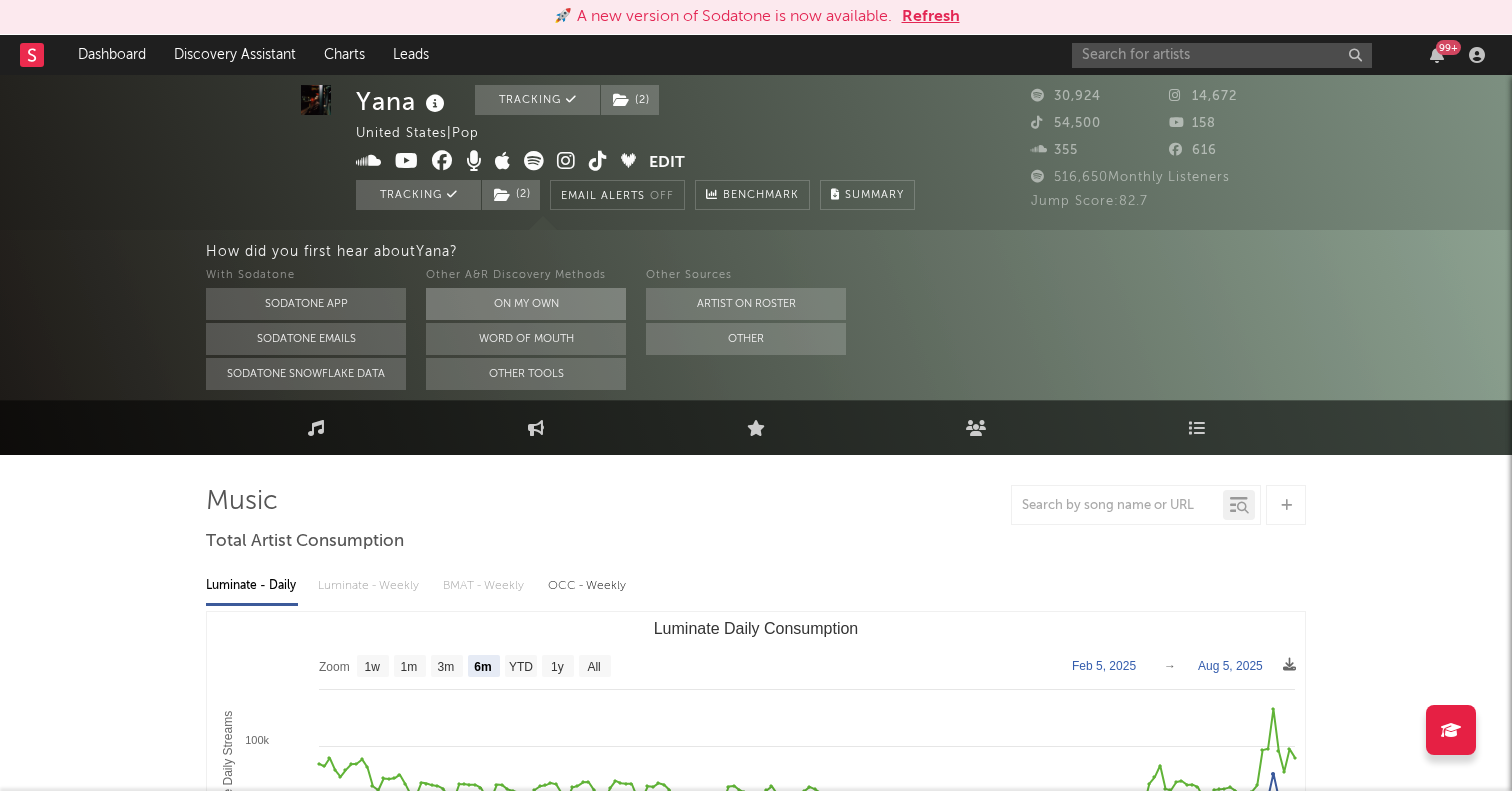 scroll, scrollTop: 148, scrollLeft: 0, axis: vertical 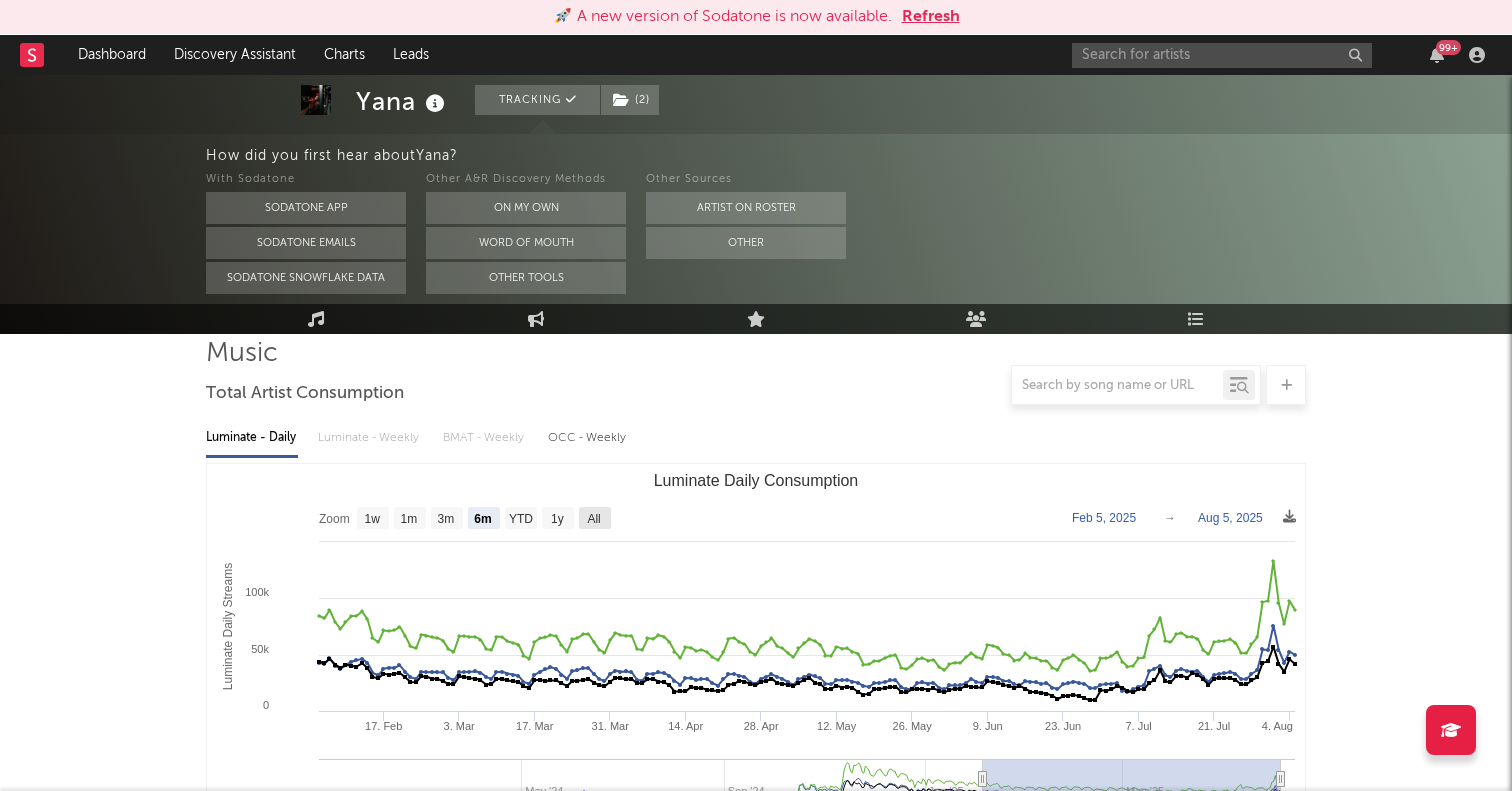 click 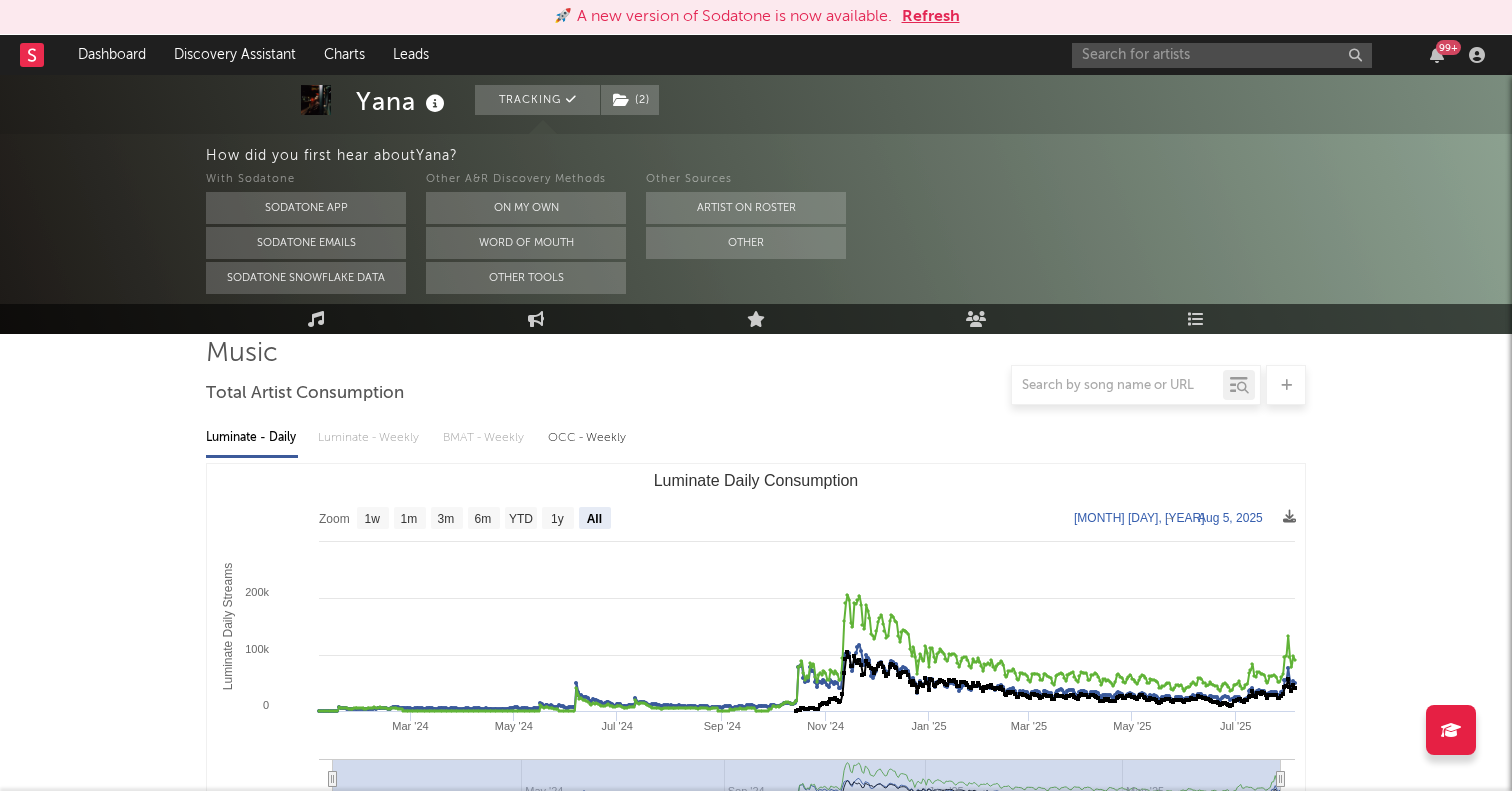 click on "99 +" at bounding box center [1282, 55] 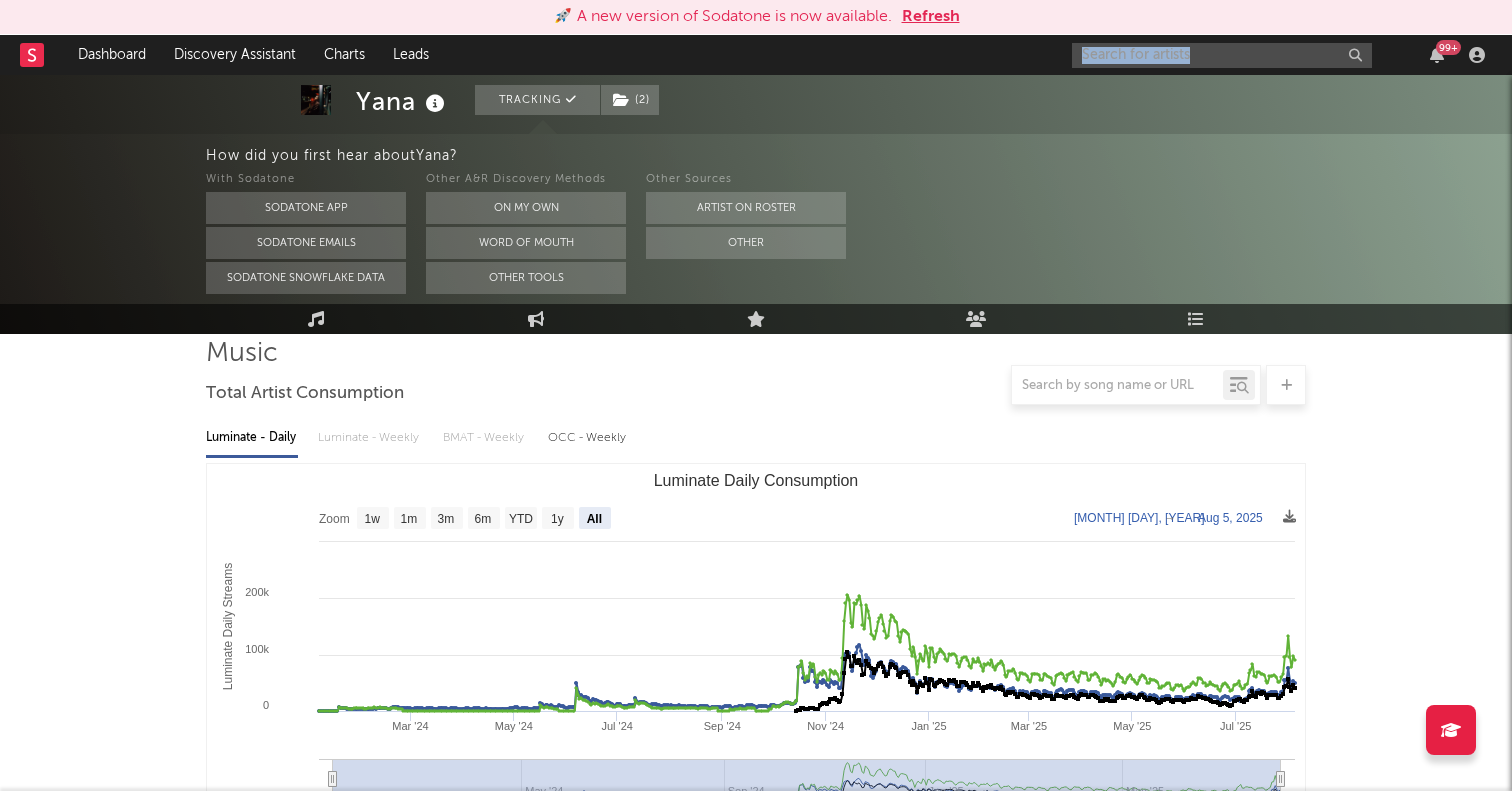 click on "99 +" at bounding box center (1282, 55) 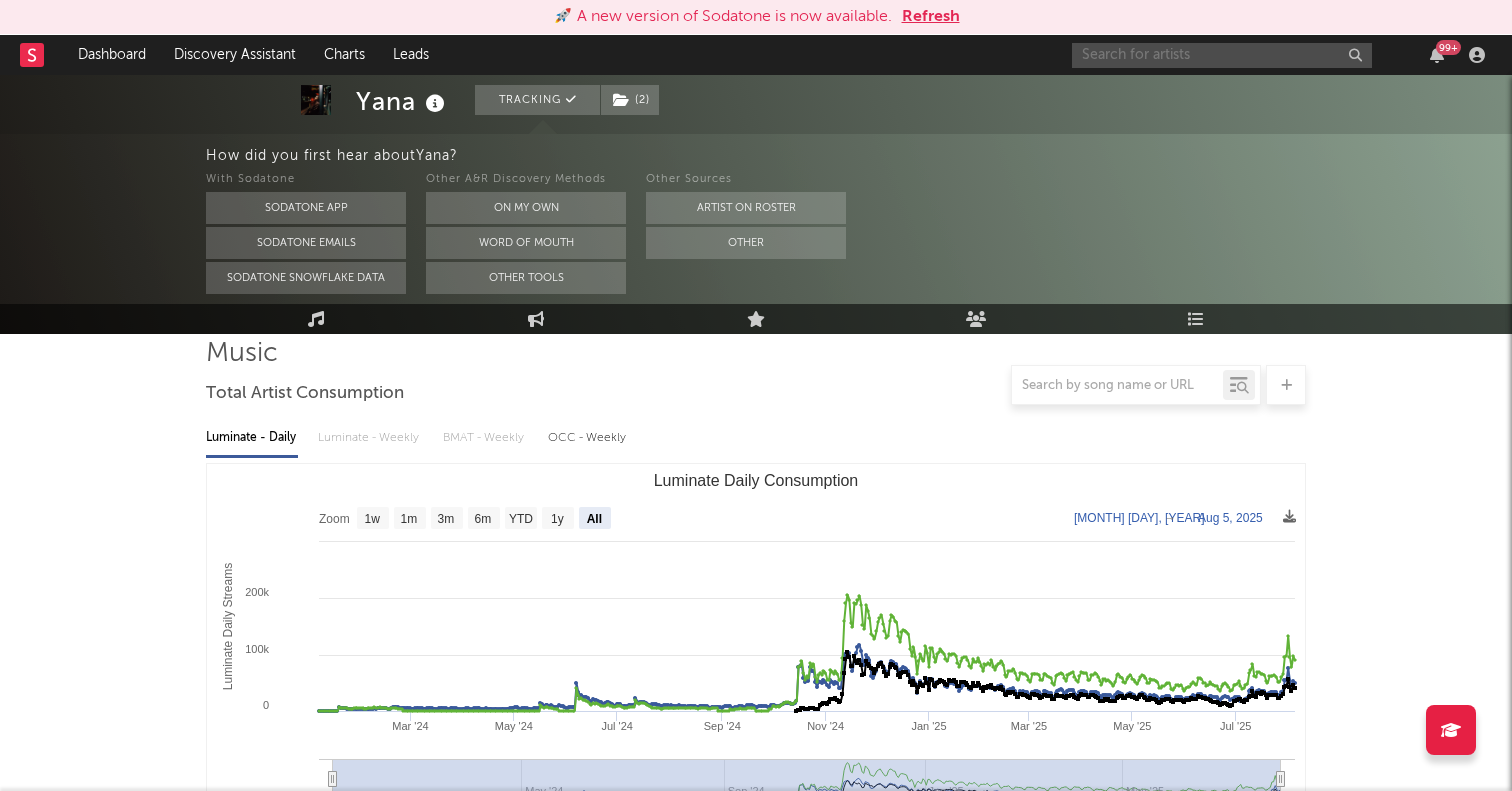 click at bounding box center [1222, 55] 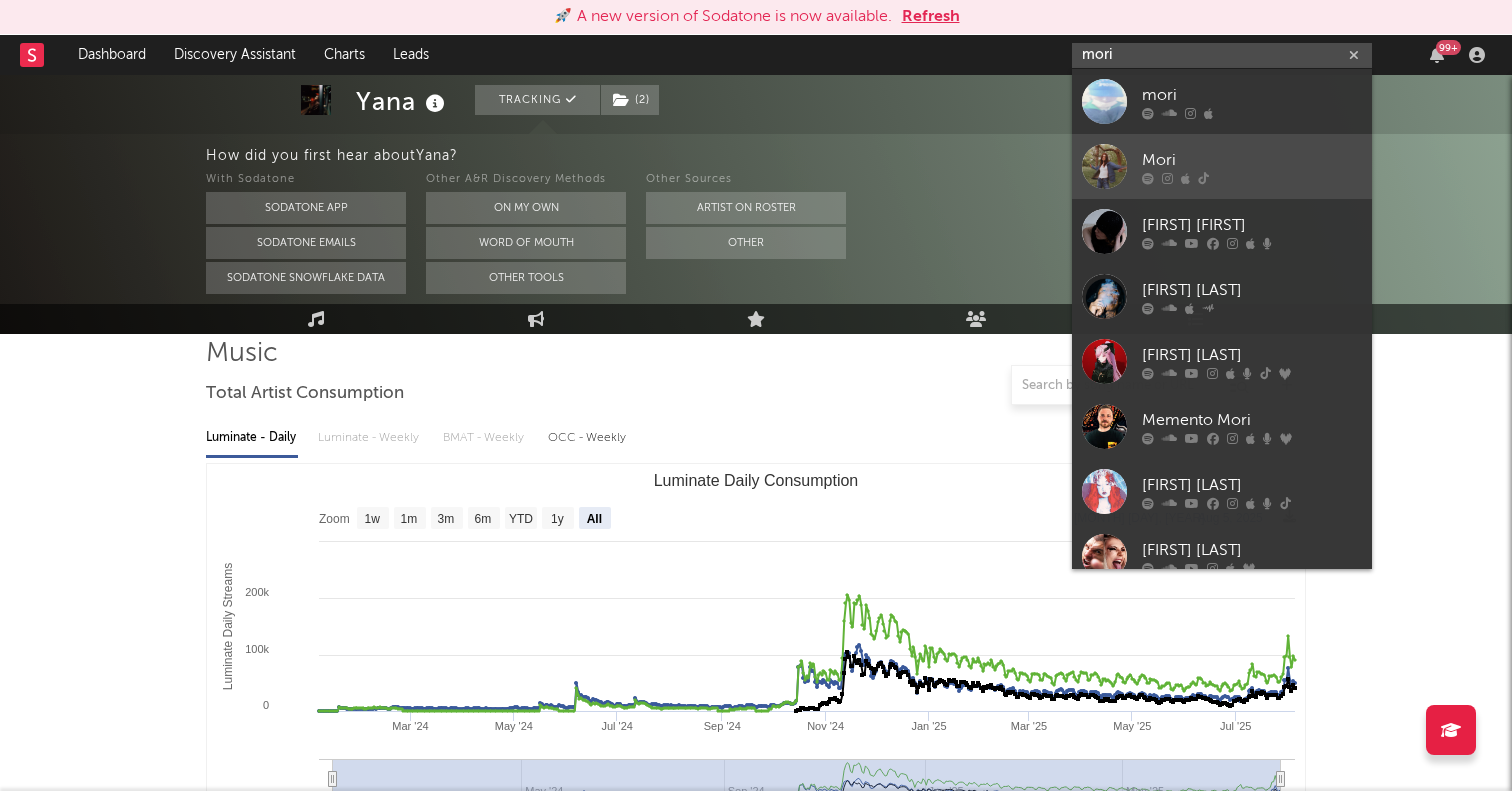 type on "mori" 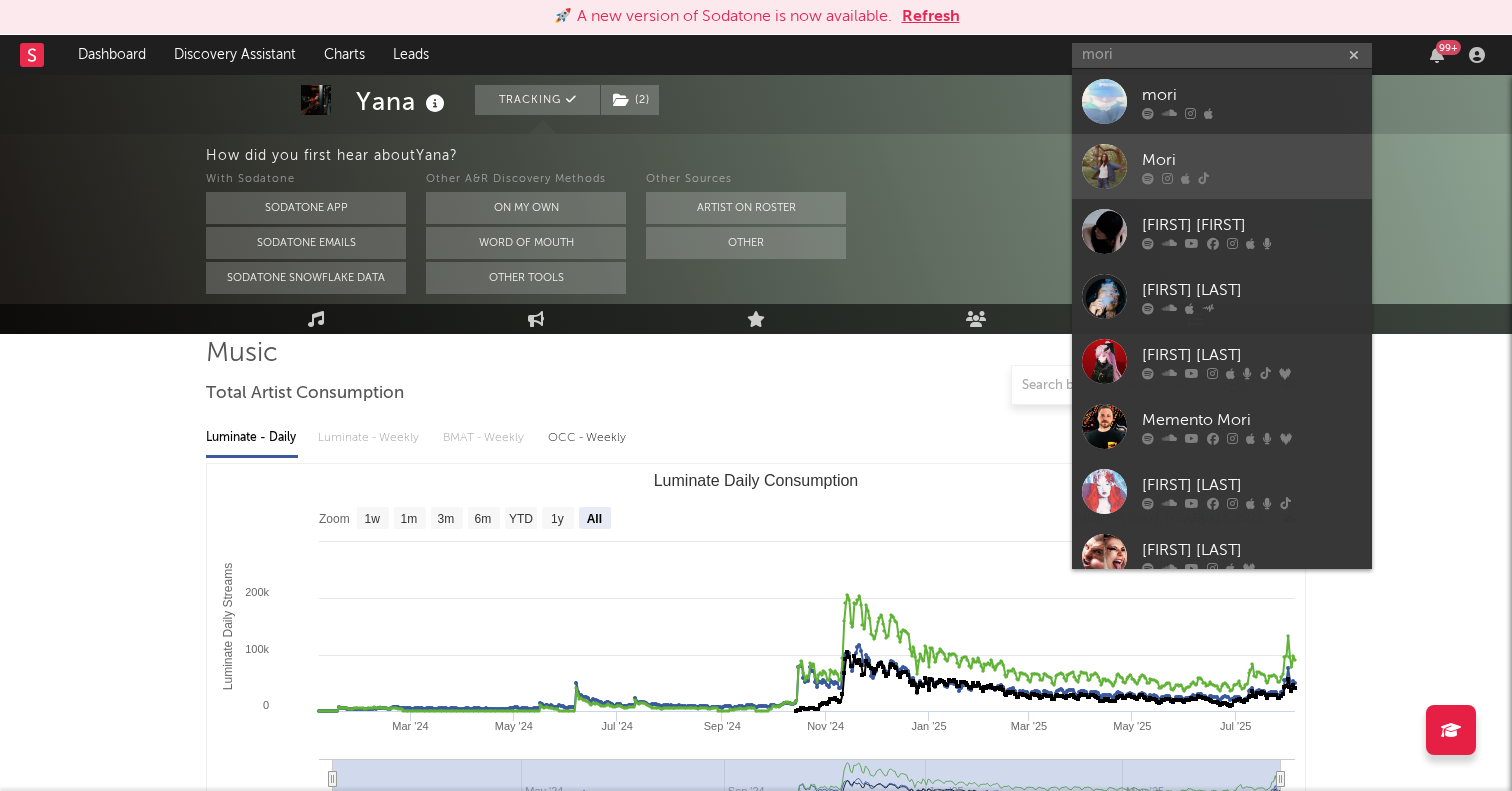 click at bounding box center (1104, 166) 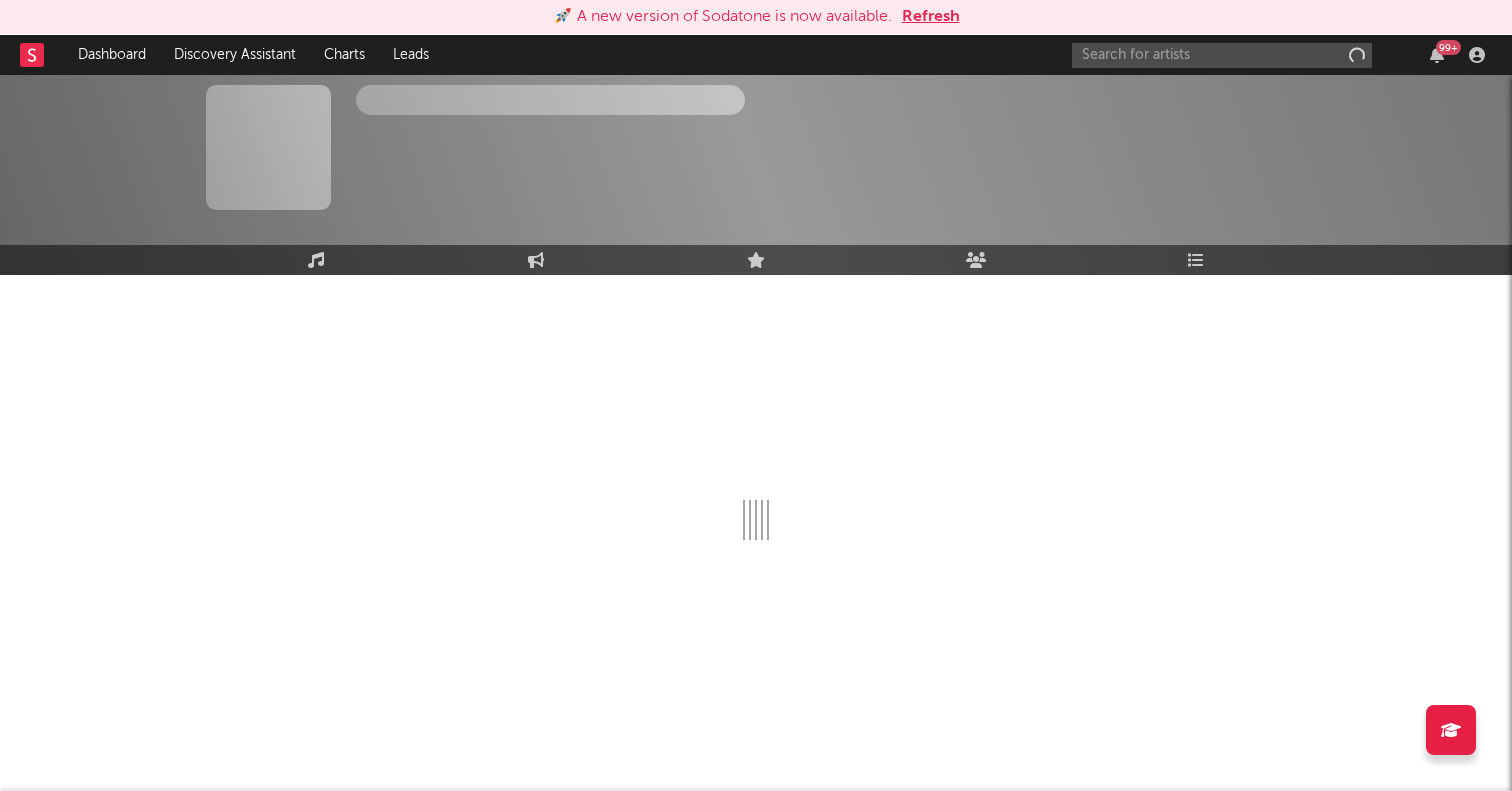 scroll, scrollTop: 0, scrollLeft: 0, axis: both 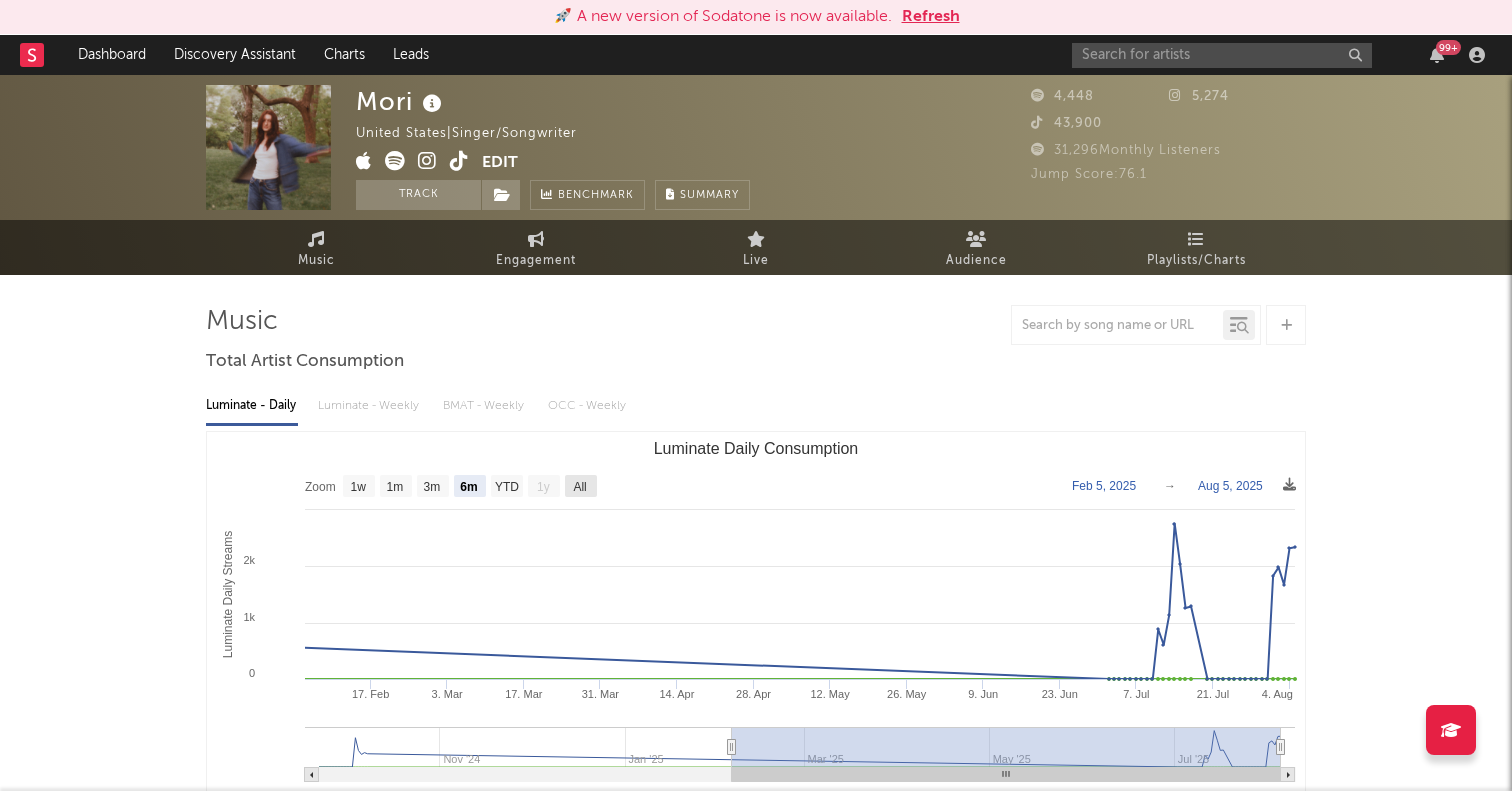 click on "All" 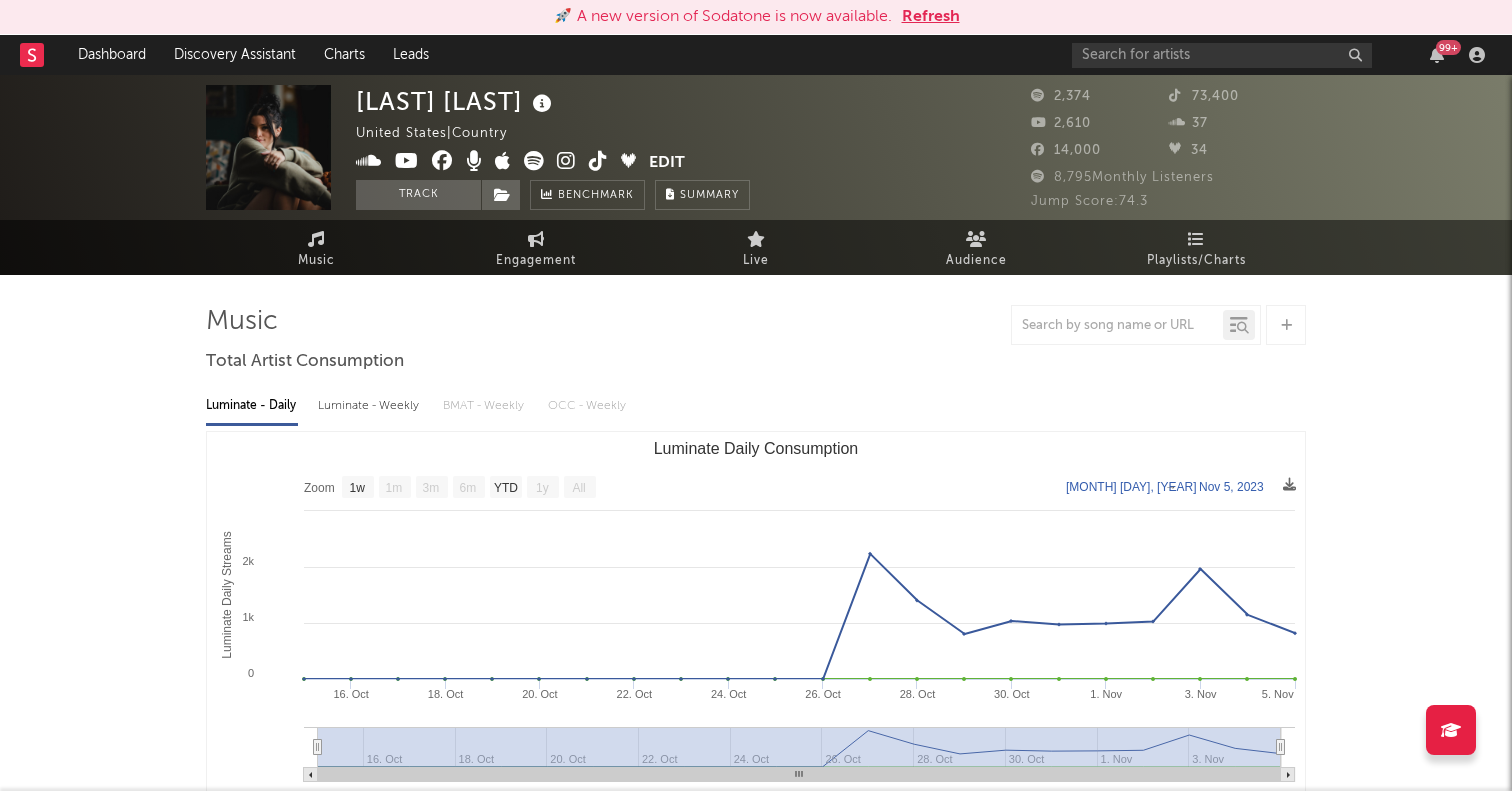 select on "1w" 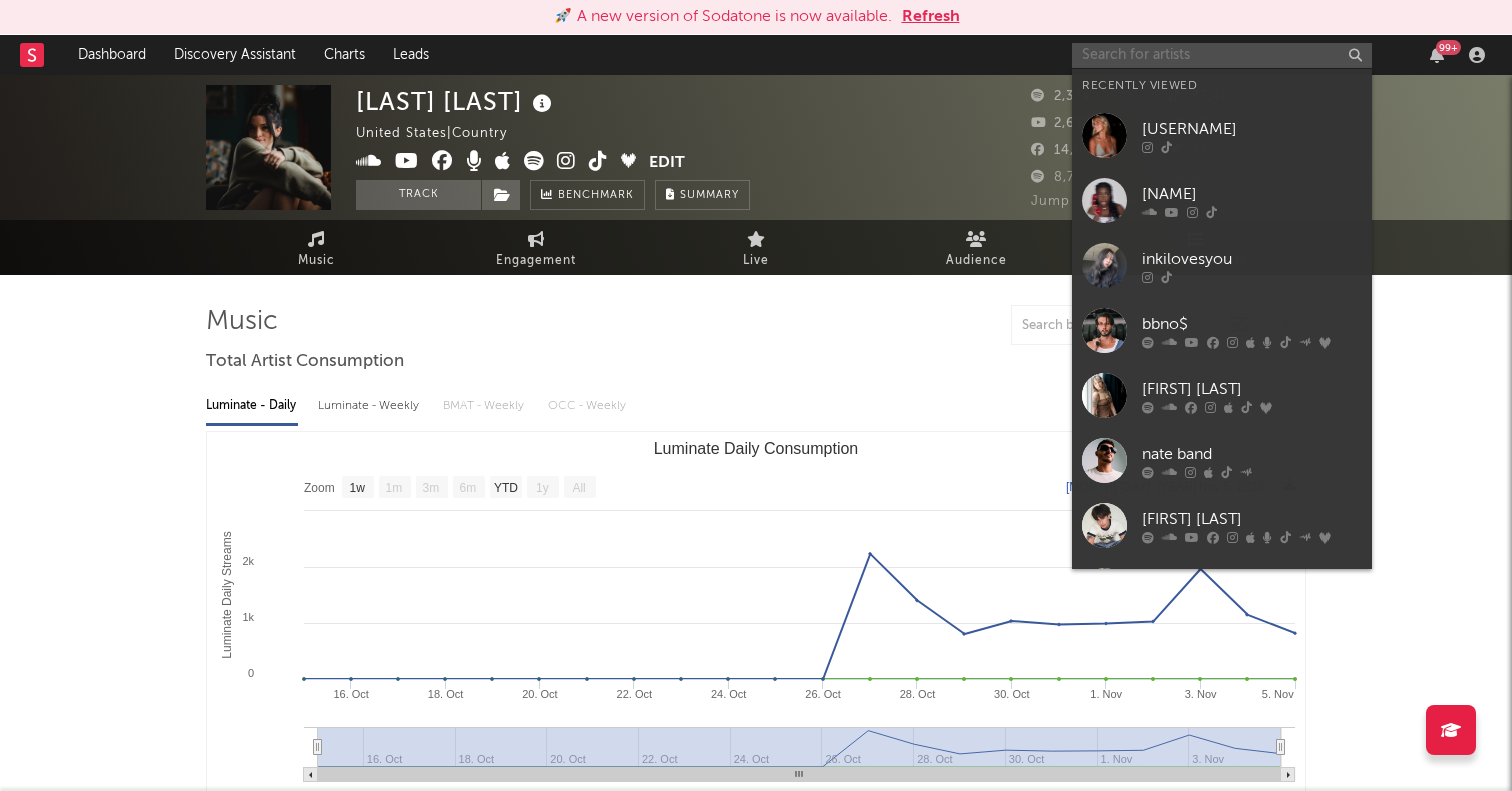 click at bounding box center (1222, 55) 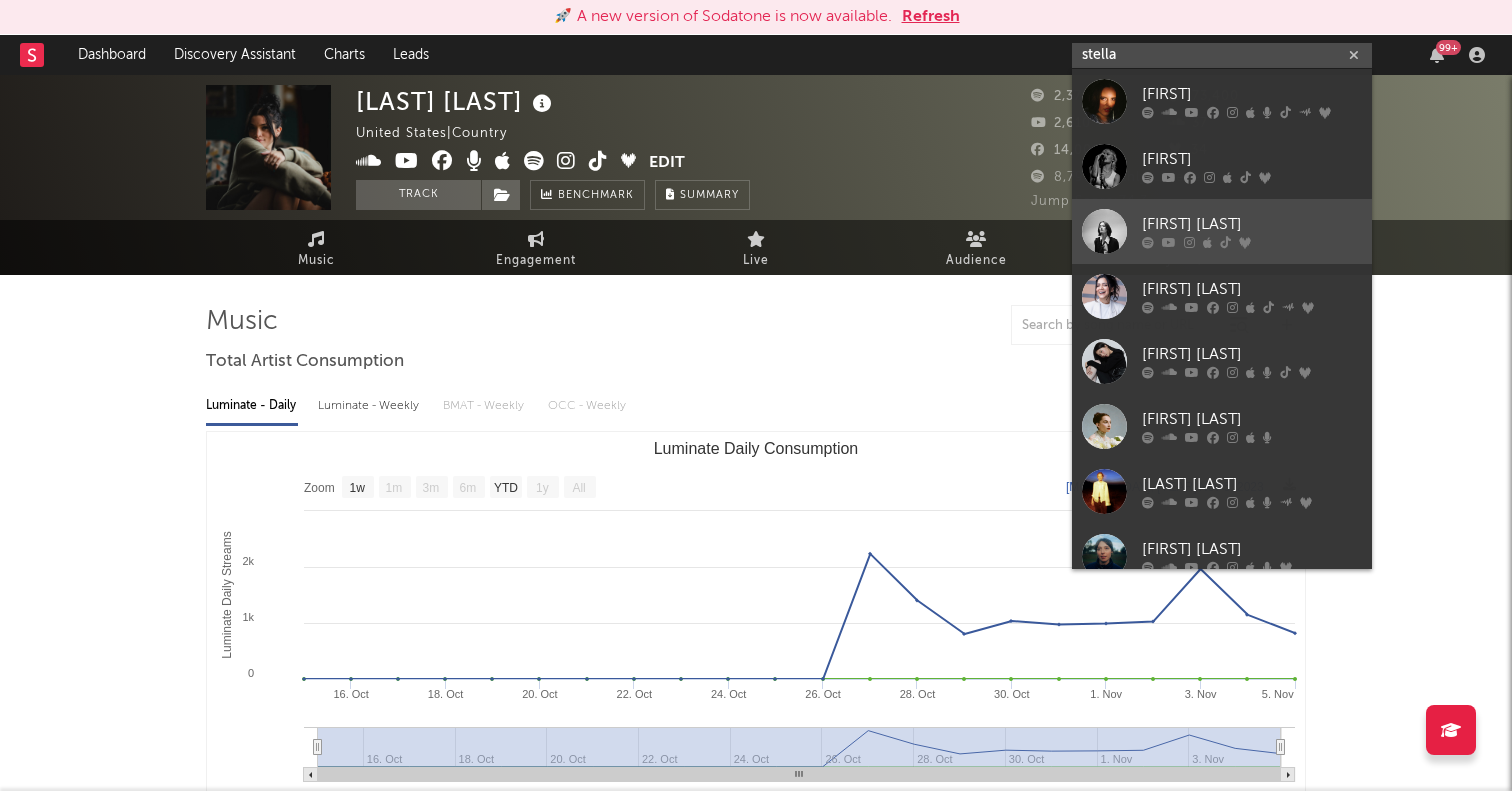 type on "stella" 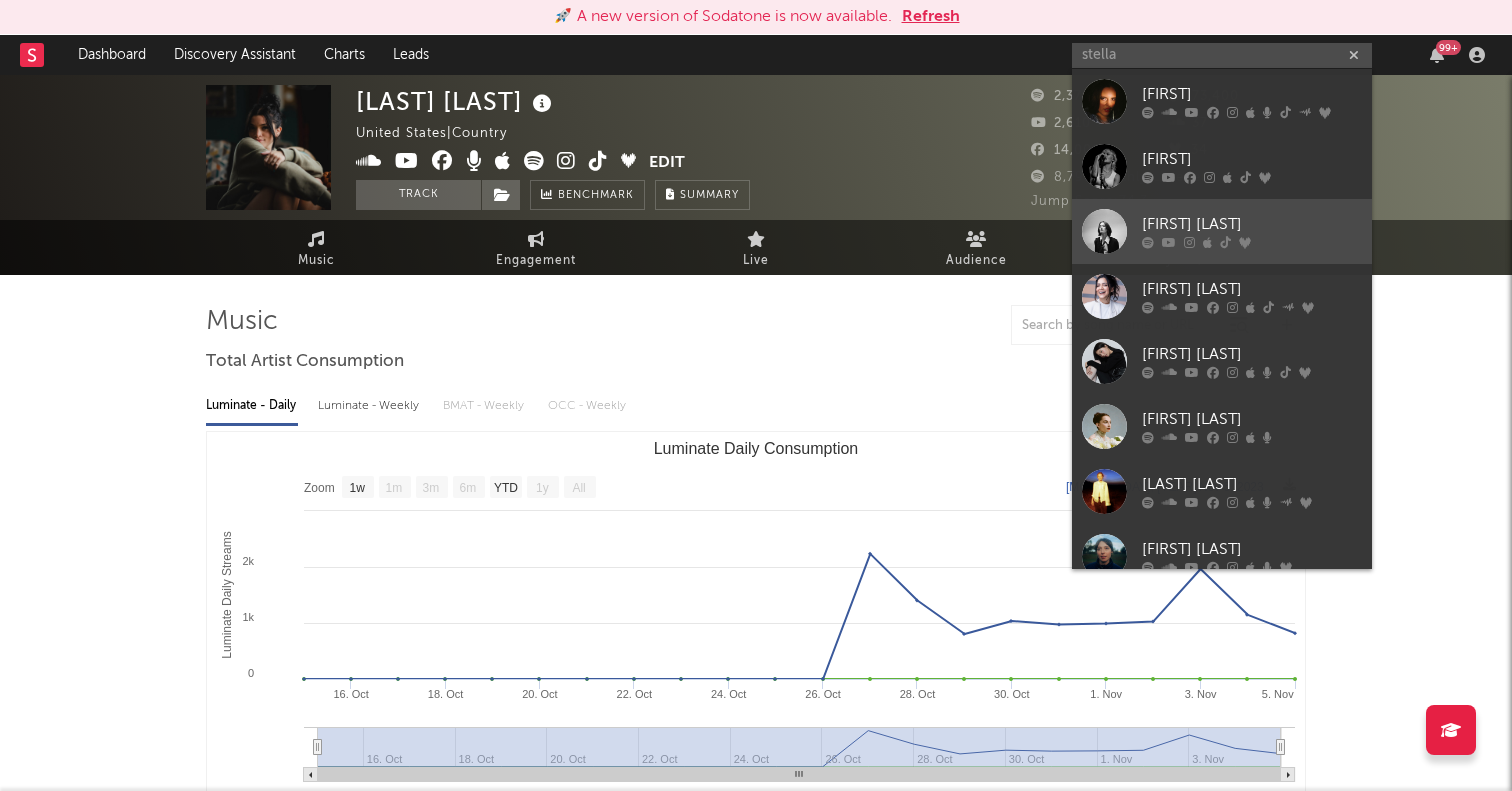 click at bounding box center (1104, 231) 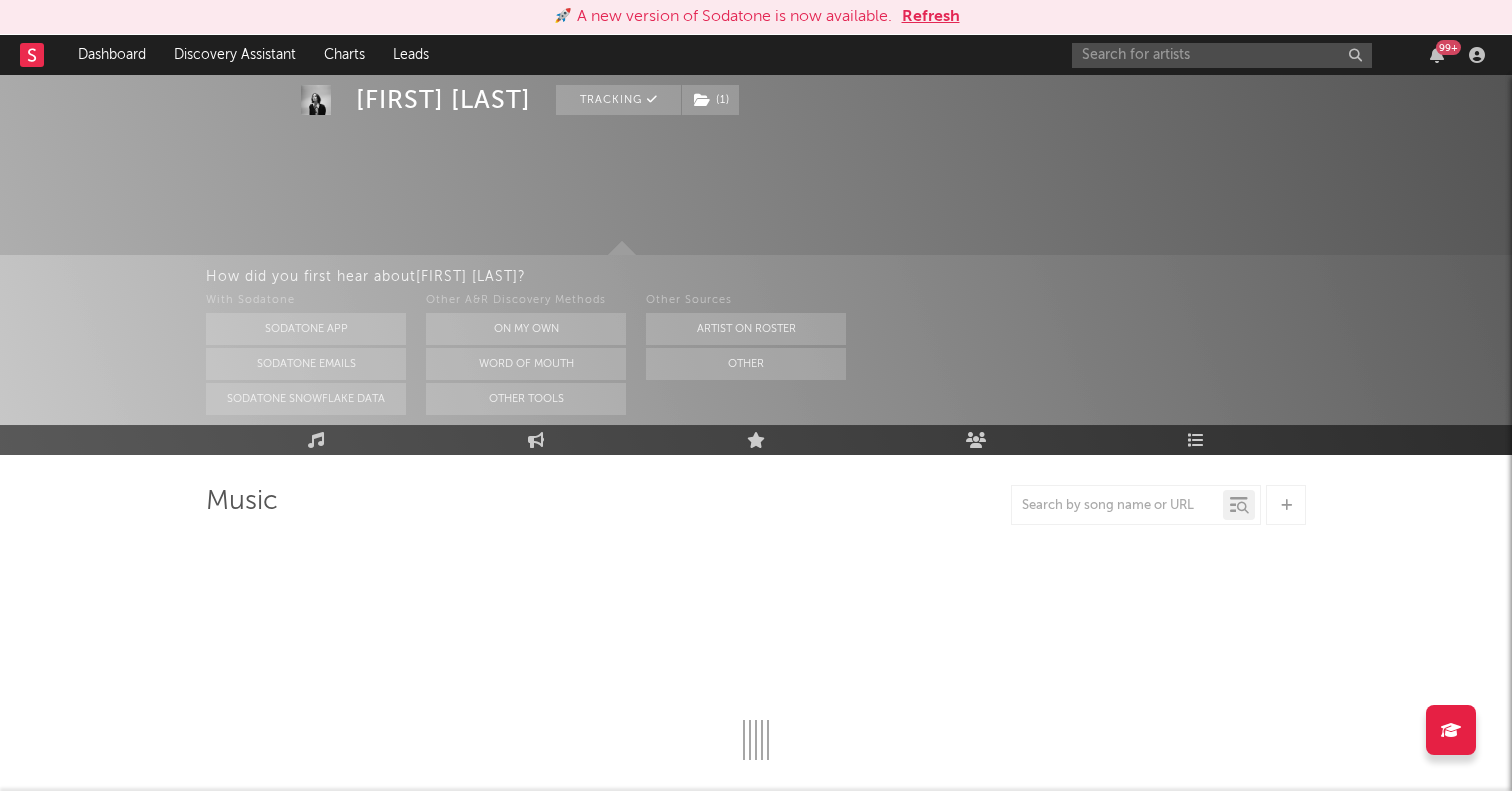 scroll, scrollTop: 612, scrollLeft: 0, axis: vertical 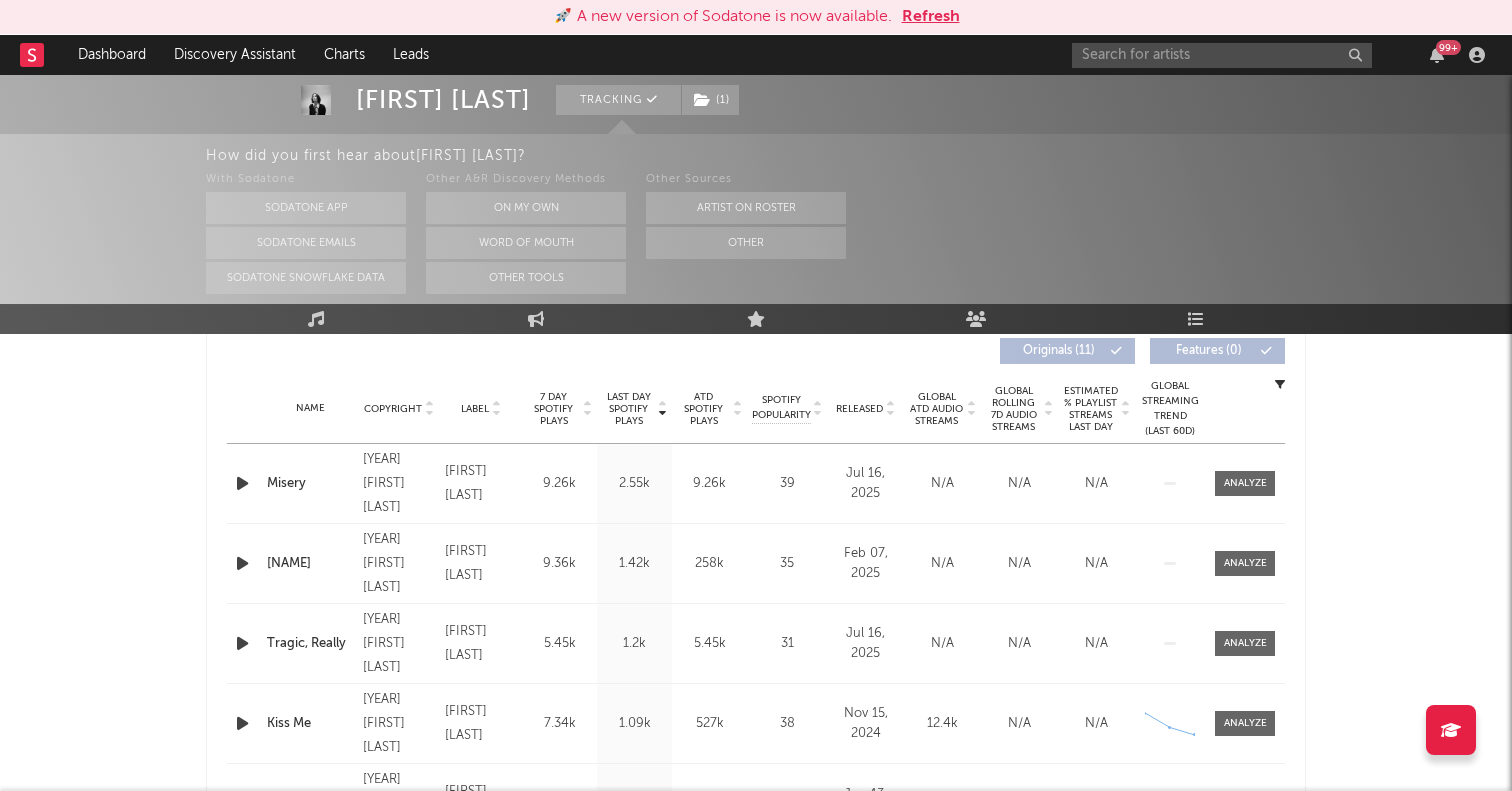select on "6m" 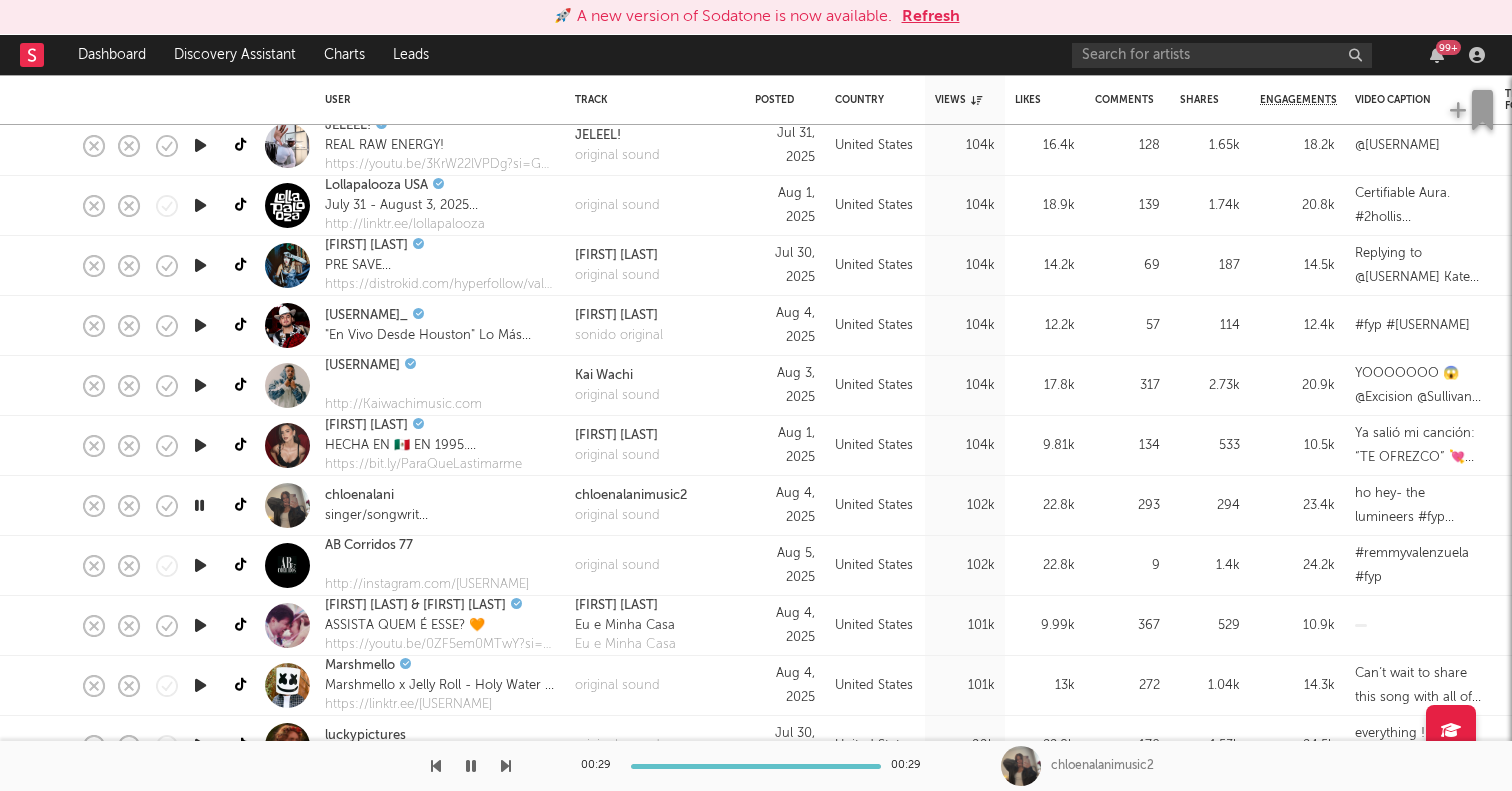 scroll, scrollTop: 0, scrollLeft: 0, axis: both 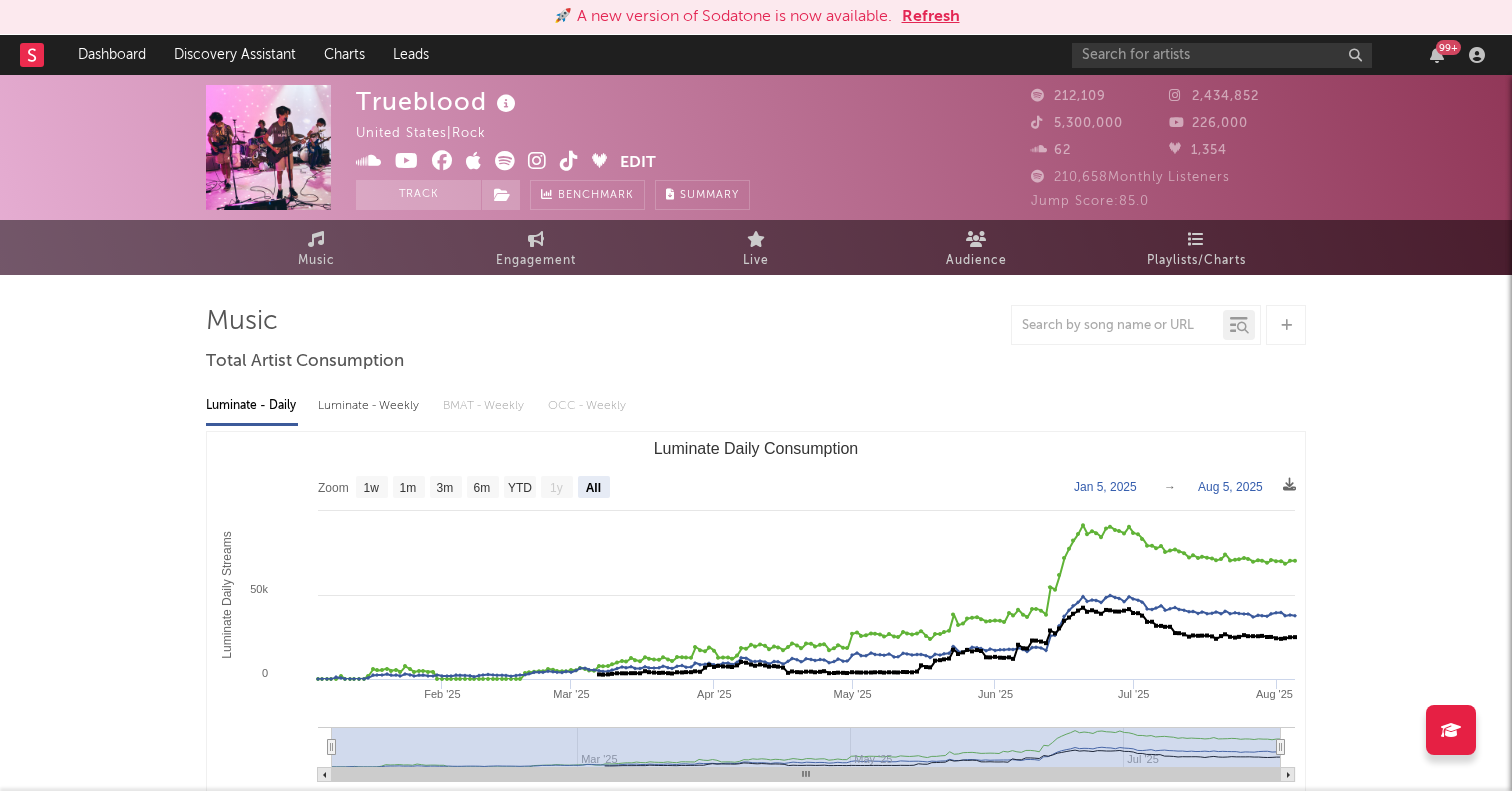 select on "All" 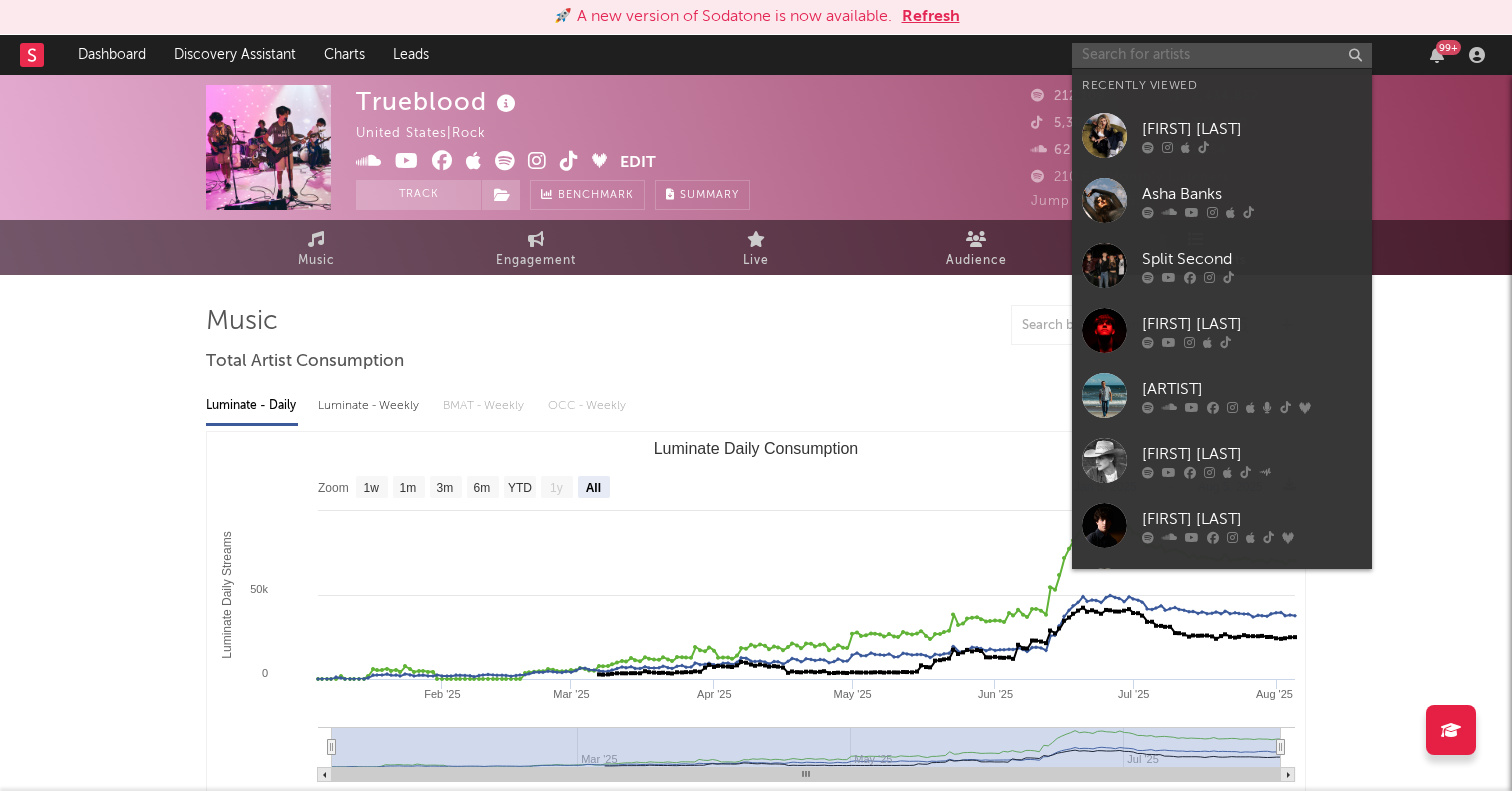 click at bounding box center (1222, 55) 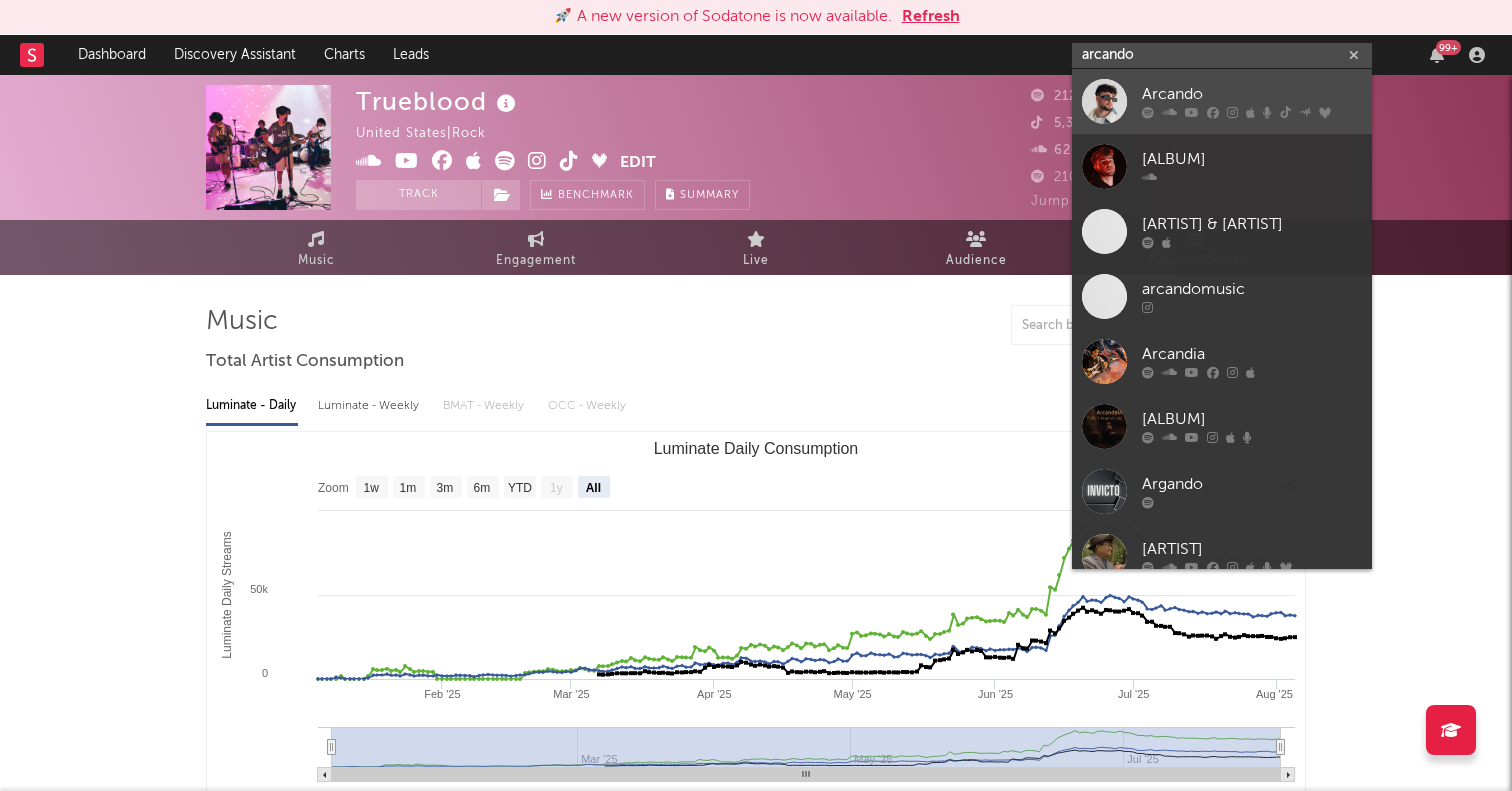 type on "arcando" 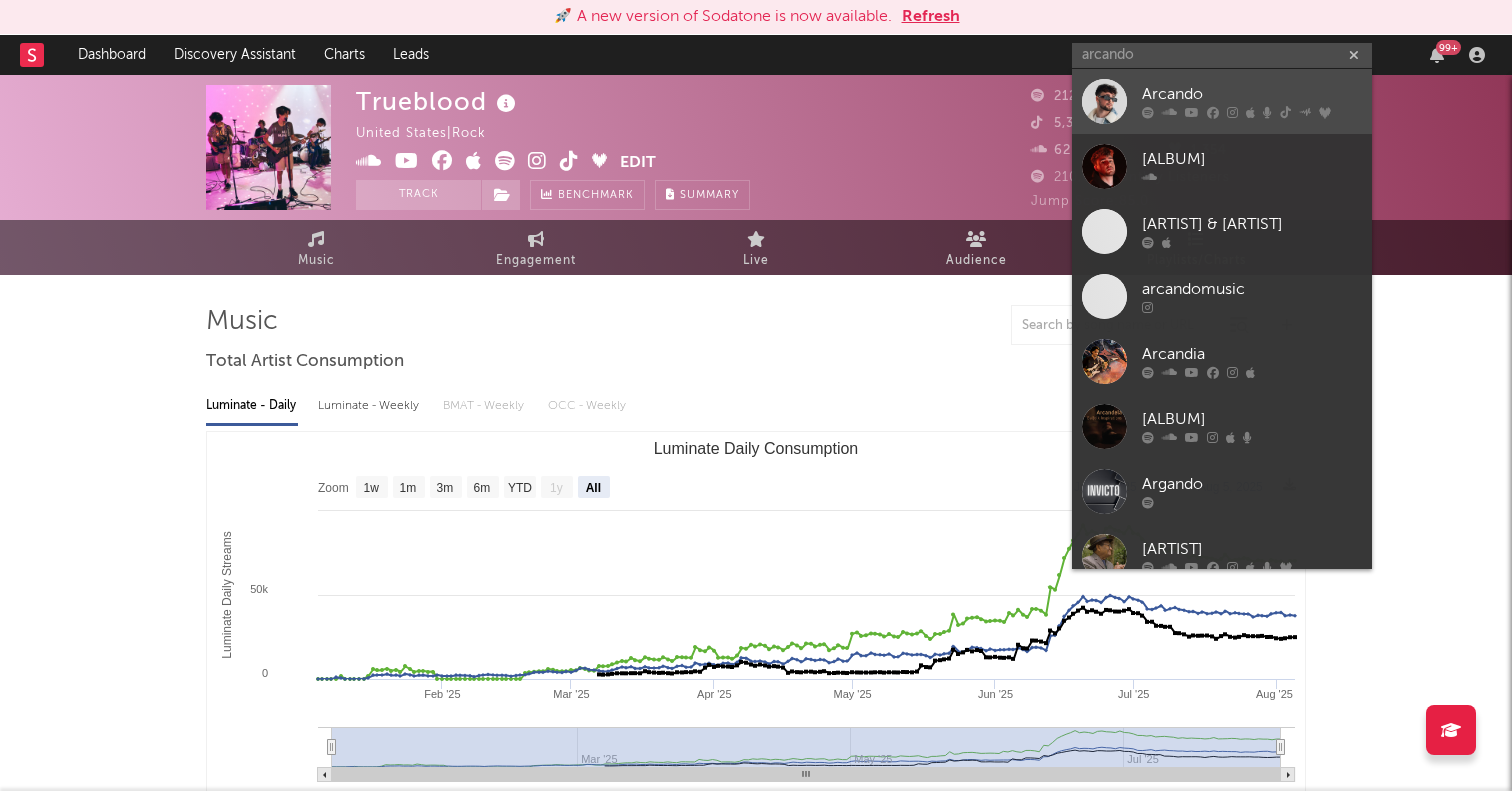 click at bounding box center (1104, 101) 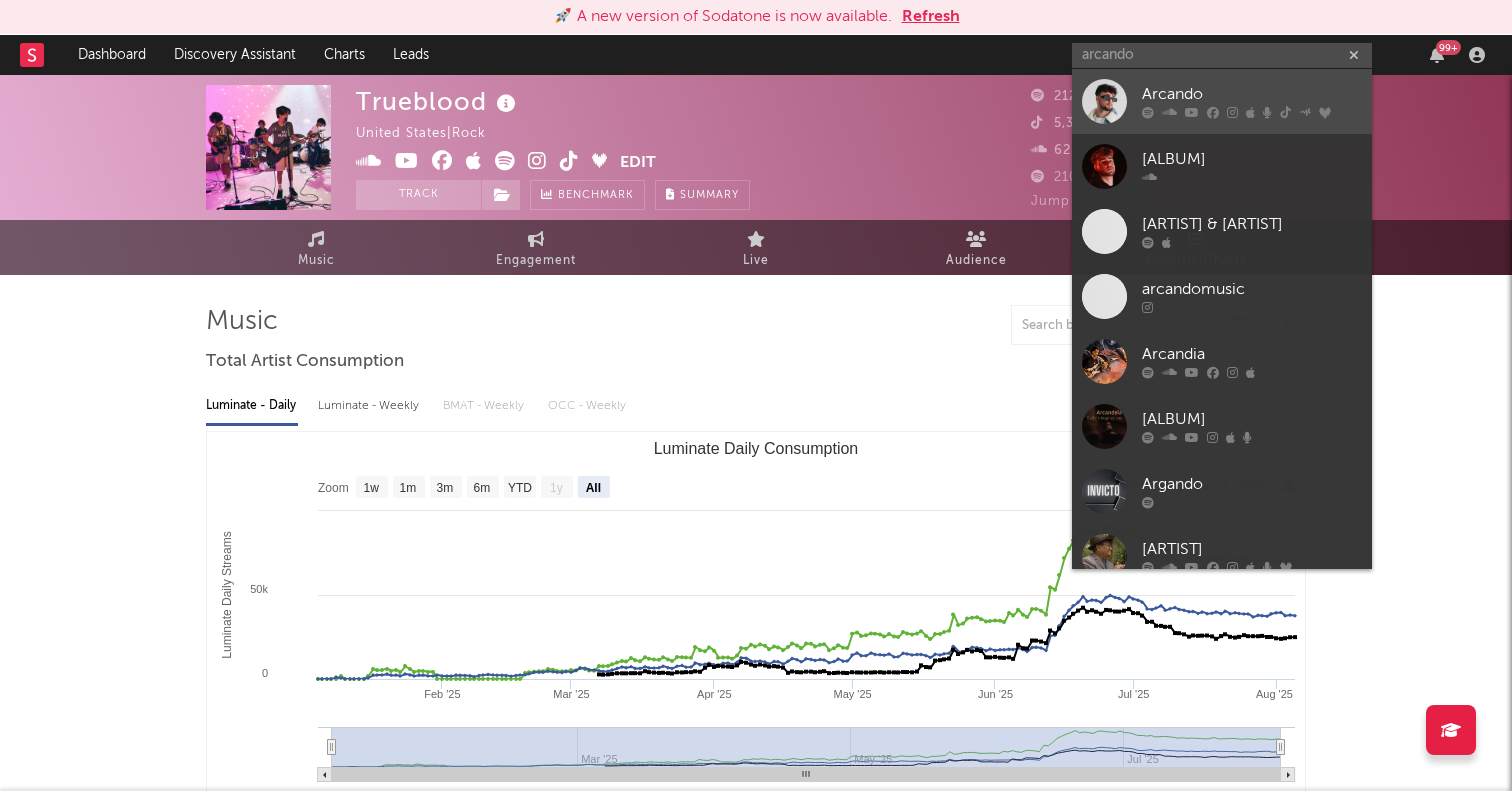 type 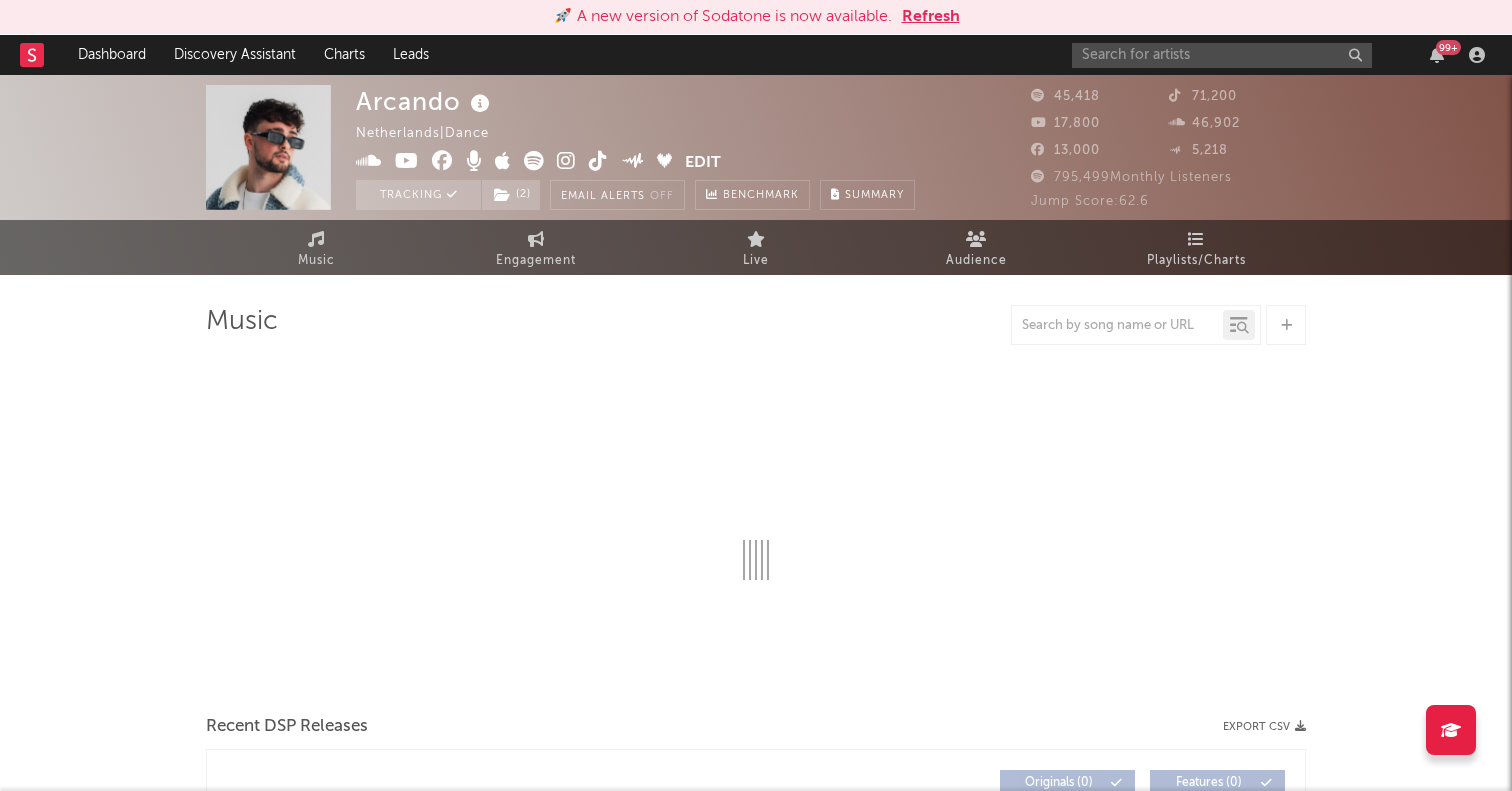 select on "6m" 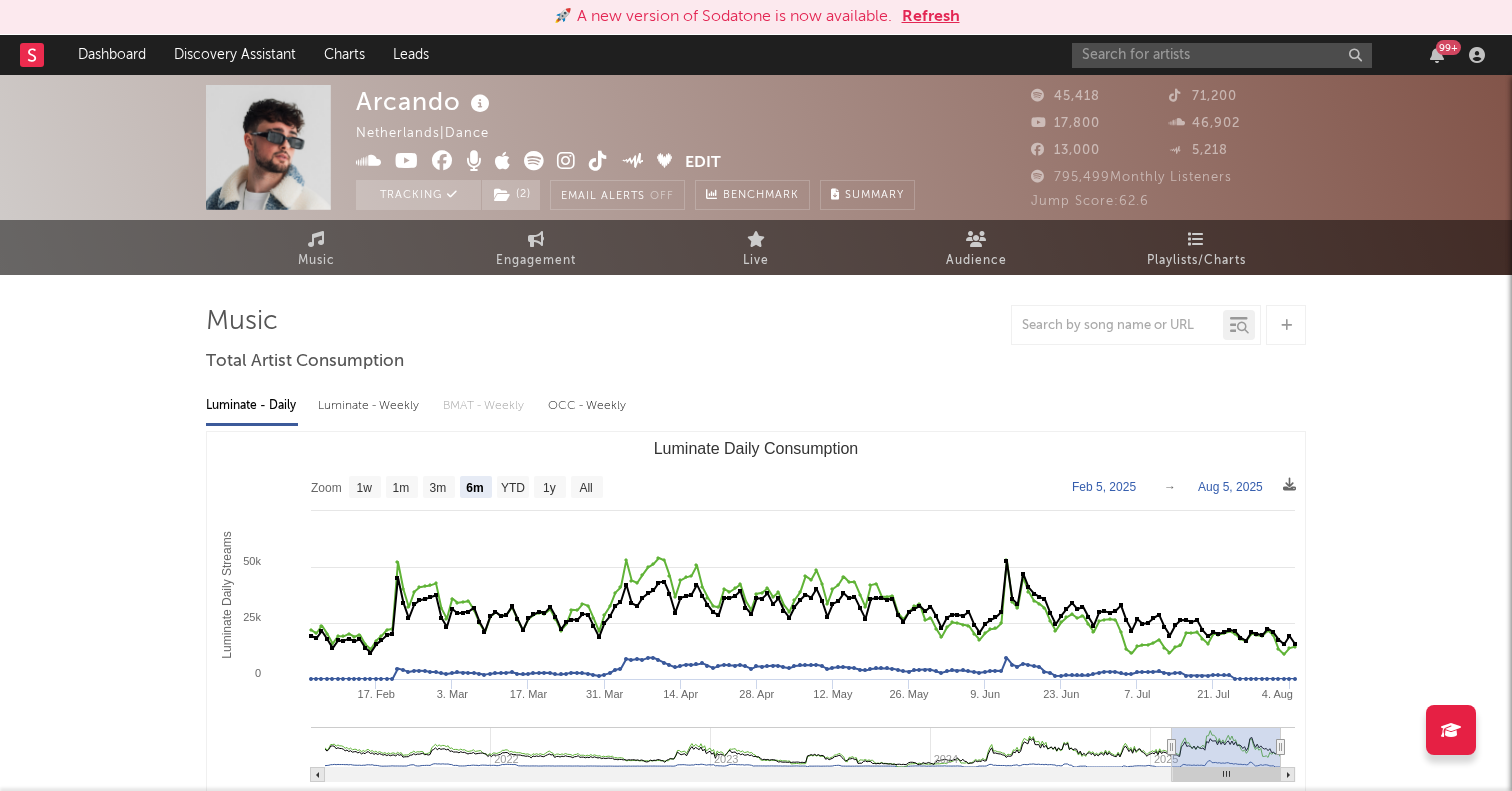 scroll, scrollTop: 18, scrollLeft: 0, axis: vertical 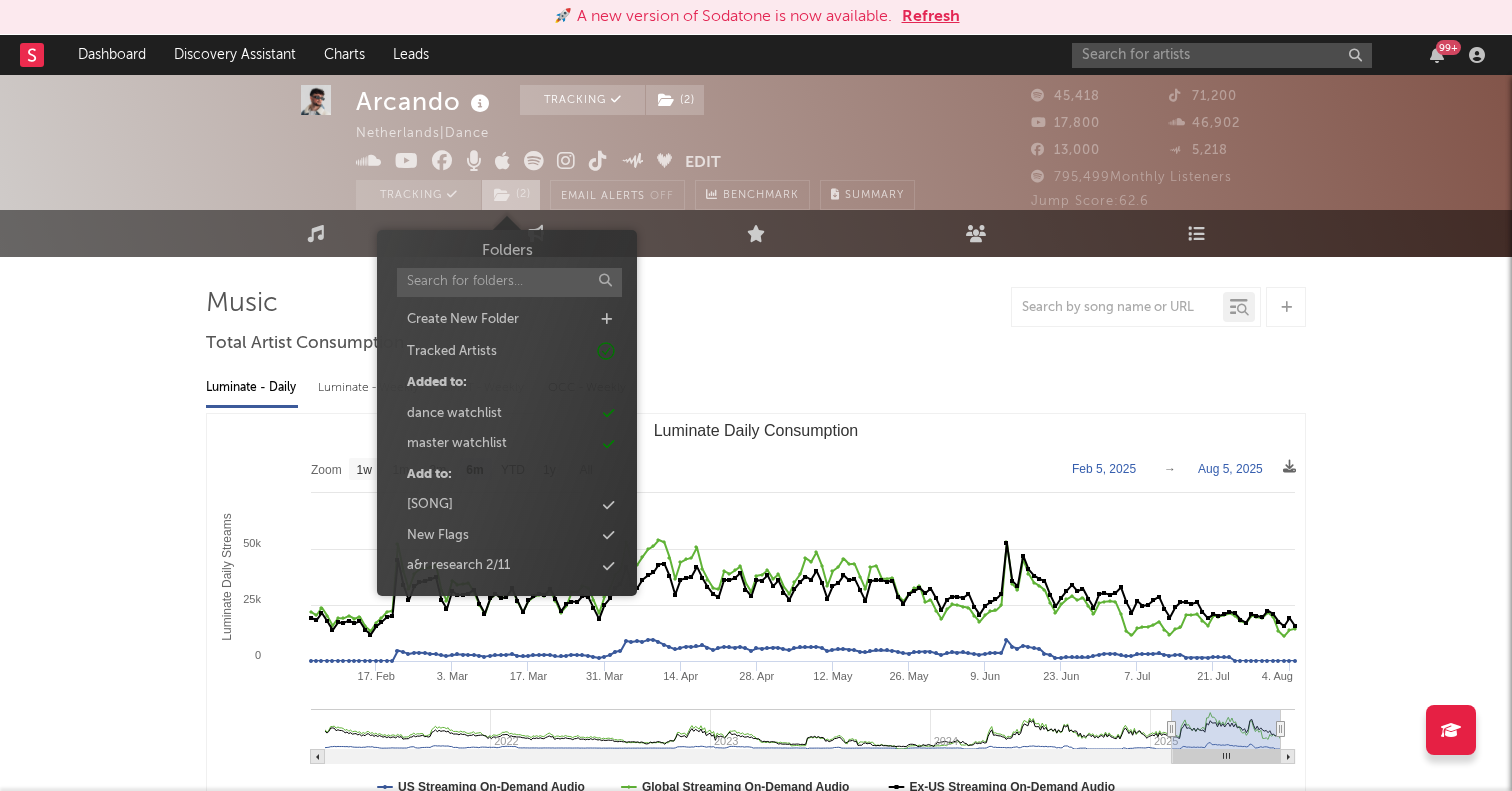 click on "( 2 )" at bounding box center [511, 195] 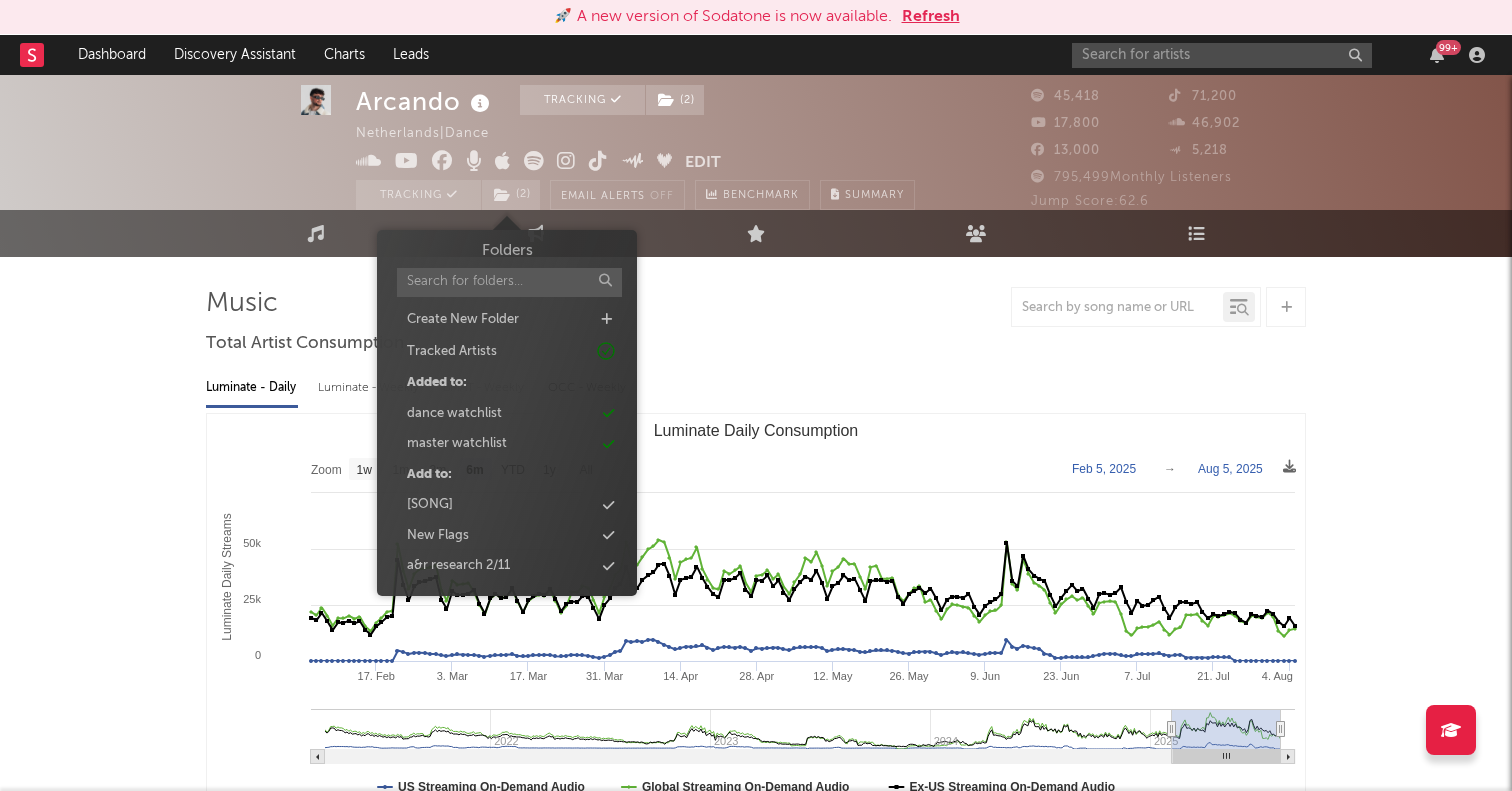 click on "Music Total Artist Consumption Luminate - Daily Luminate - Weekly BMAT - Weekly OCC - Weekly Zoom 1w 1m 3m 6m YTD 1y All 2025-02-05 2025-08-05 Created with Highcharts 10.3.3 Luminate Daily Streams Luminate Daily Consumption 17. Feb 3. Mar 17. Mar 31. Mar 14. Apr 28. Apr 12. May 26. May 9. Jun 23. Jun 7. Jul 21. Jul 4. Aug 2022 2023 2024 2025 0 50k 25k 75k Zoom 1w 1m 3m 6m YTD 1y All Feb  5, 2025 → Aug  5, 2025 US Streaming On-Demand Audio Global Streaming On-Demand Audio Ex-US Streaming On-Demand Audio Recent DSP Releases Export CSV  Last Day Spotify Plays Copyright Label 7 Day Spotify Plays Last Day Spotify Plays ATD Spotify Plays Spotify Popularity Released Global ATD Audio Streams Global Rolling 7D Audio Streams Estimated % Playlist Streams Last Day Spotify Popularity Streams / 7d Growth Originals   ( 65 ) Features   ( 36 ) Name Copyright Label Album Names Composer Names 7 Day Spotify Plays Last Day Spotify Plays ATD Spotify Plays Spotify Popularity Total US Streams Total US SES Total UK Streams Name ~" at bounding box center [756, 1607] 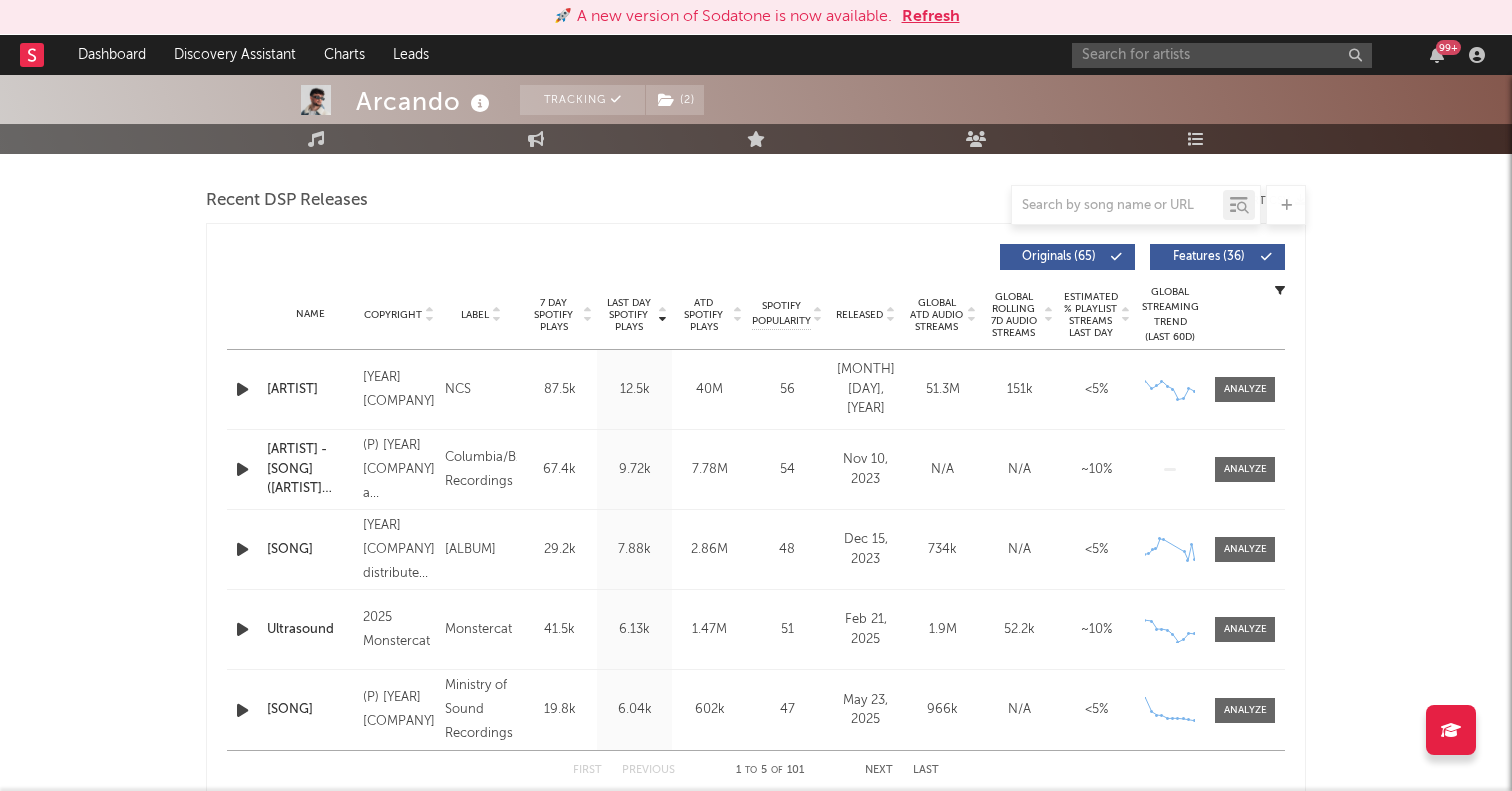 scroll, scrollTop: 700, scrollLeft: 0, axis: vertical 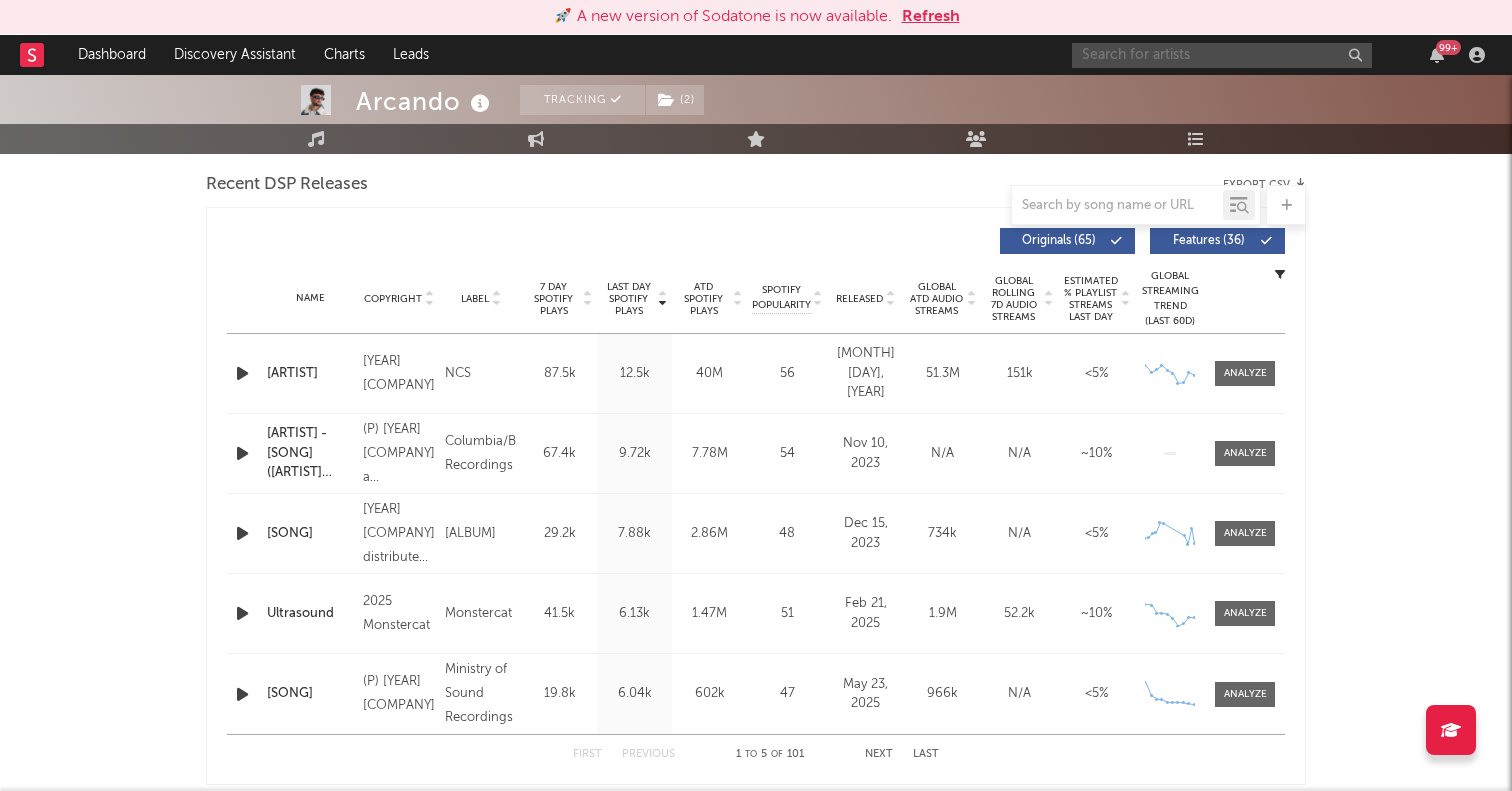 click at bounding box center [1222, 55] 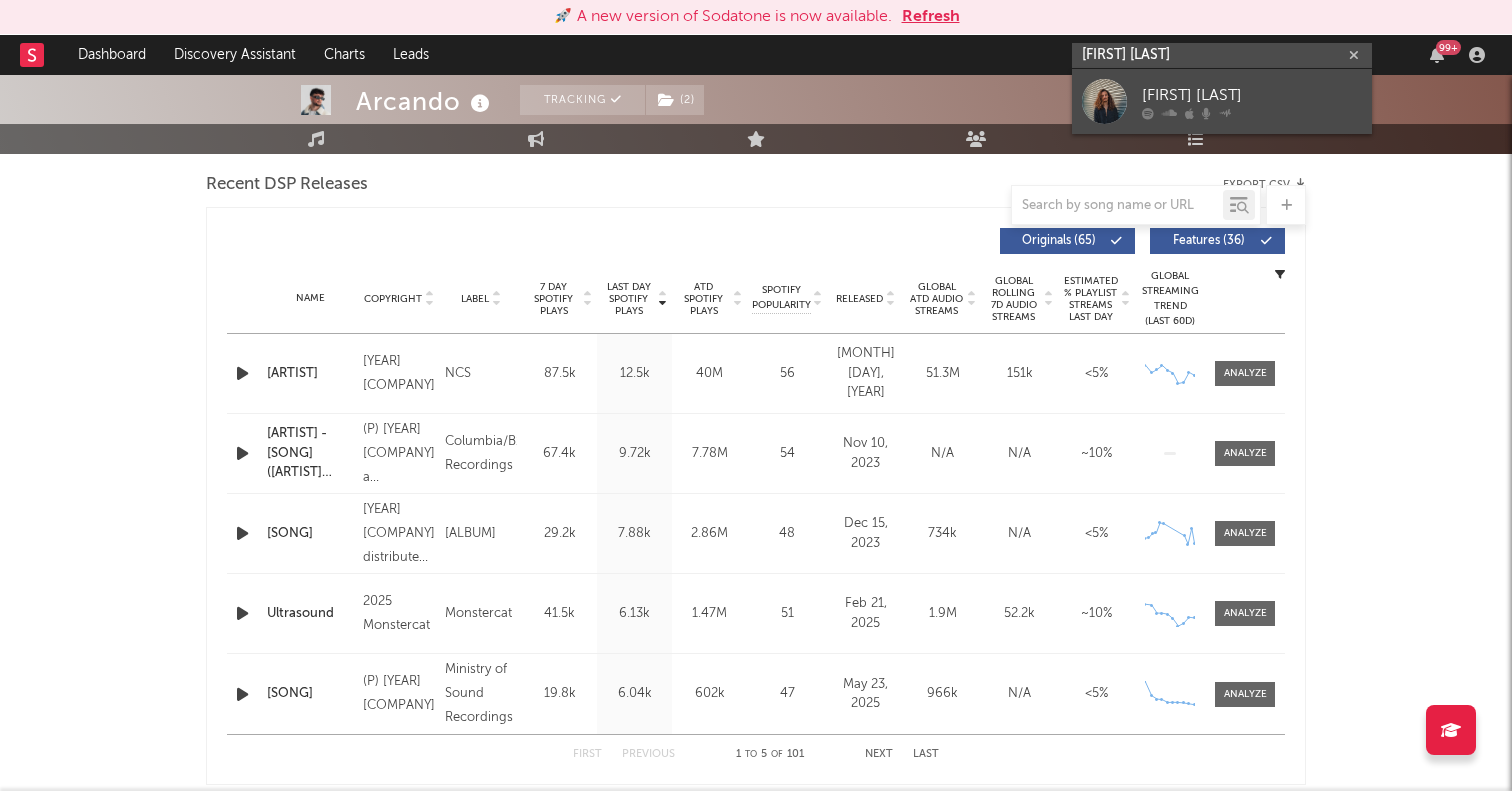 type on "jacob never" 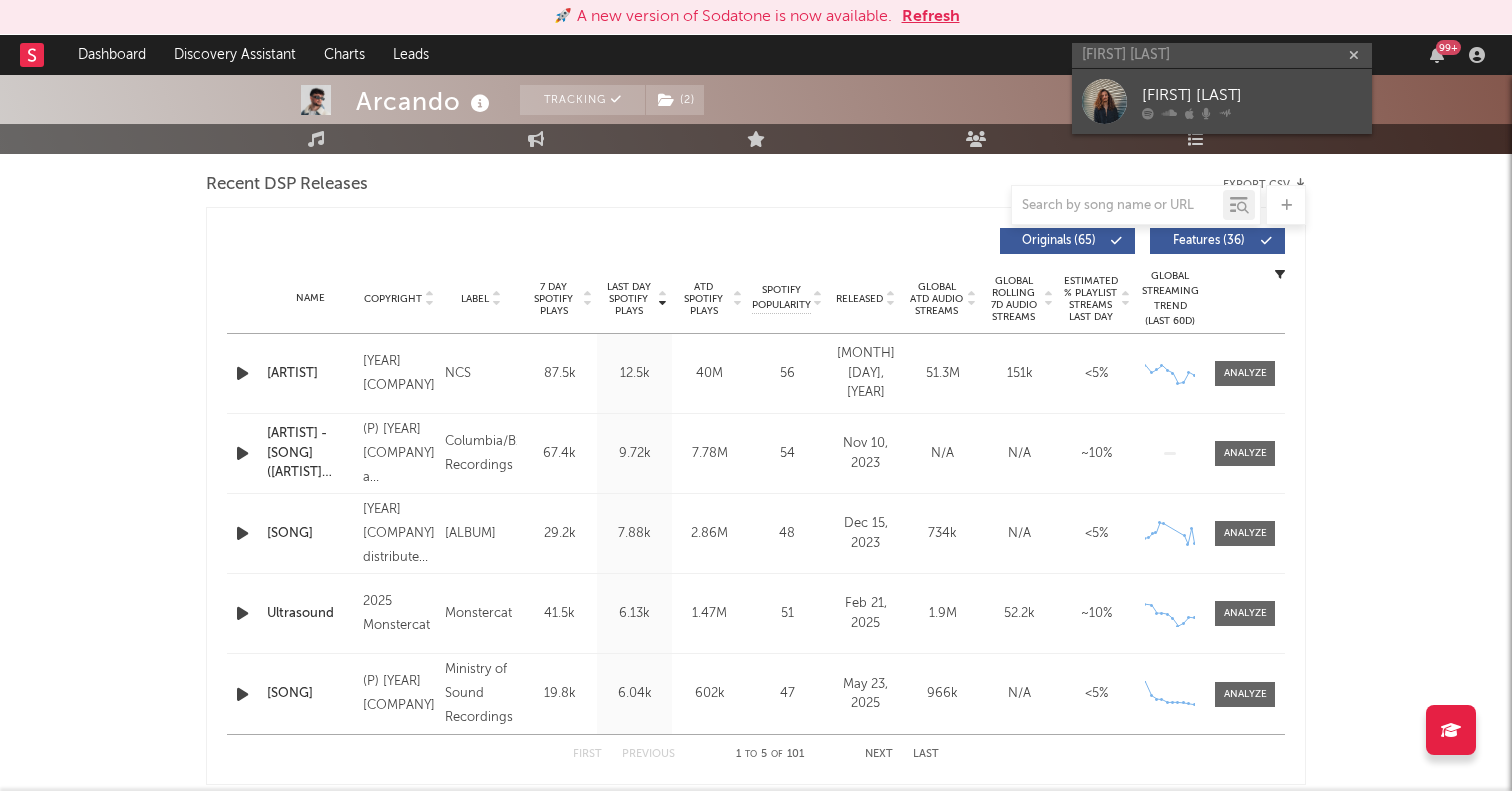 click at bounding box center (1104, 101) 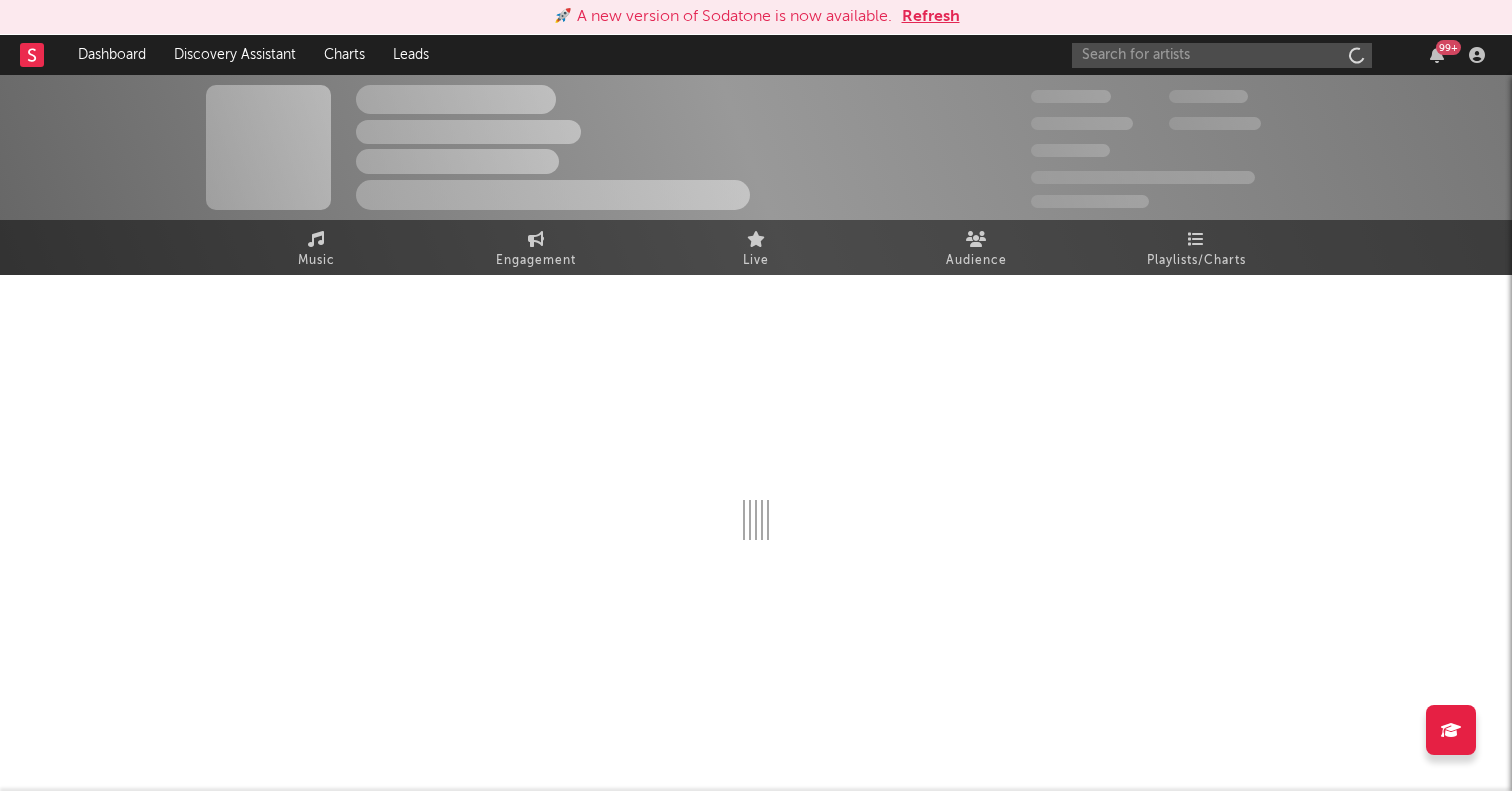 scroll, scrollTop: 0, scrollLeft: 0, axis: both 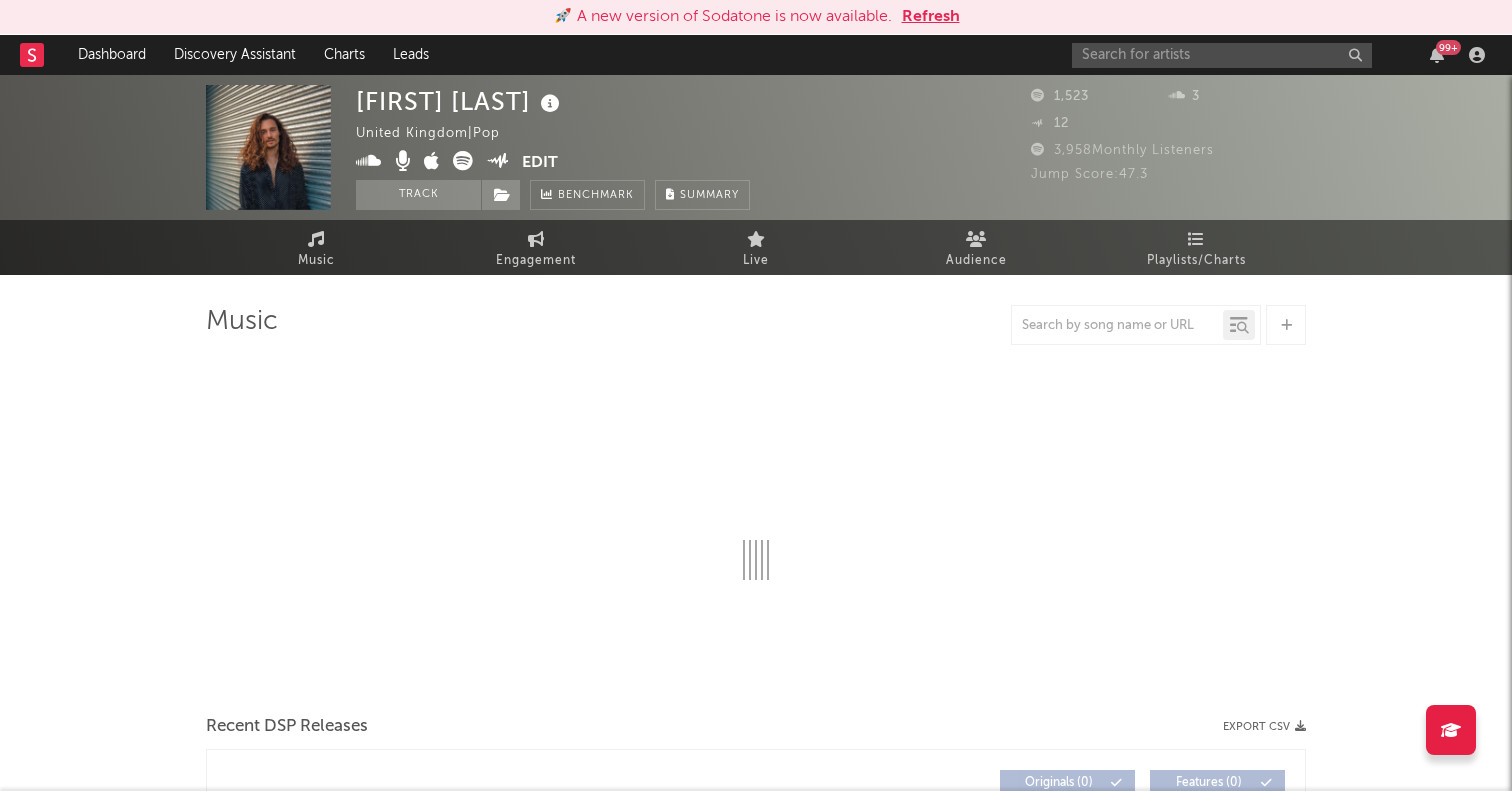 select on "1w" 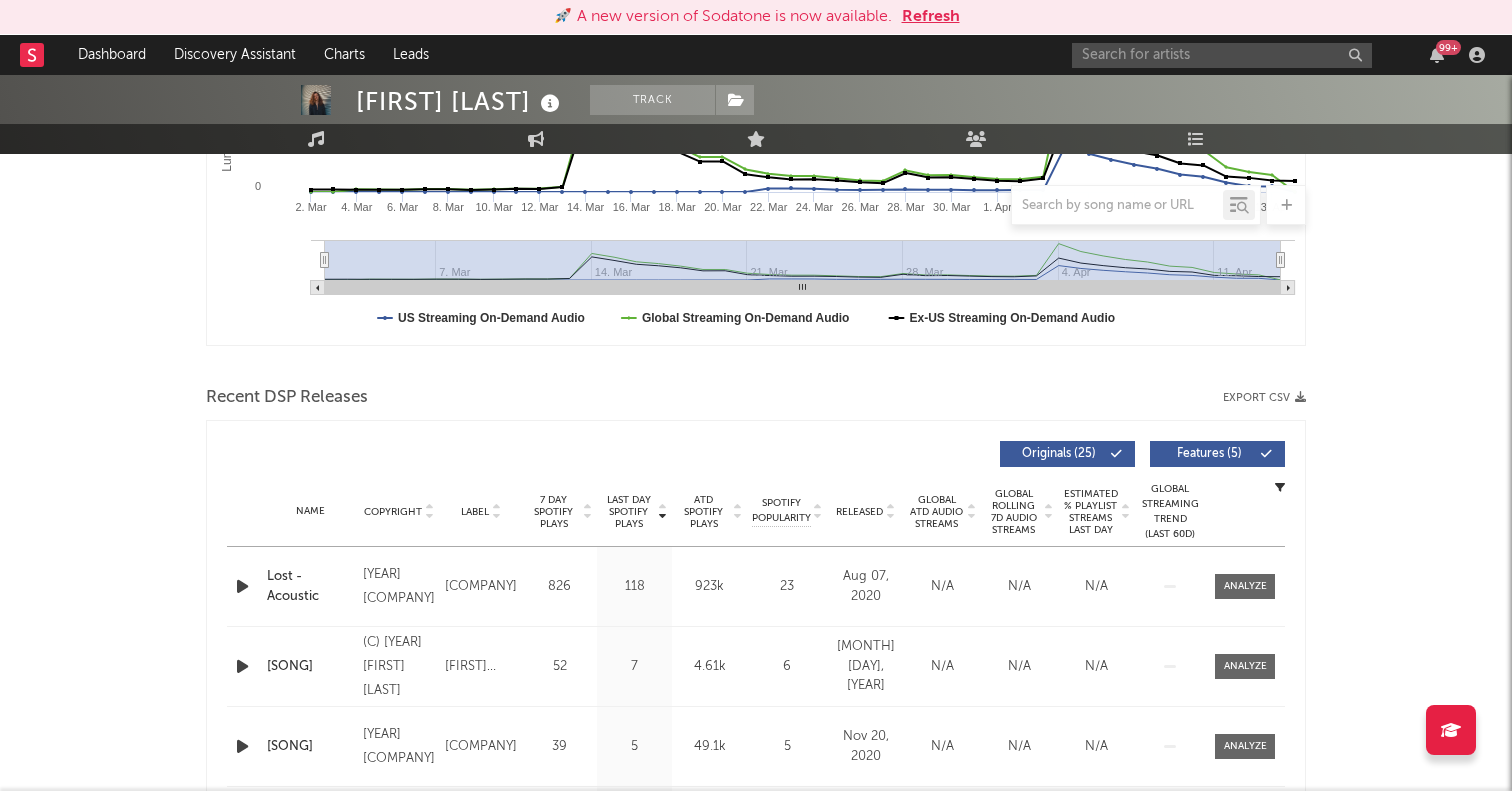 scroll, scrollTop: 651, scrollLeft: 0, axis: vertical 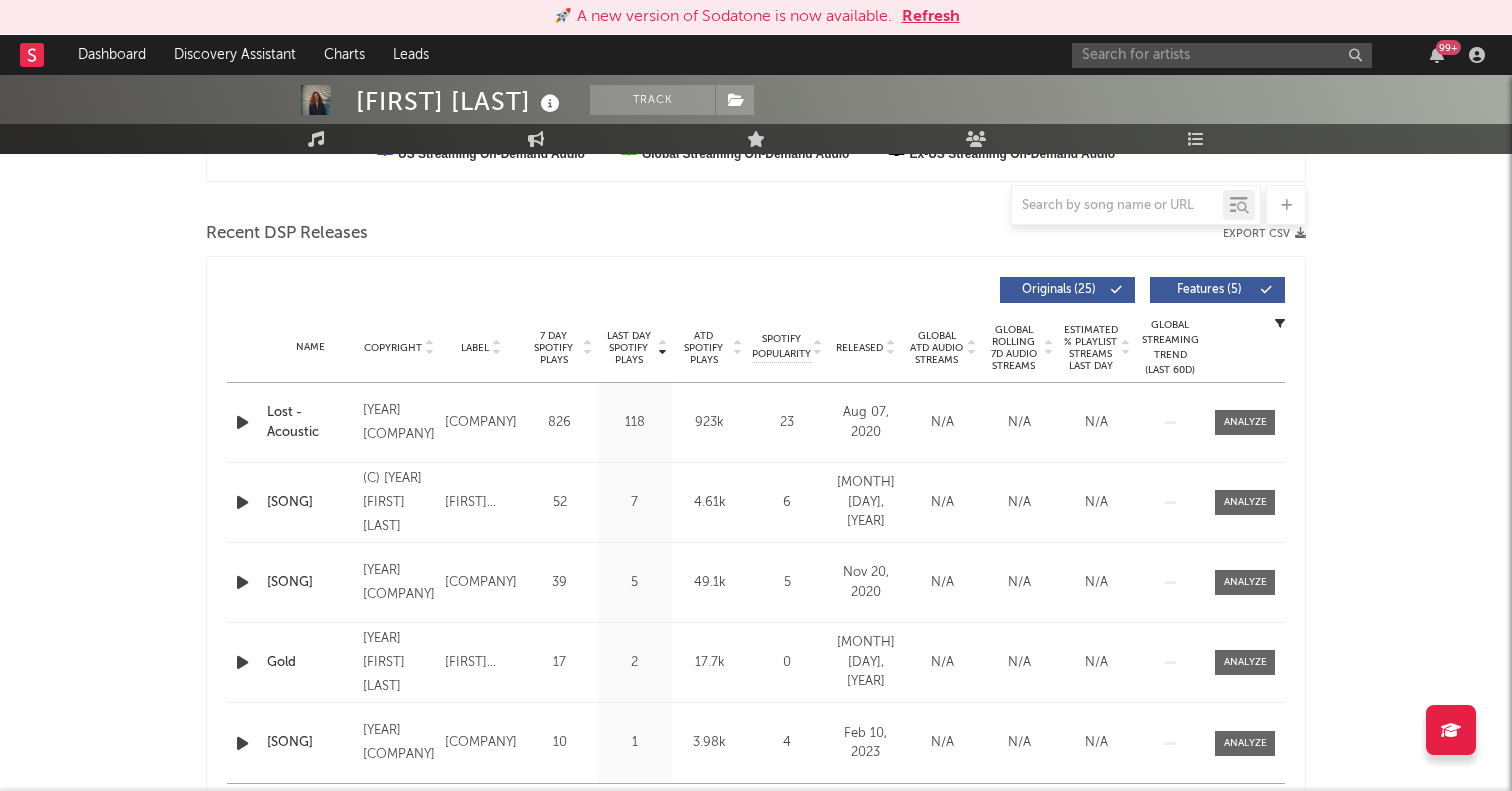 click on "Released" at bounding box center [865, 347] 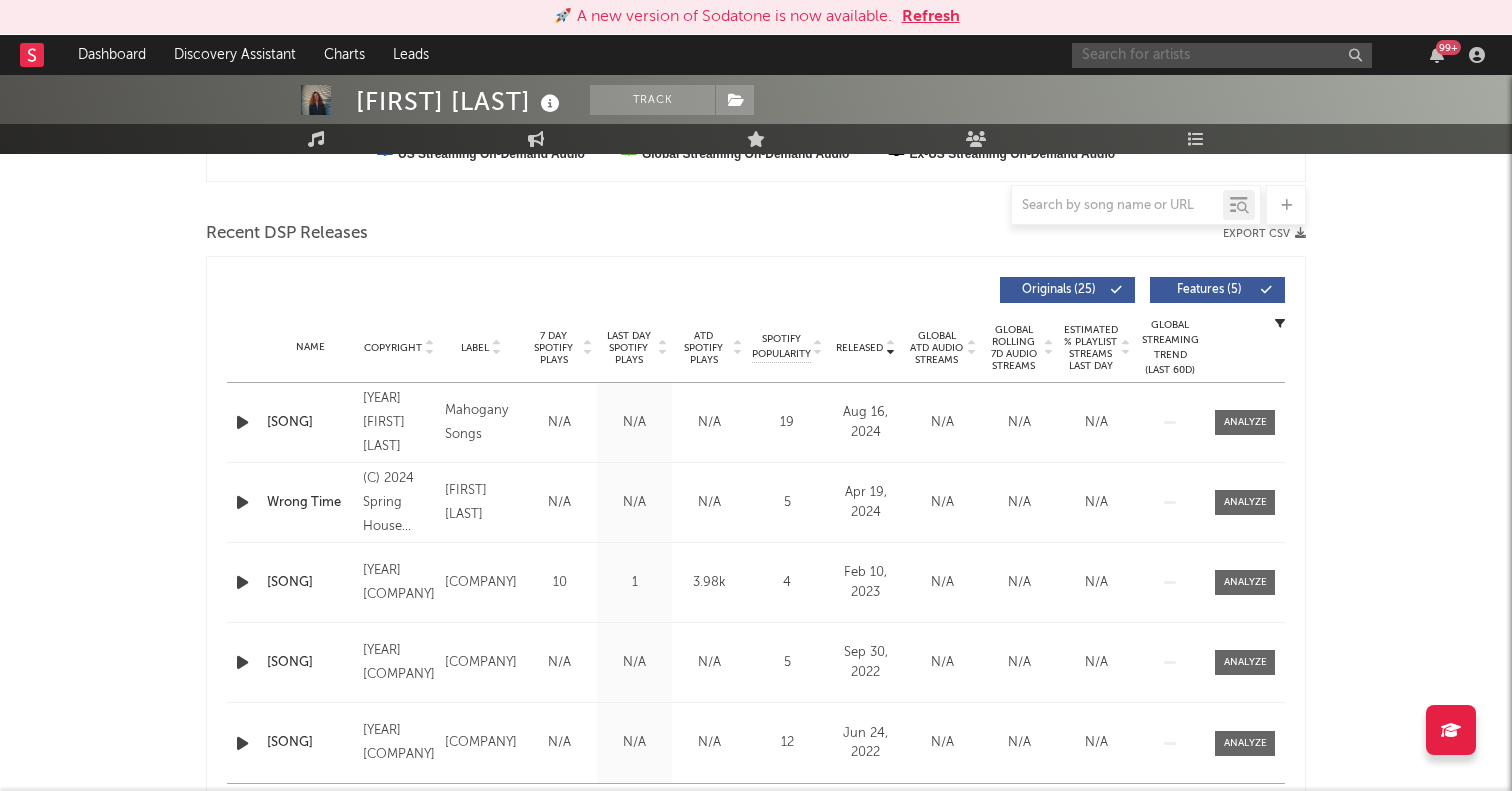 click at bounding box center [1222, 55] 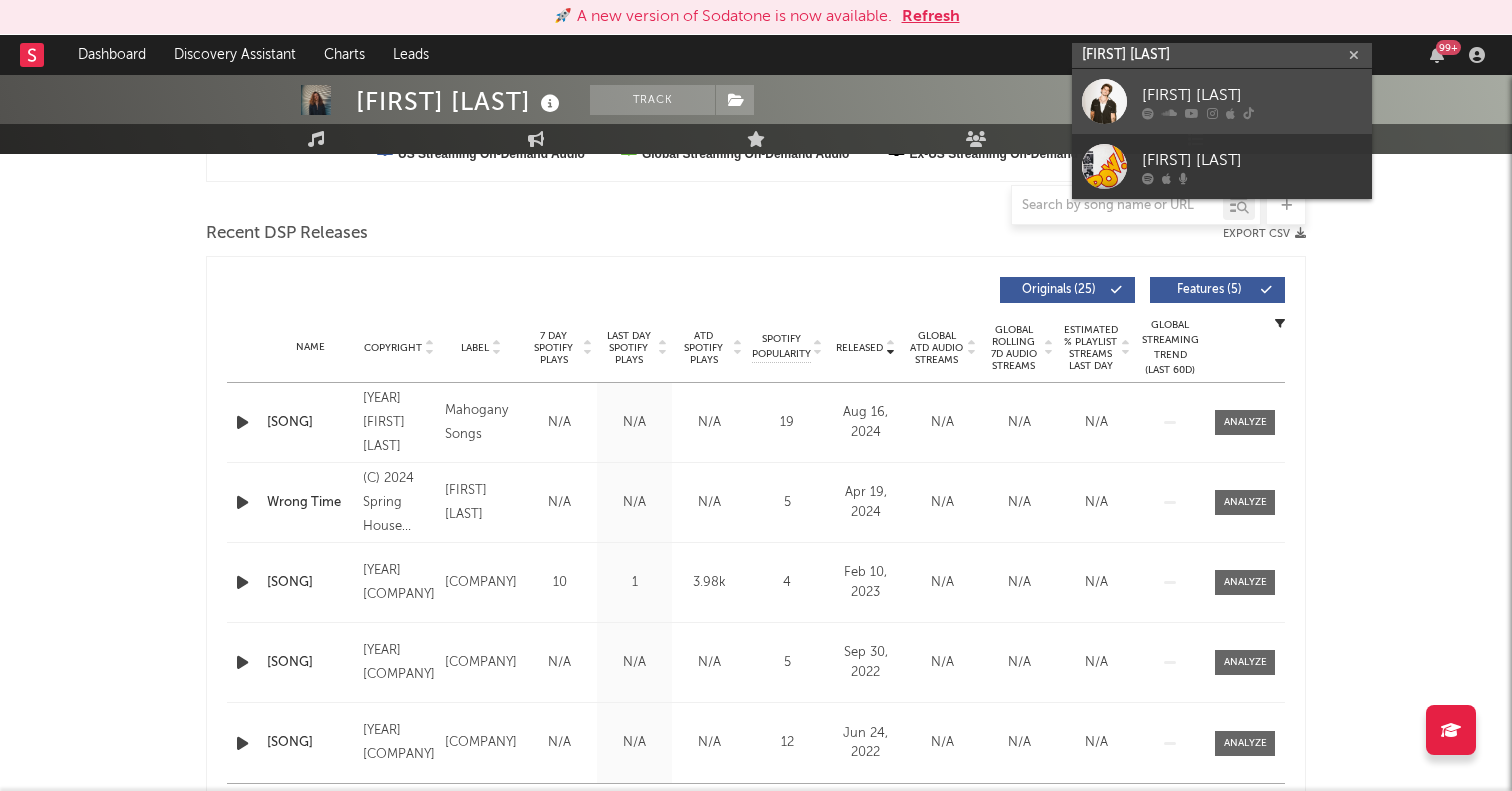 type on "adrian mitch" 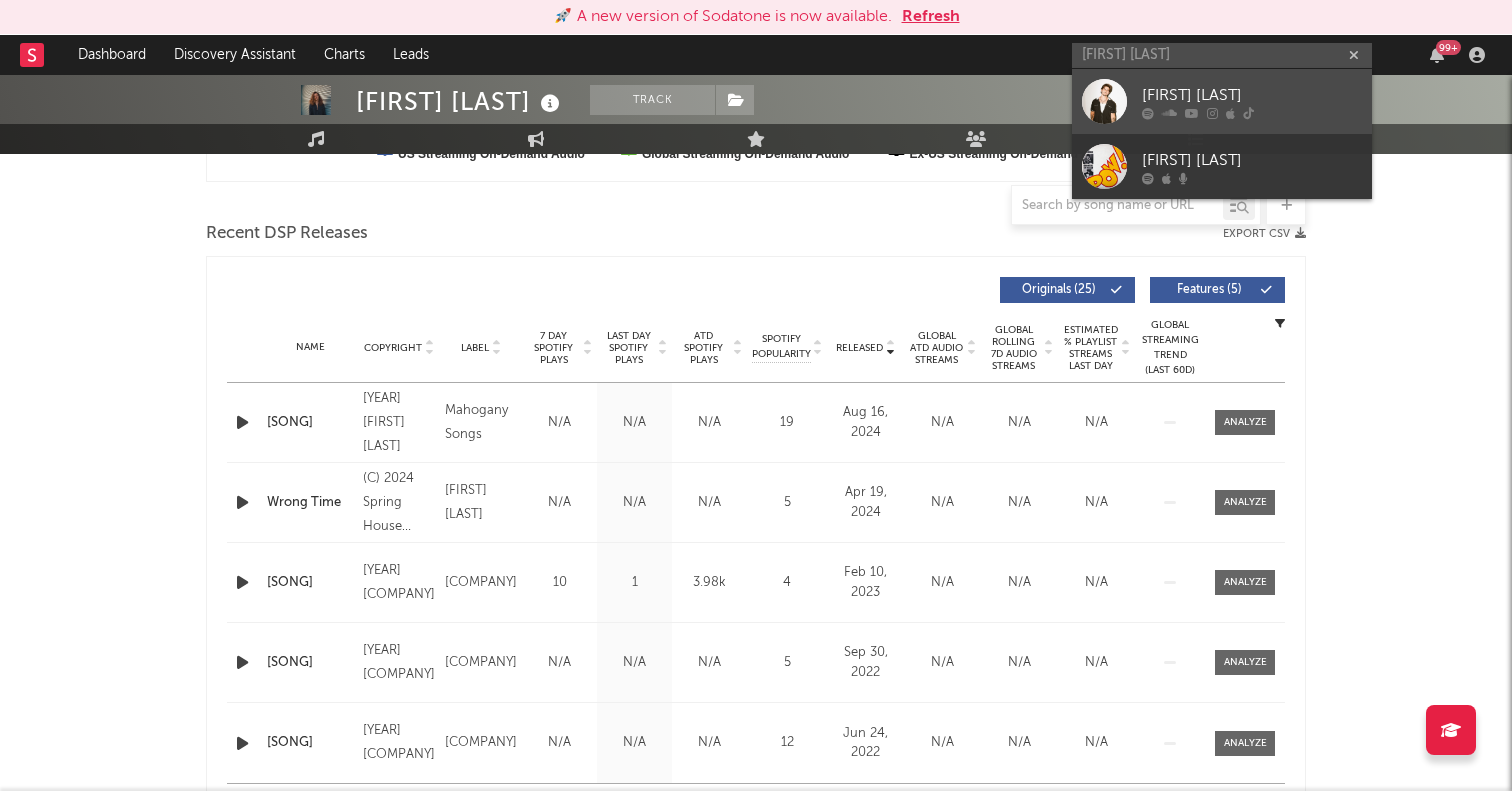 click at bounding box center [1104, 101] 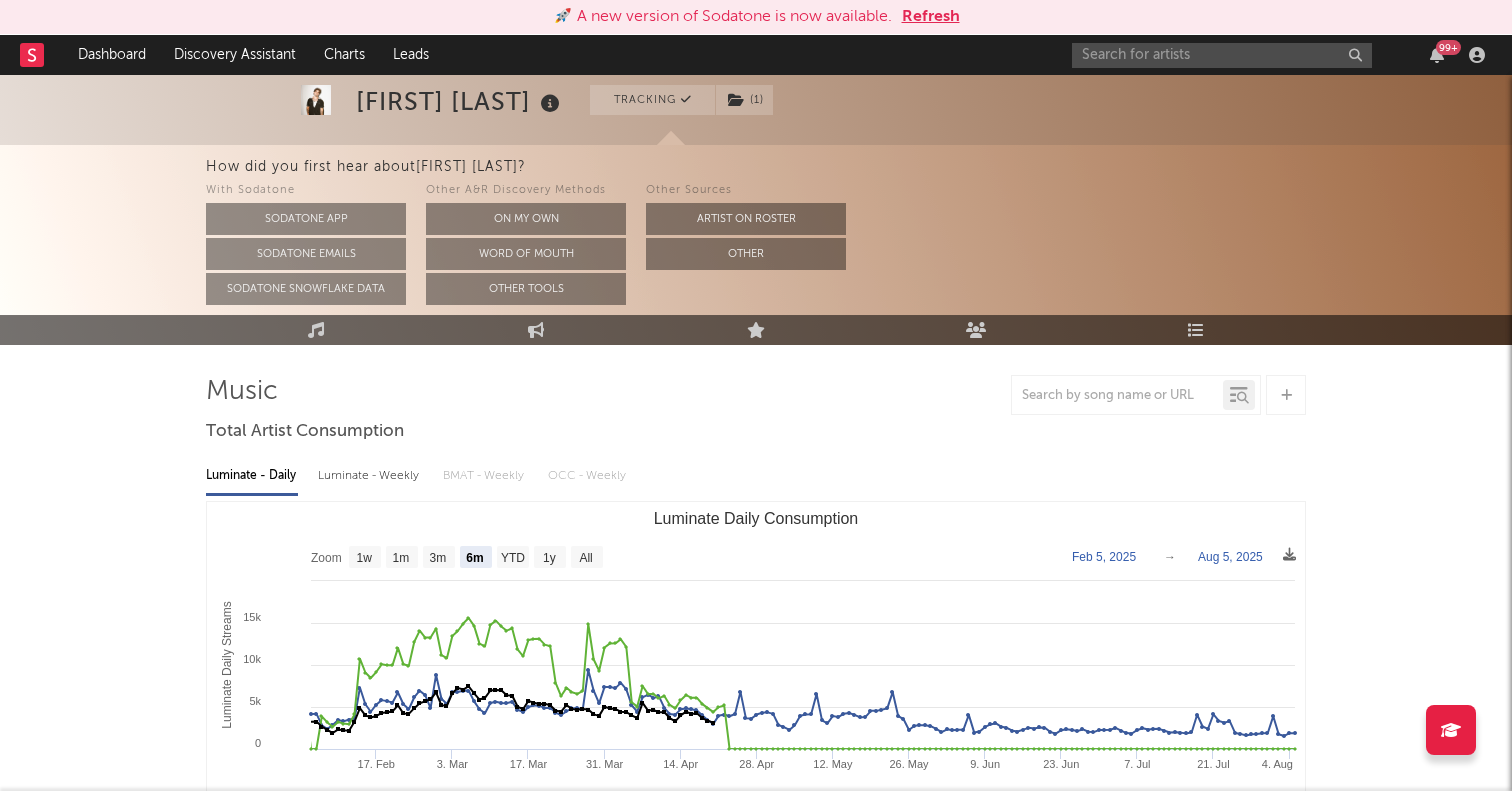 scroll, scrollTop: 133, scrollLeft: 0, axis: vertical 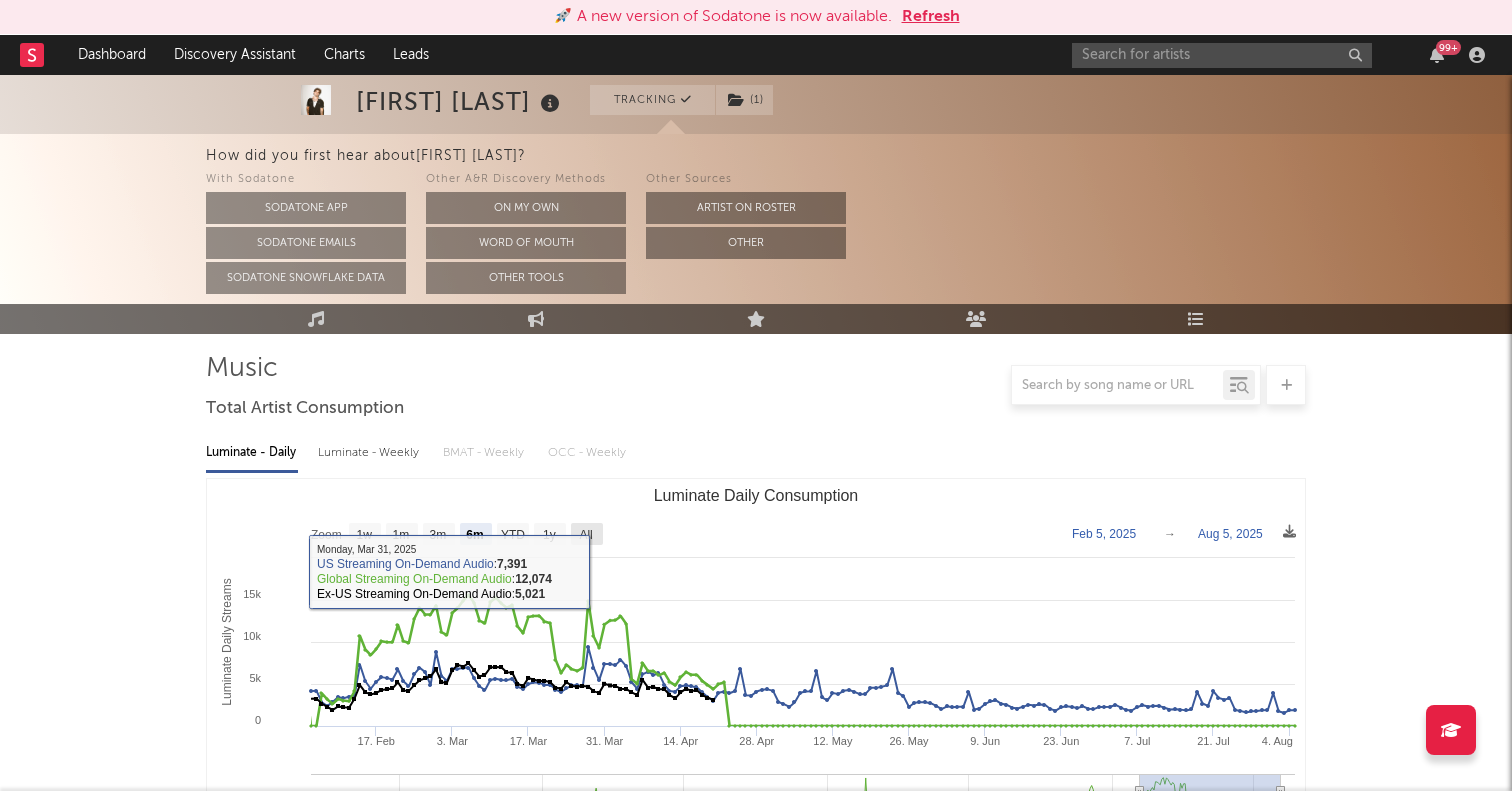 click 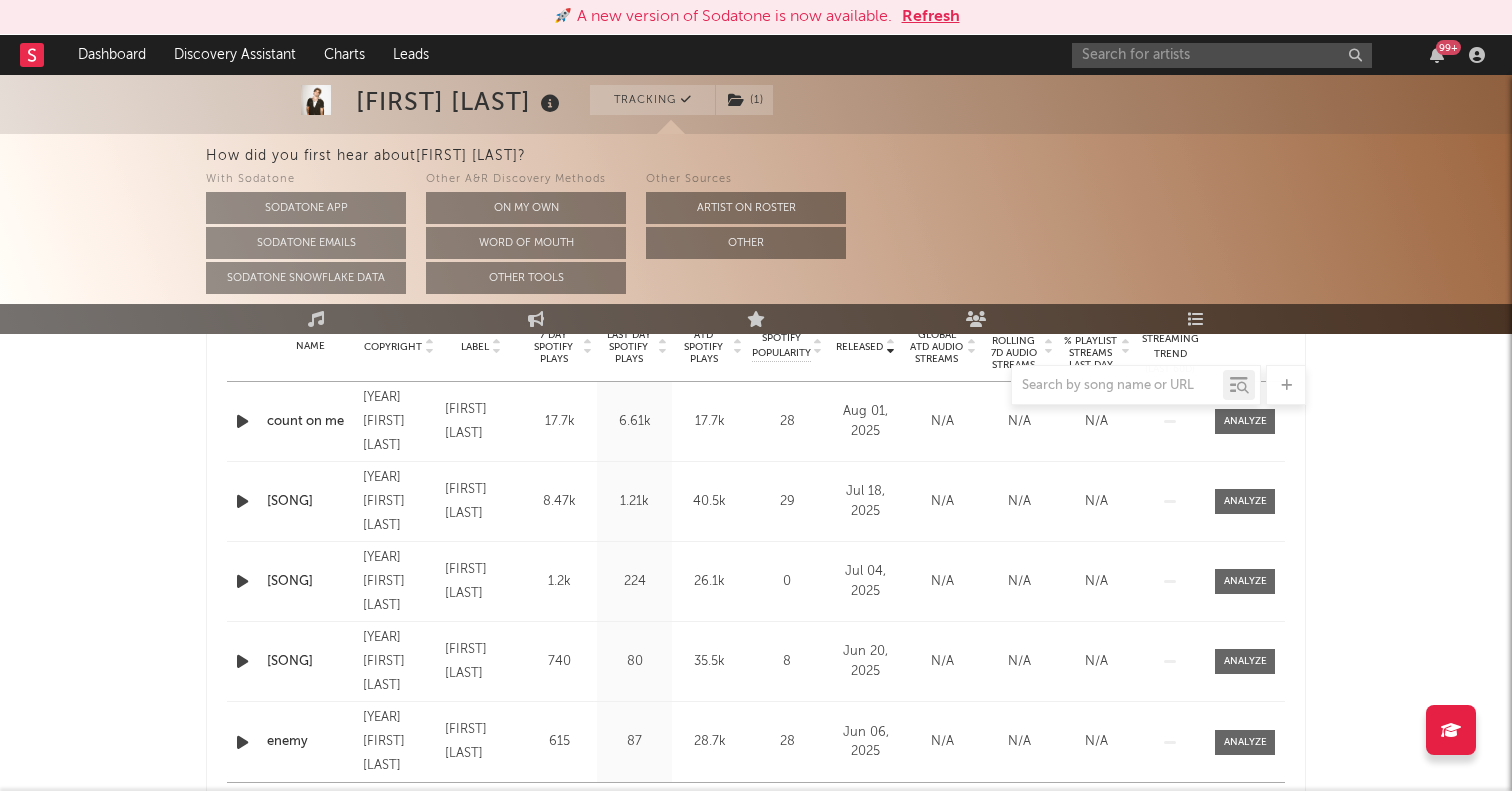 scroll, scrollTop: 0, scrollLeft: 0, axis: both 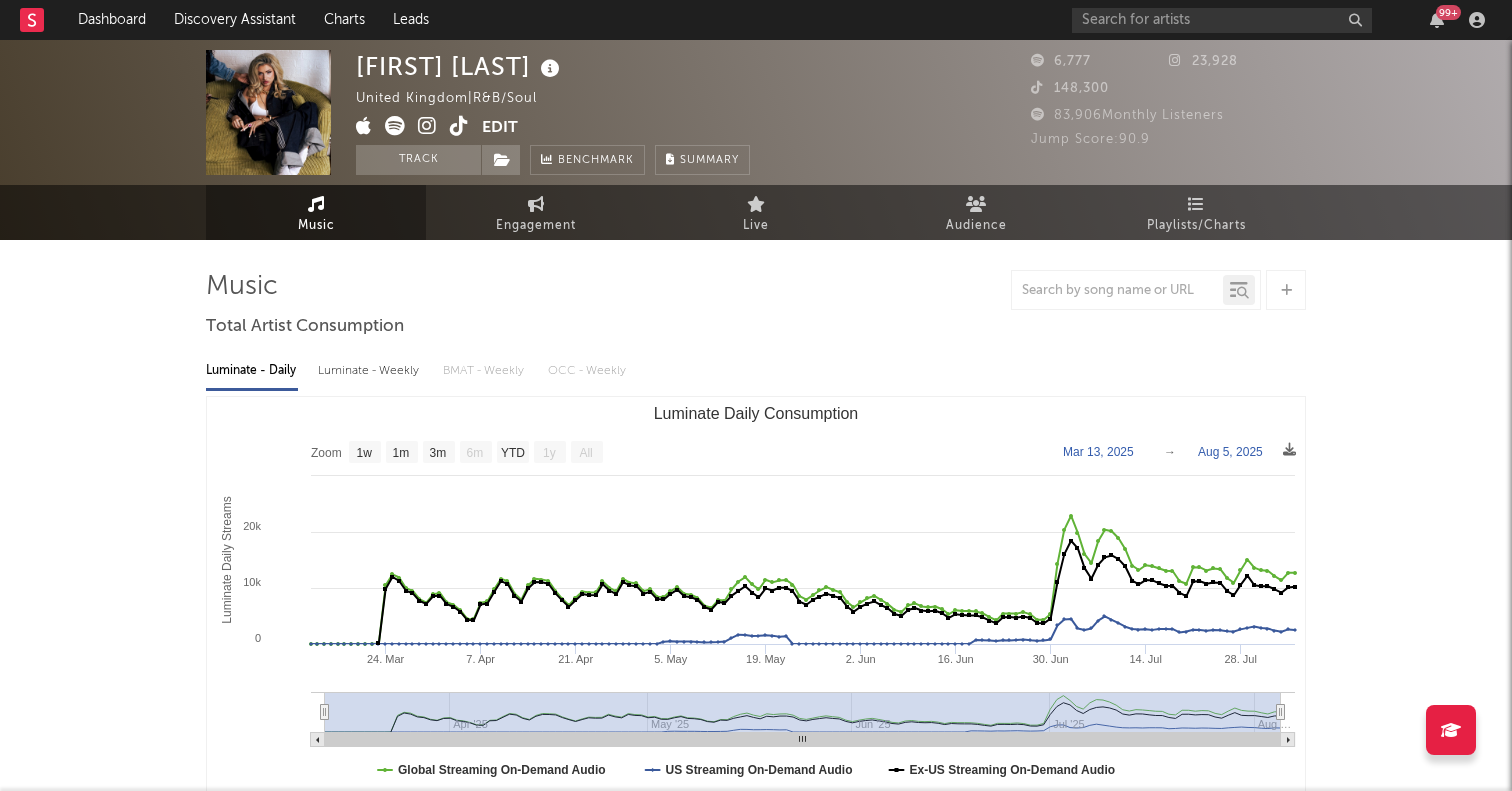 select on "1w" 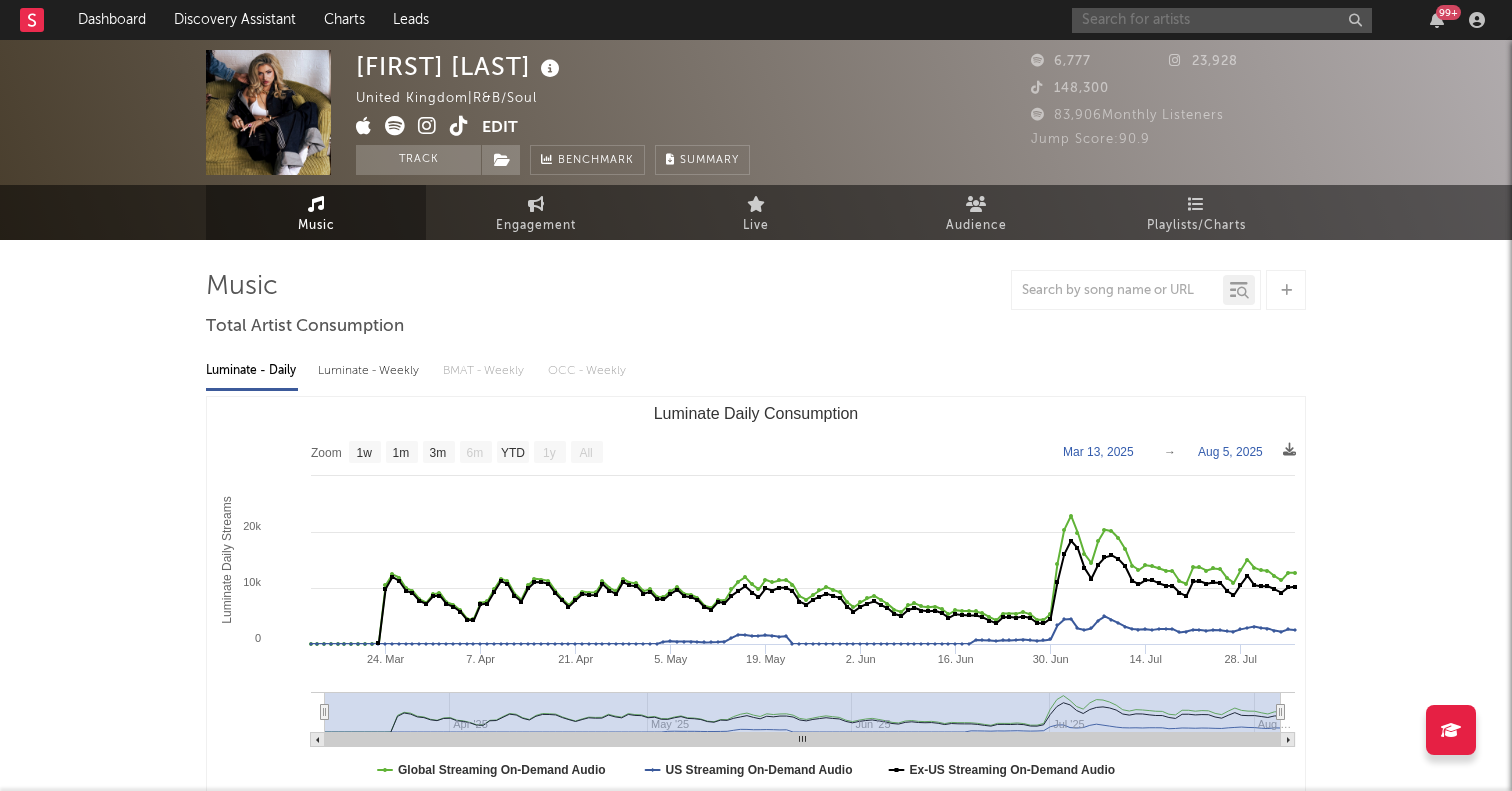 click at bounding box center [1222, 20] 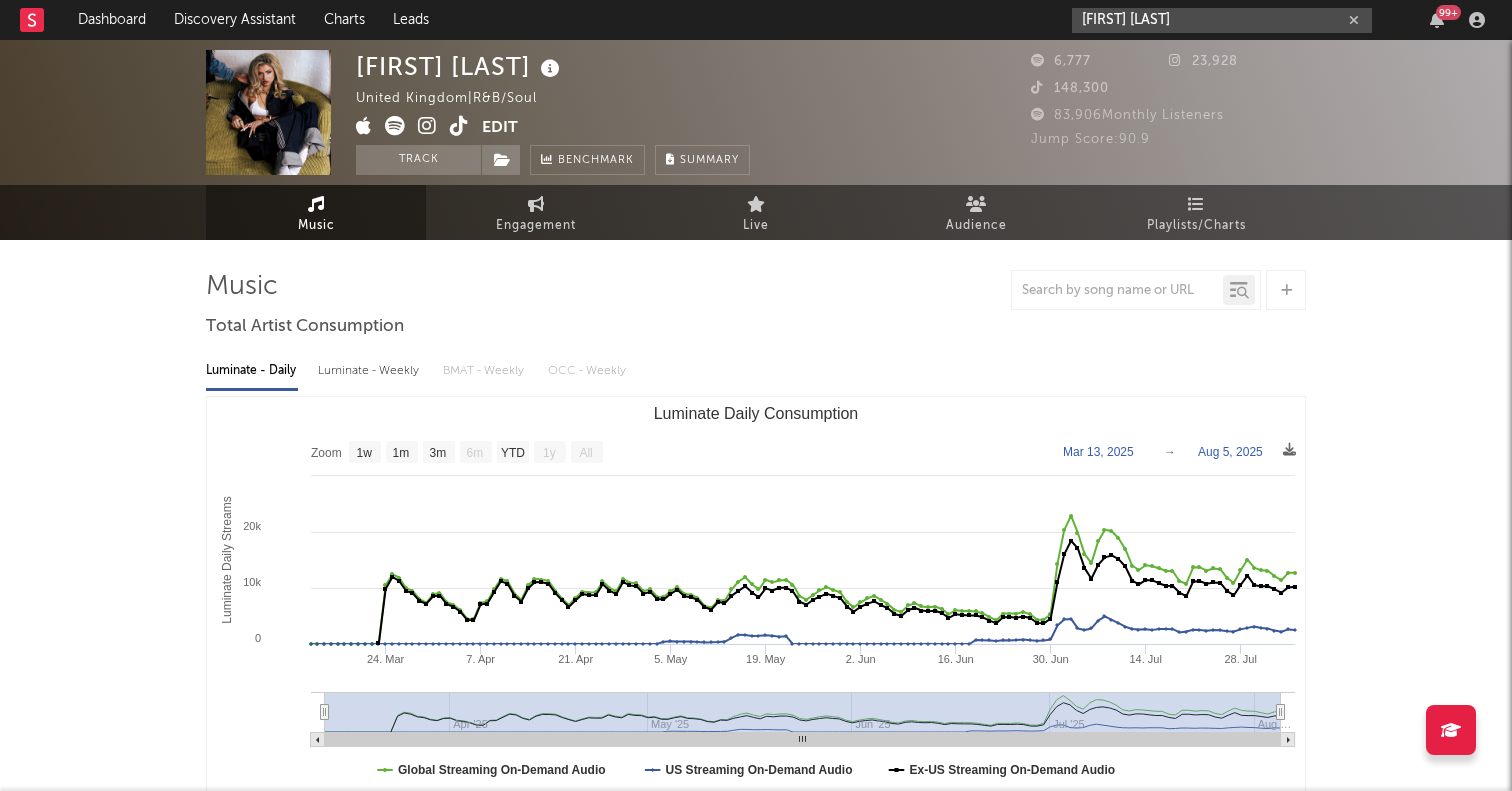 click on "[FIRST] [LAST]" at bounding box center (1222, 20) 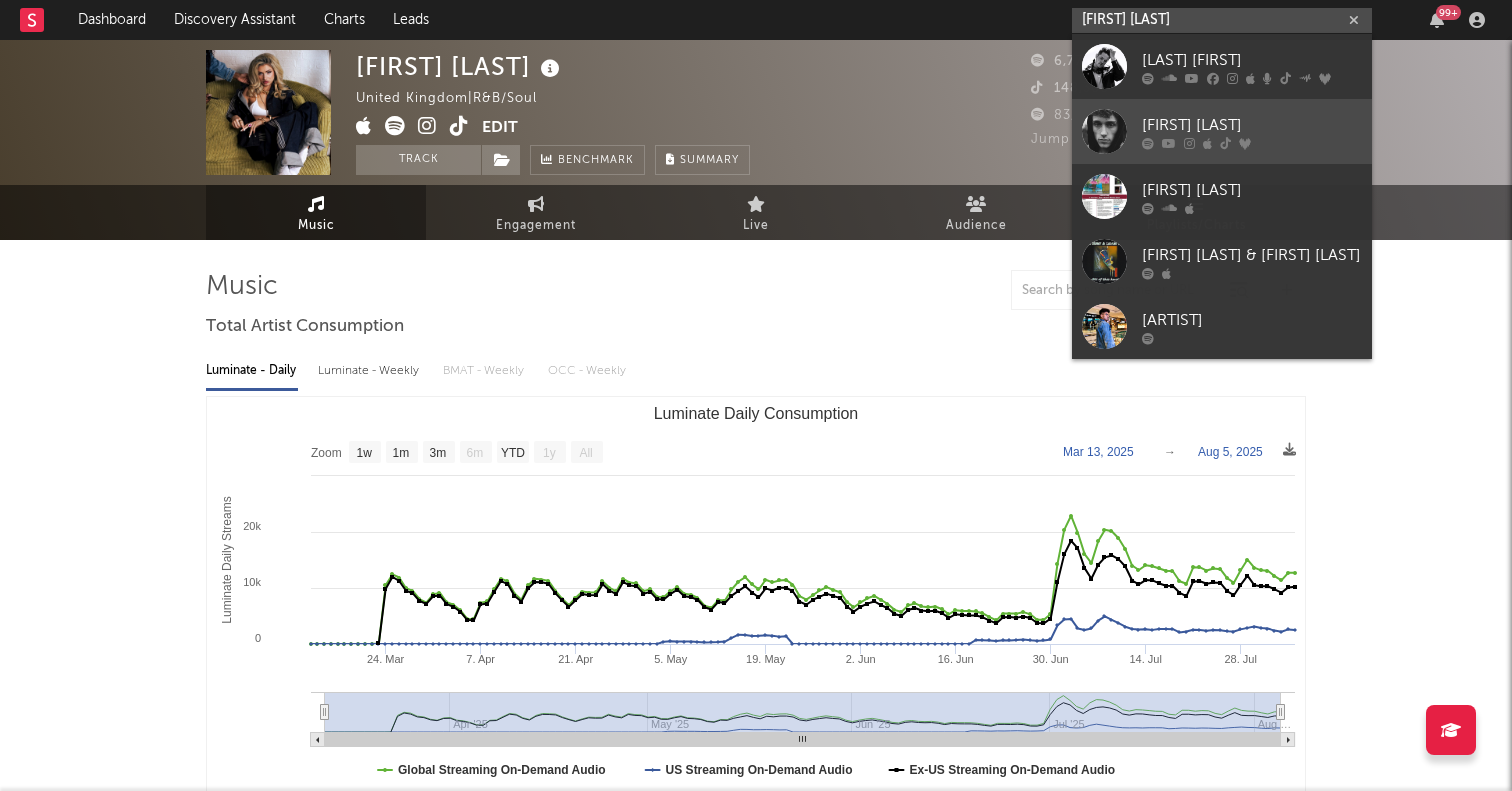 type on "[FIRST] [LAST]" 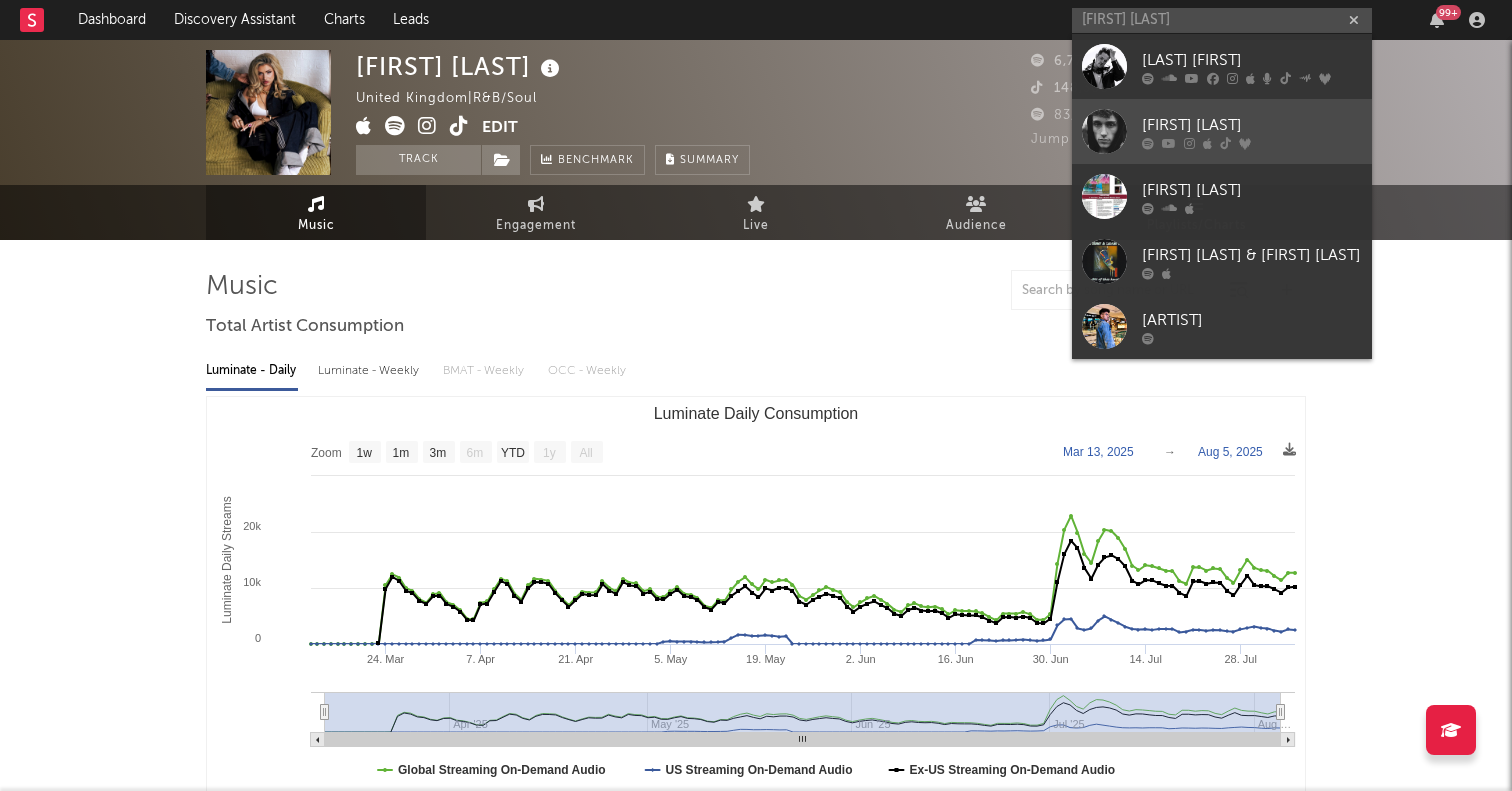 click at bounding box center [1104, 131] 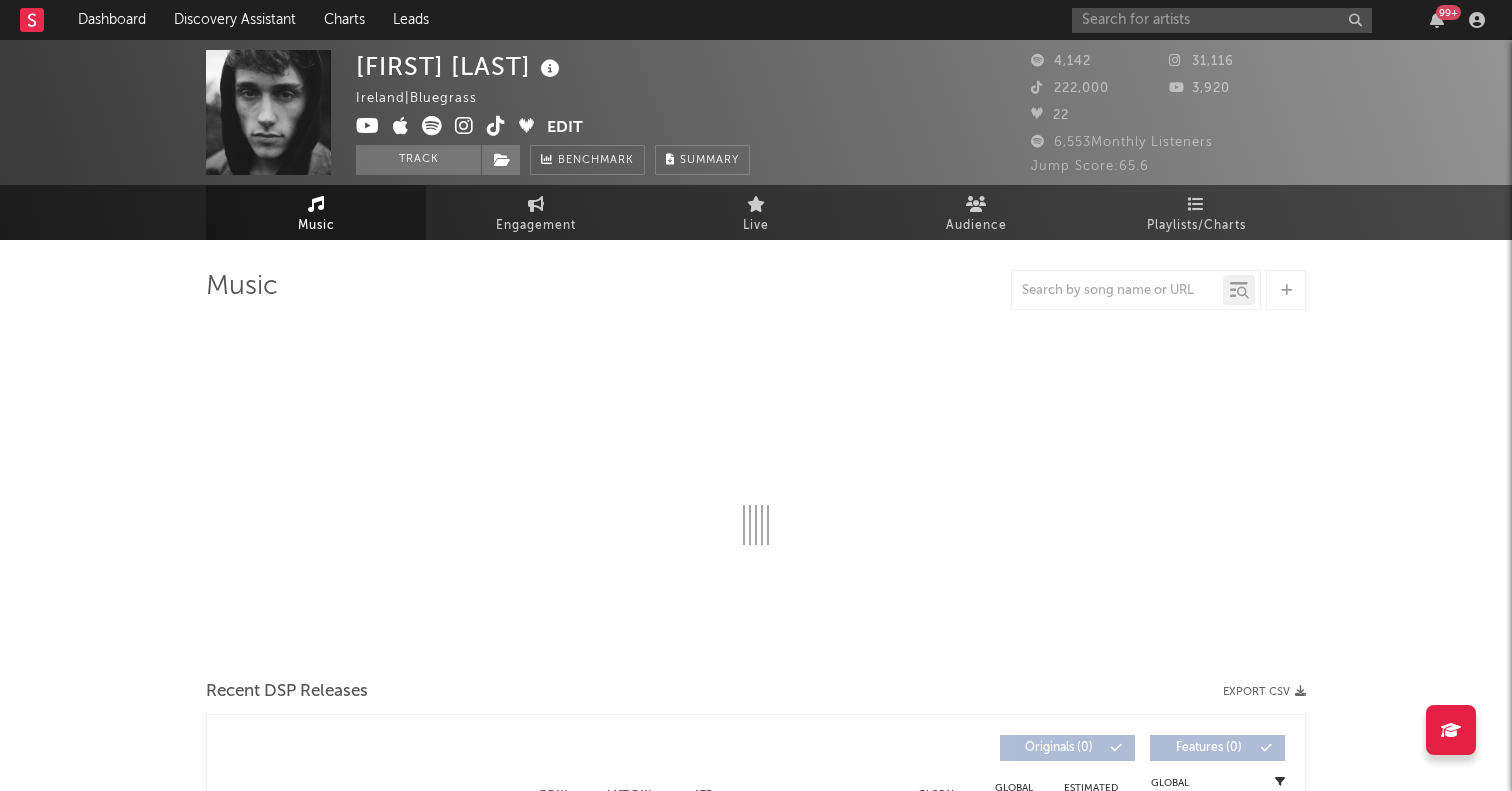 select on "1w" 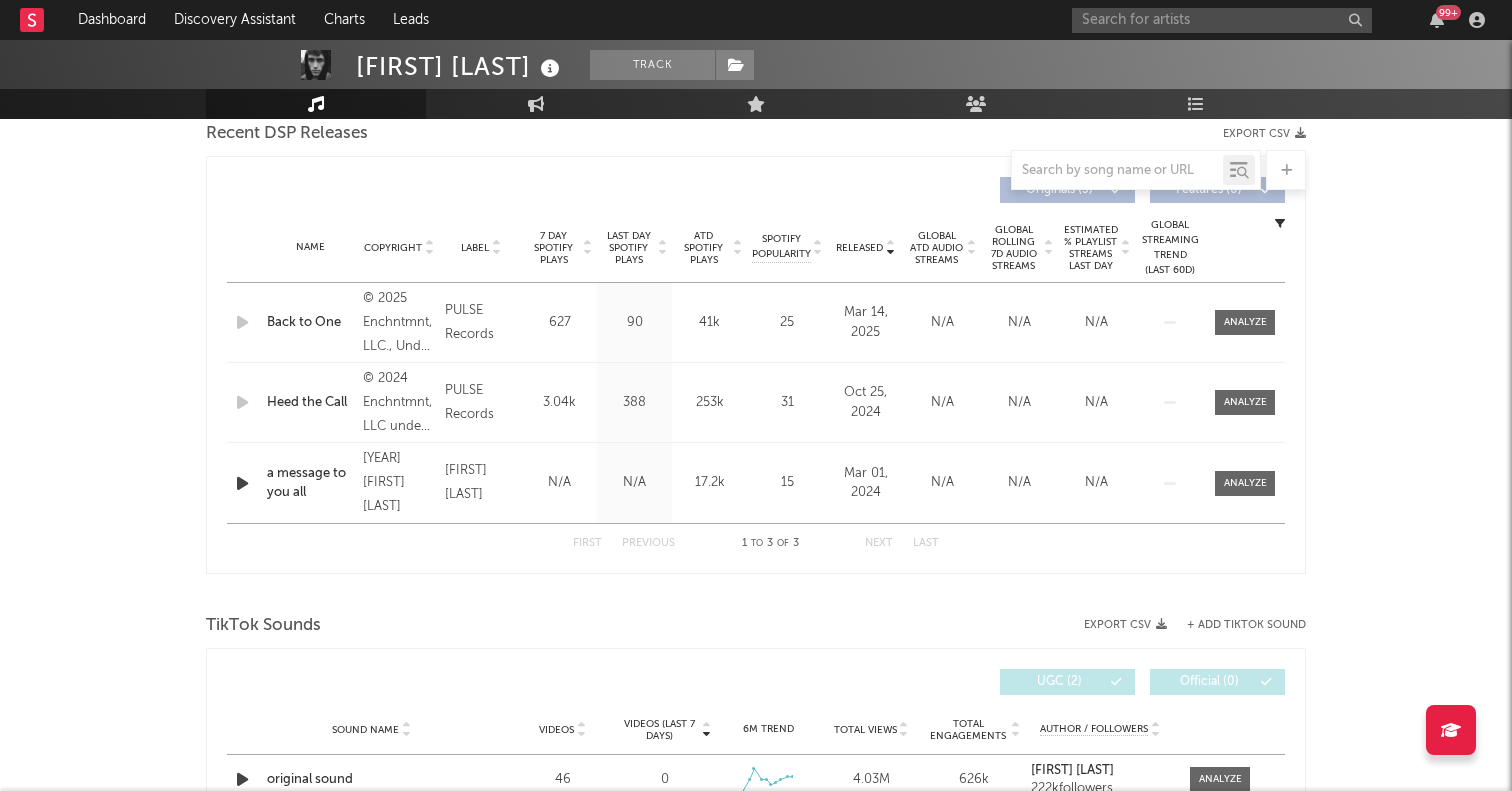 scroll, scrollTop: 738, scrollLeft: 0, axis: vertical 